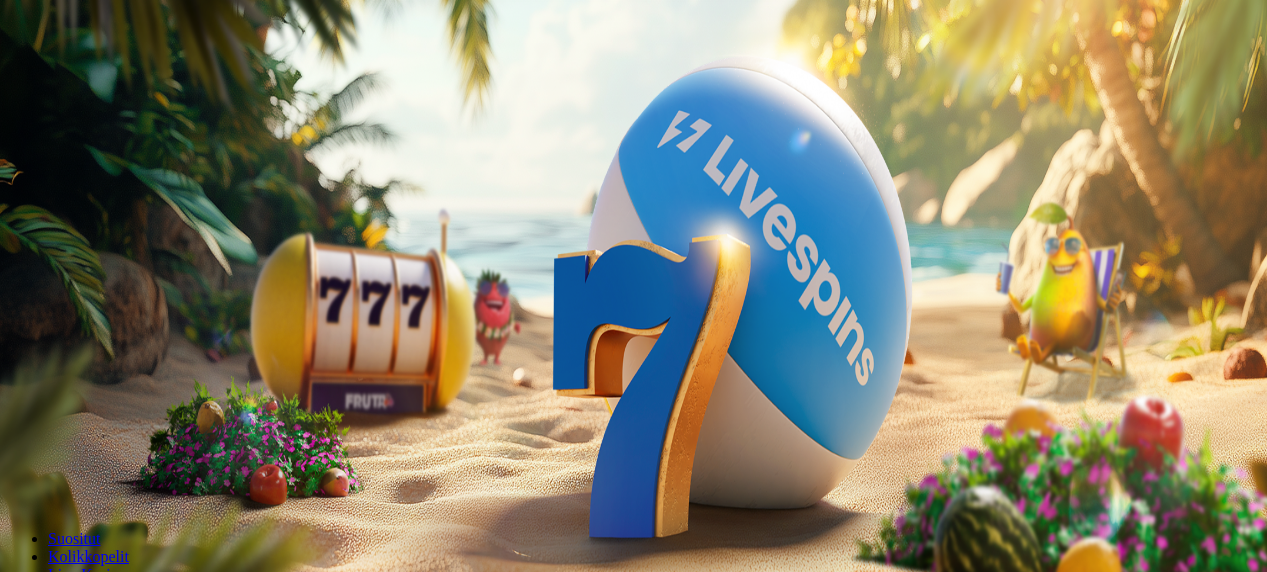 scroll, scrollTop: 0, scrollLeft: 0, axis: both 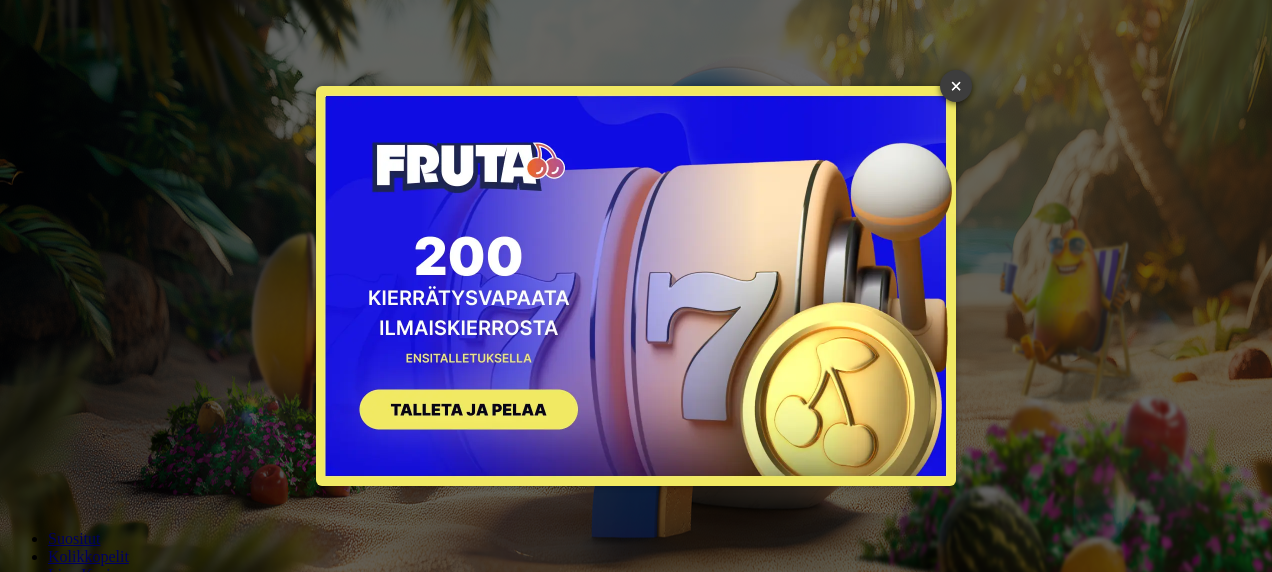 click on "×" at bounding box center [956, 86] 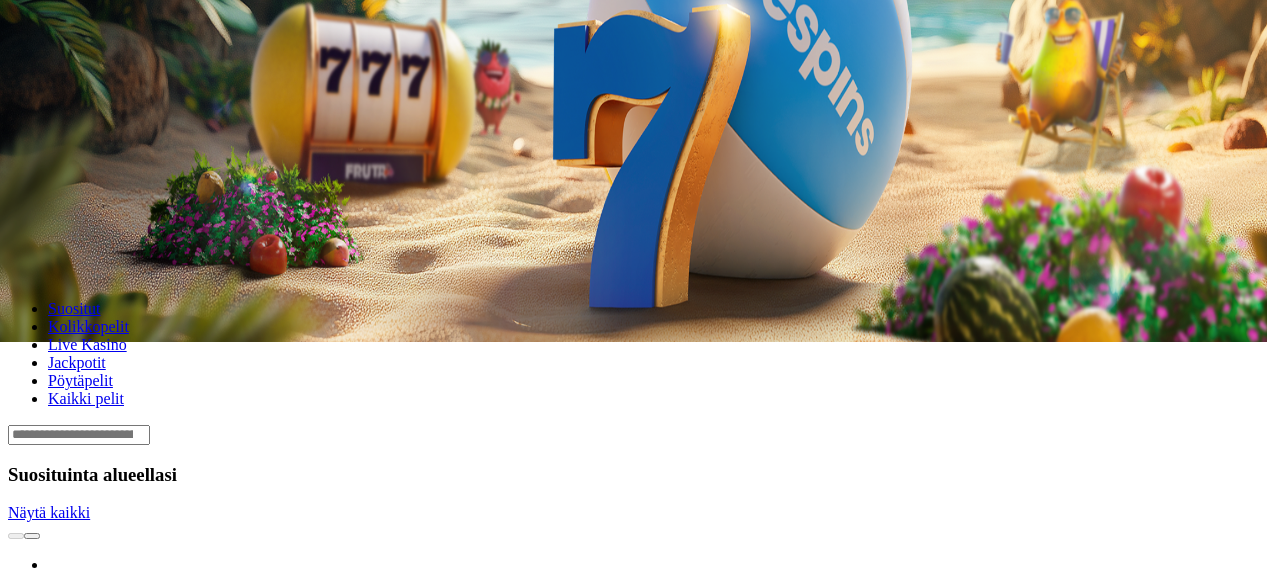 scroll, scrollTop: 100, scrollLeft: 0, axis: vertical 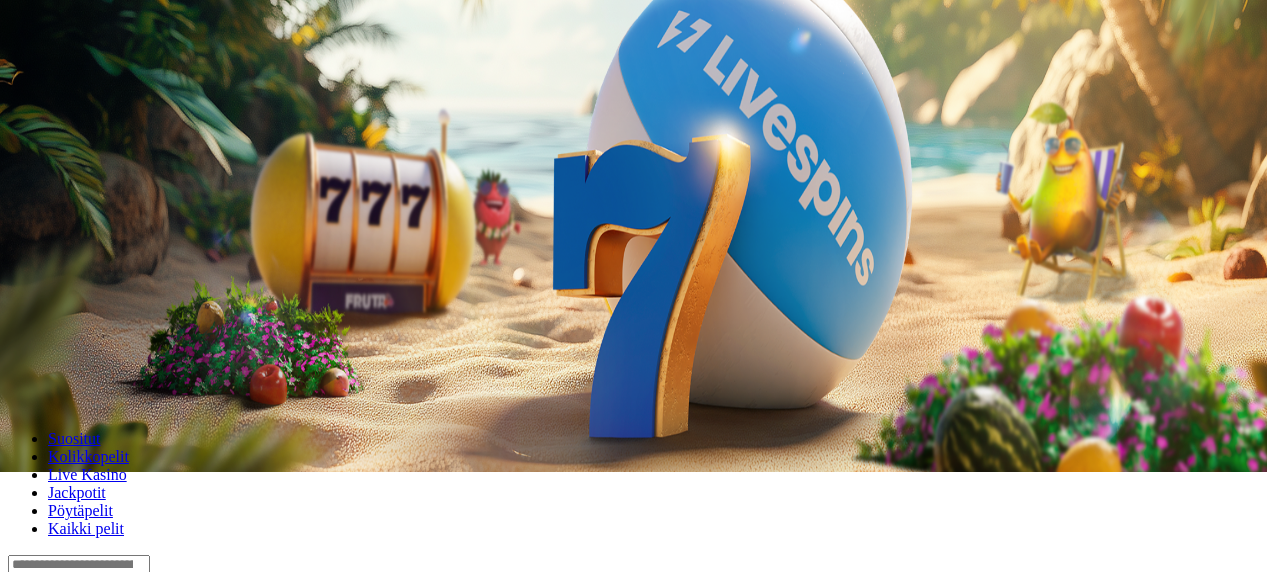 click on "Tarjoukset" at bounding box center [81, 43] 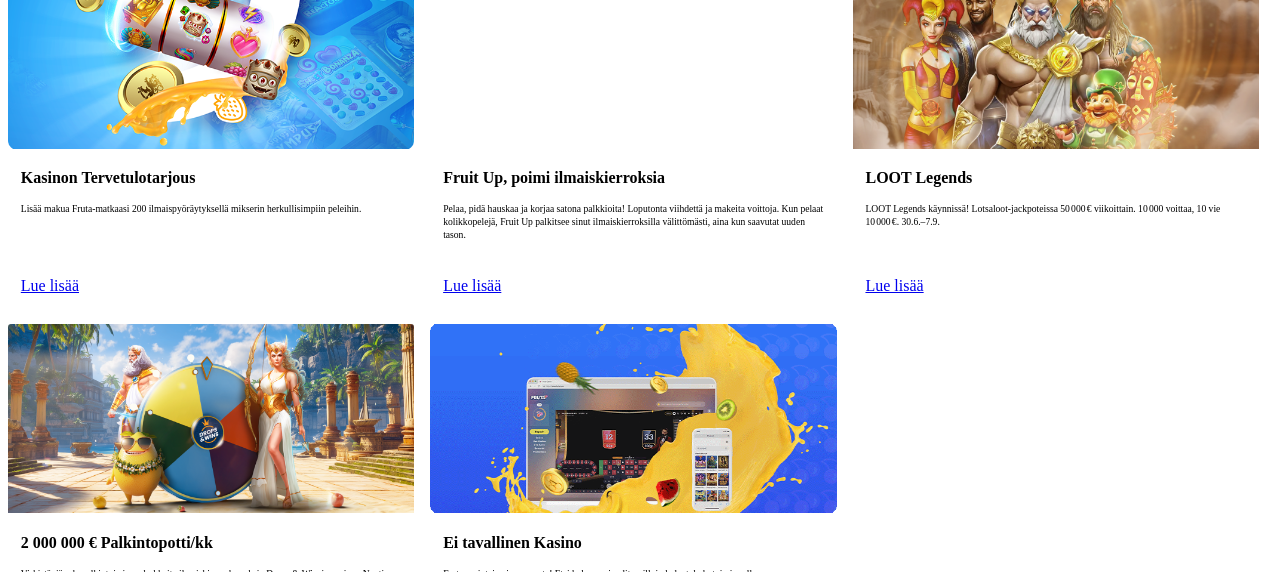 scroll, scrollTop: 100, scrollLeft: 0, axis: vertical 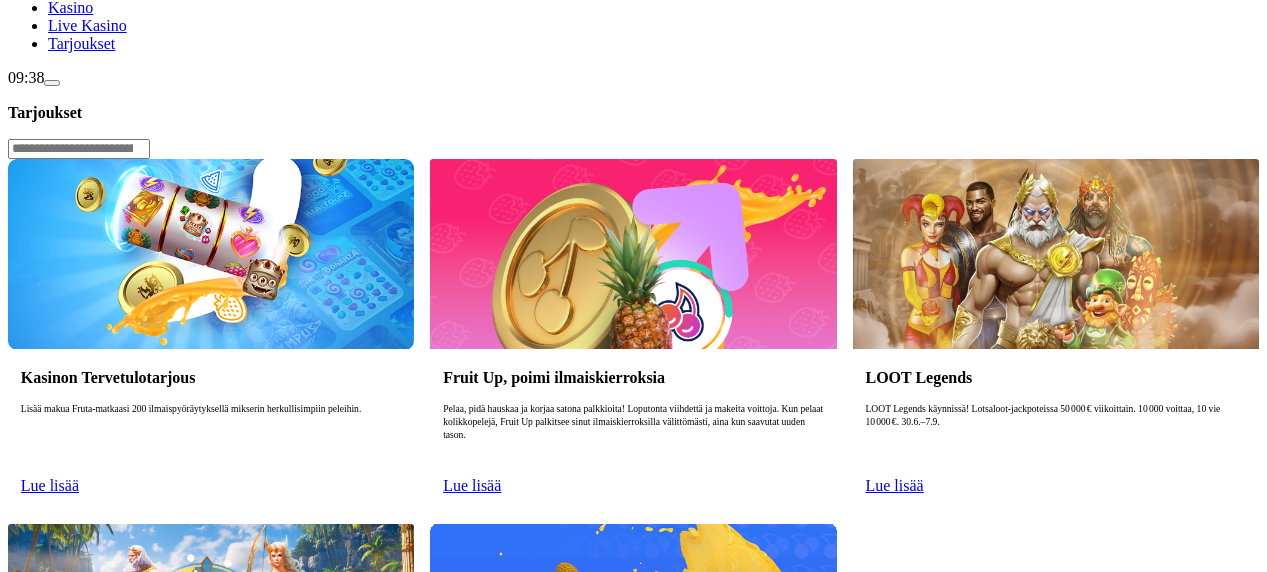 click on "Lue lisää" at bounding box center [50, 485] 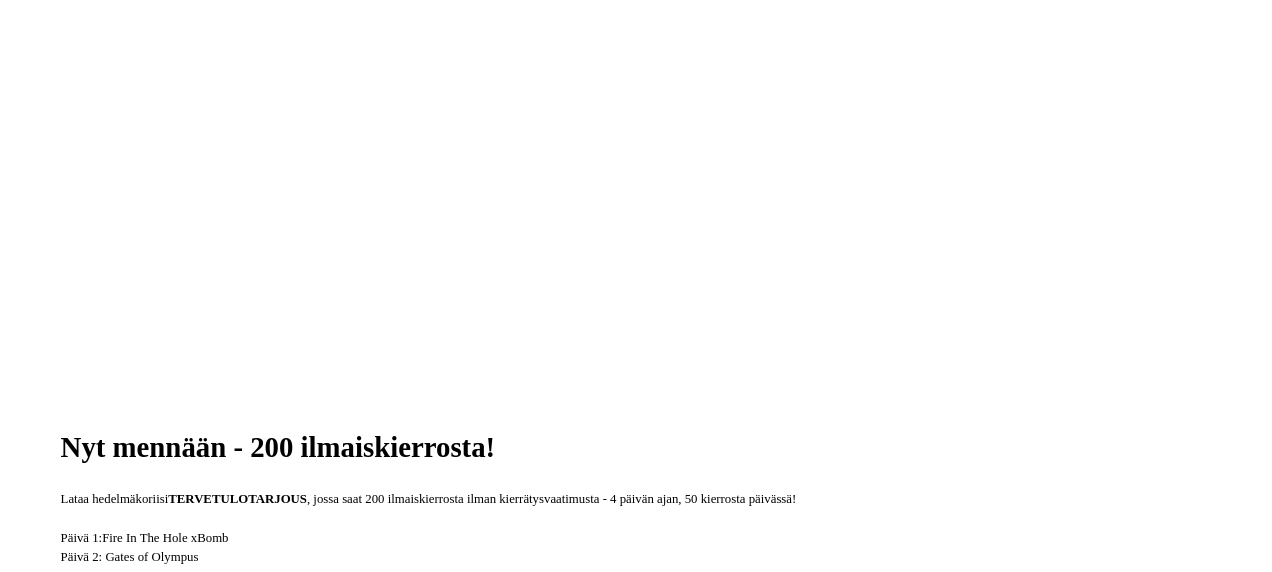 scroll, scrollTop: 0, scrollLeft: 0, axis: both 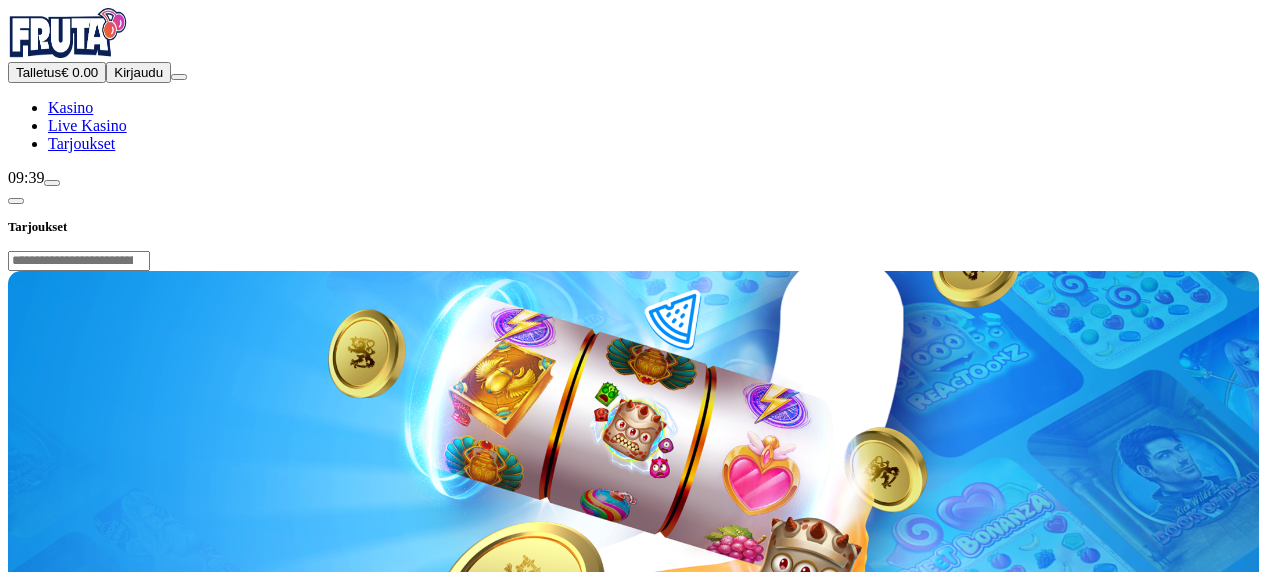 click on "Kirjaudu" at bounding box center (138, 72) 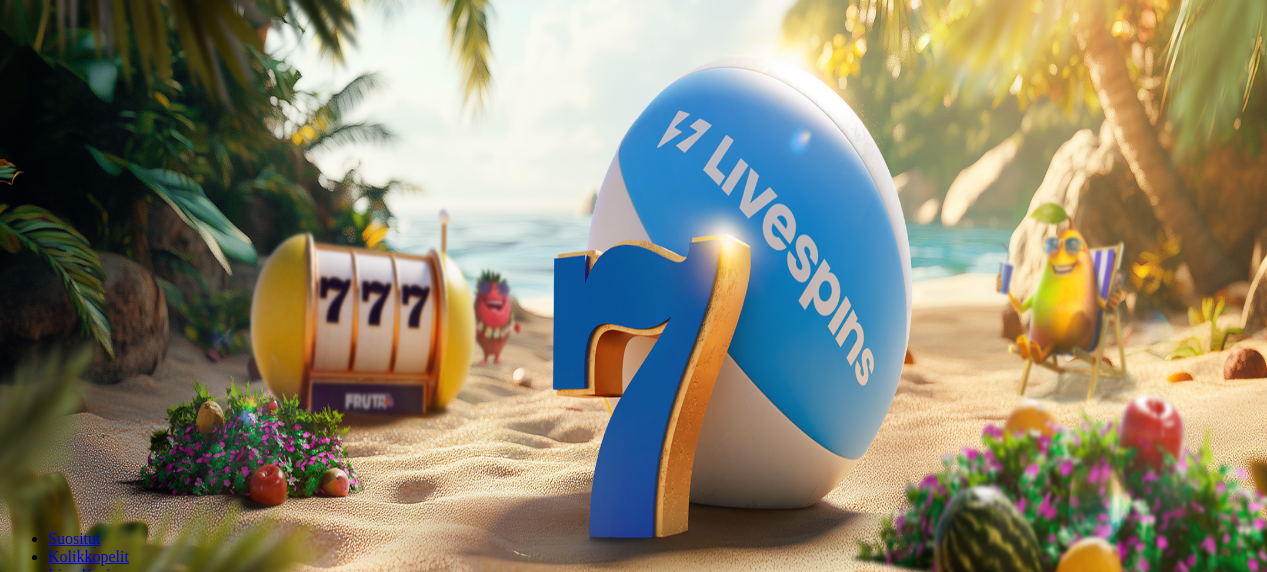 scroll, scrollTop: 0, scrollLeft: 0, axis: both 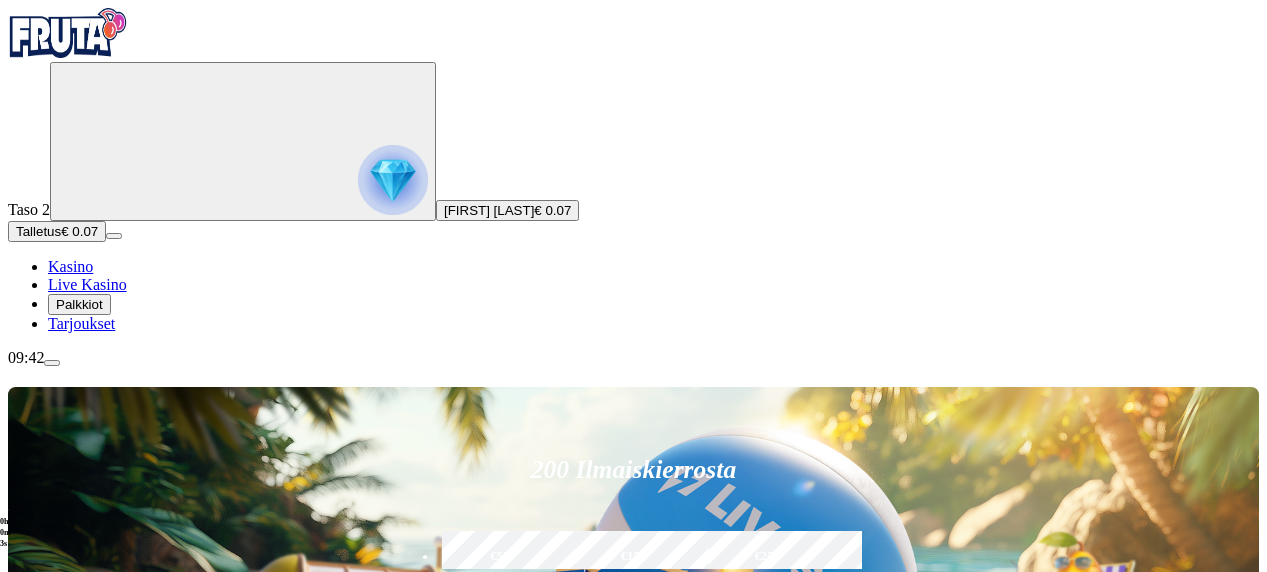 click at bounding box center (393, 180) 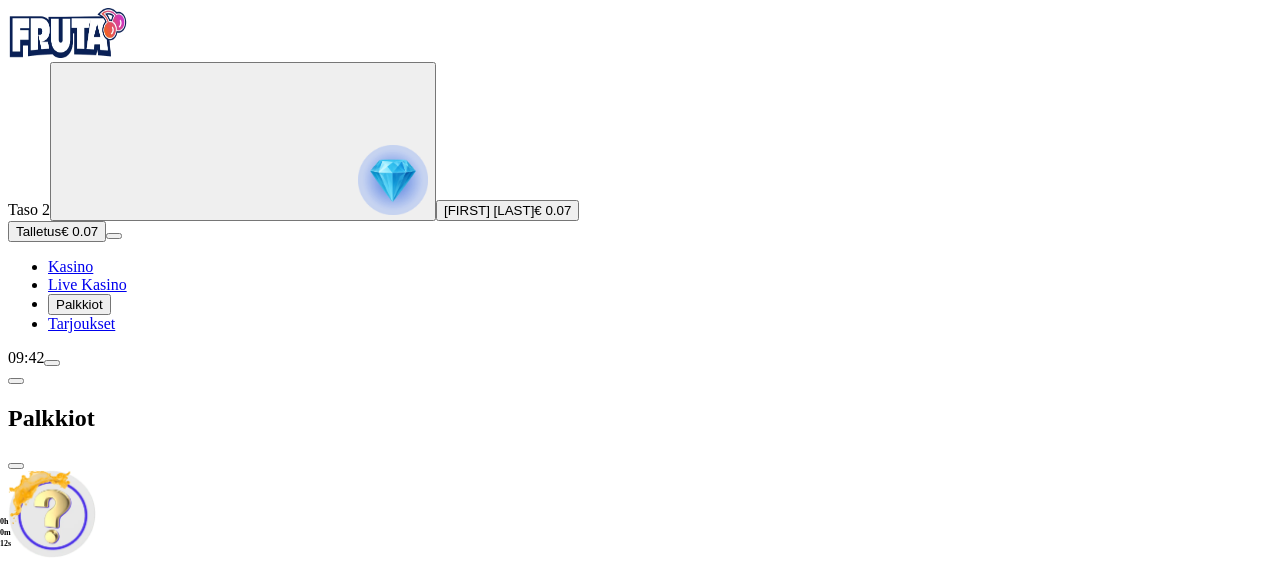 click at bounding box center [16, 466] 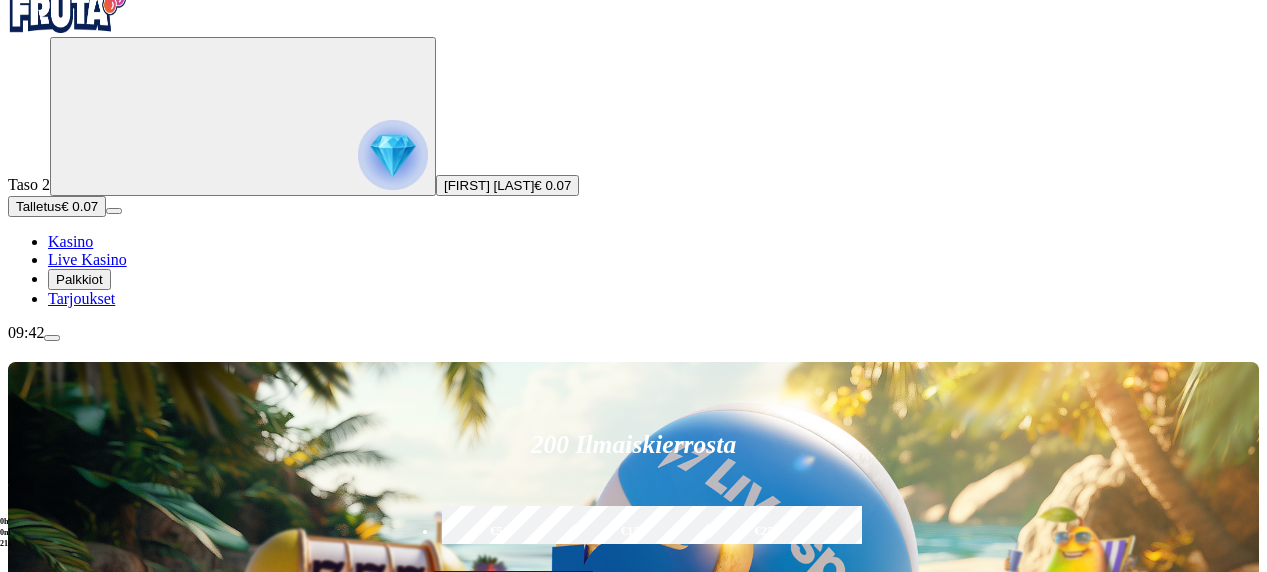 scroll, scrollTop: 0, scrollLeft: 0, axis: both 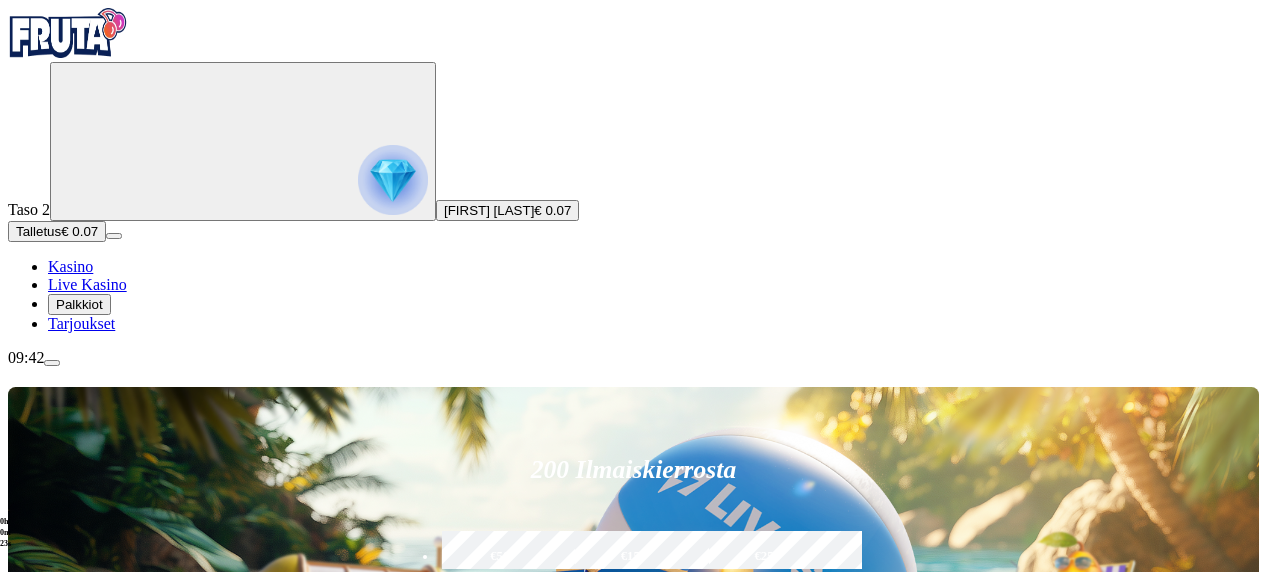 click on "Talletus [CURRENCY] 0.07" at bounding box center (57, 231) 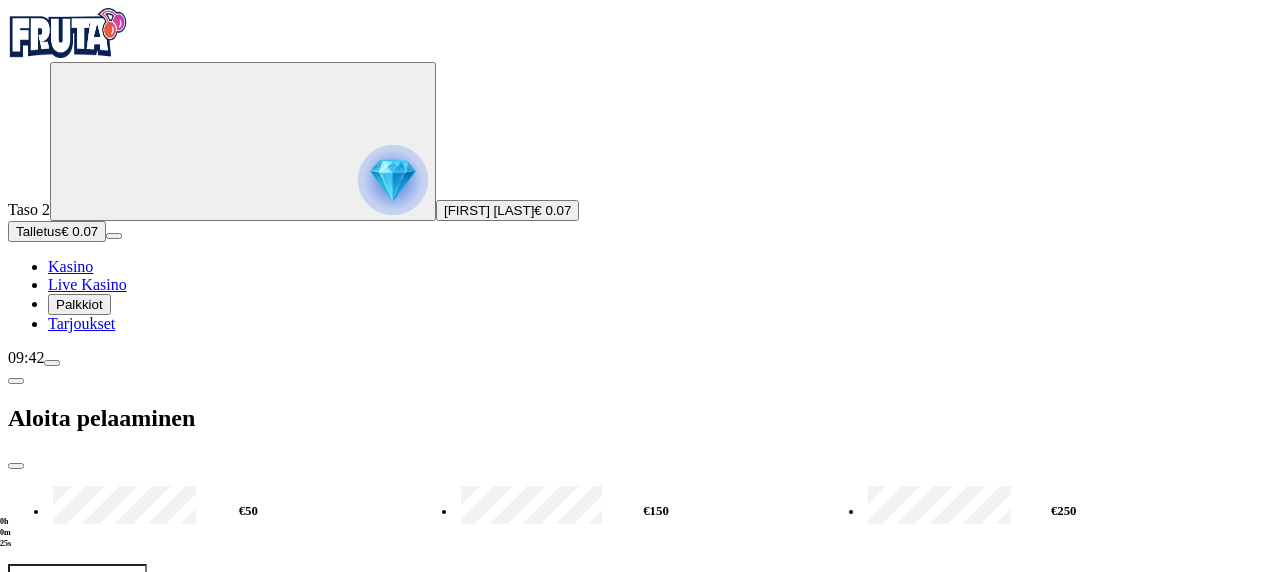 click on "***" at bounding box center [77, 596] 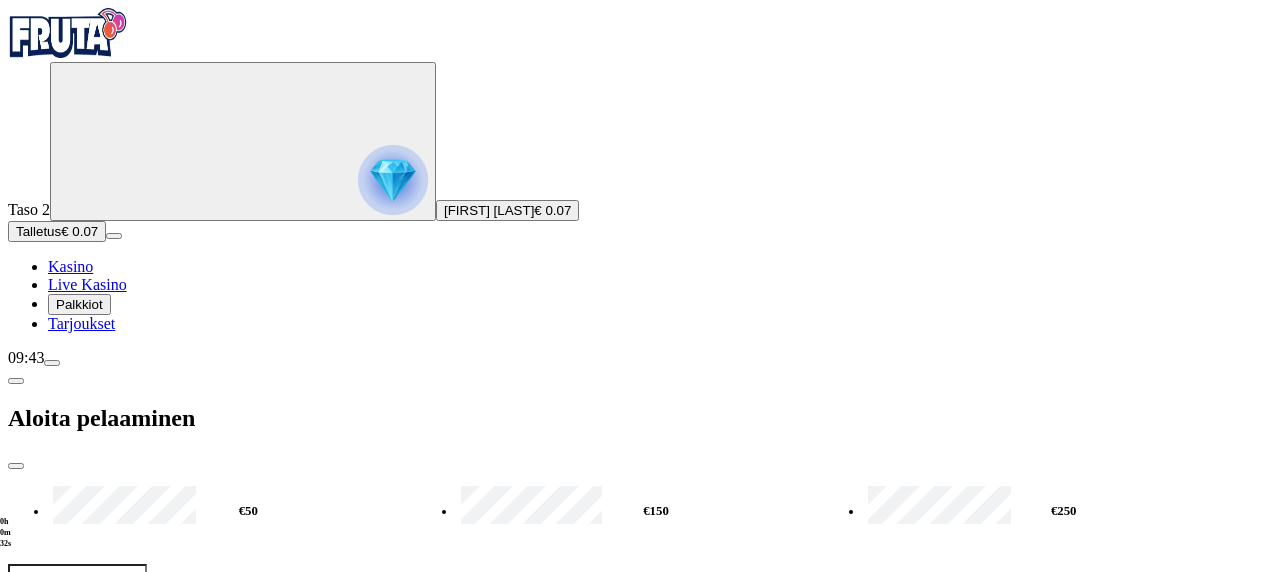 type on "*" 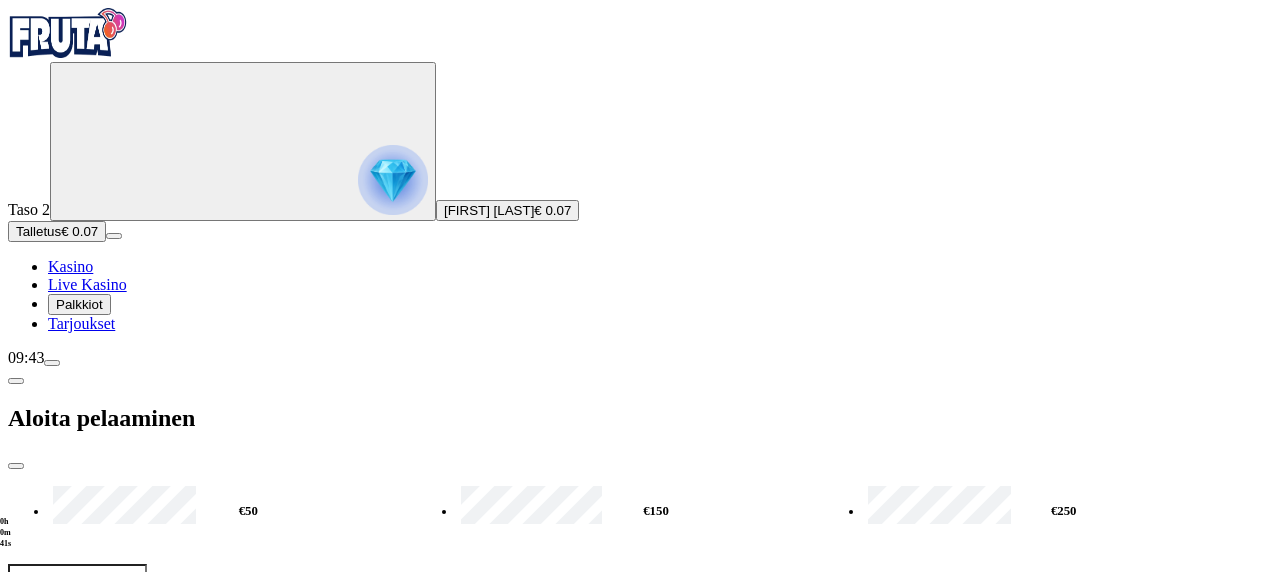 type on "**" 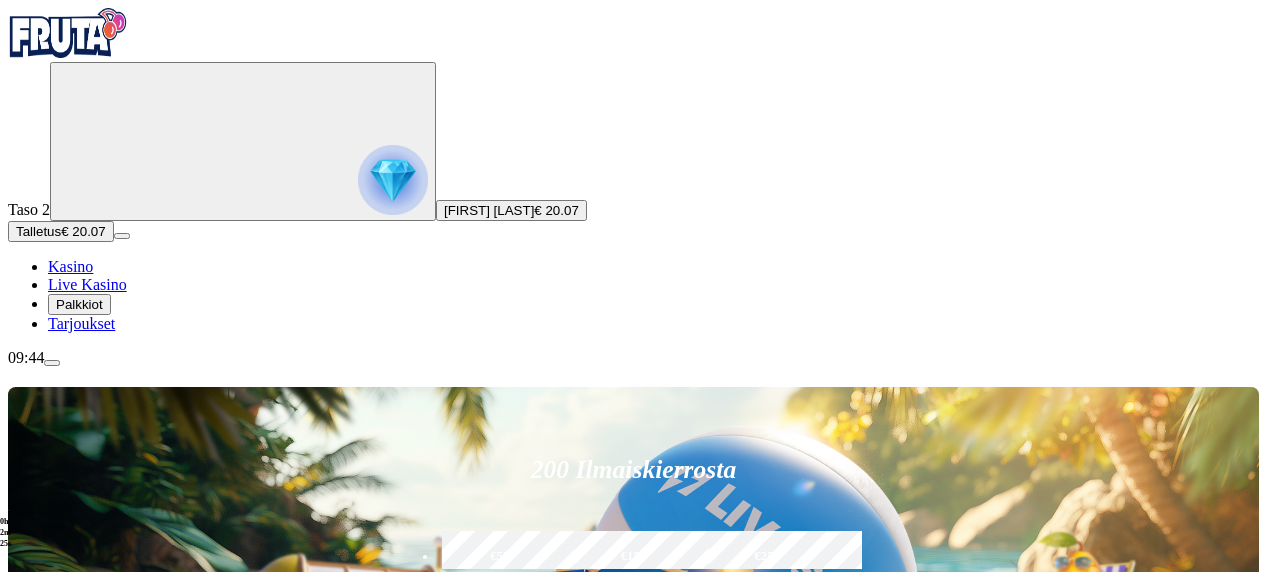 click at bounding box center (393, 180) 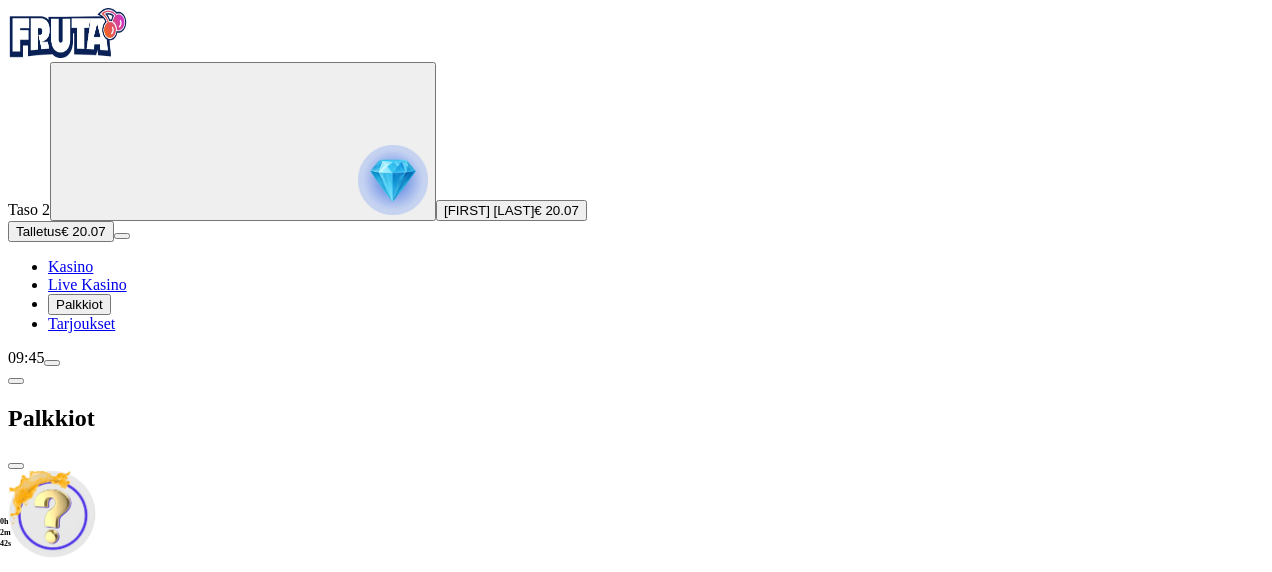click at bounding box center (636, 674) 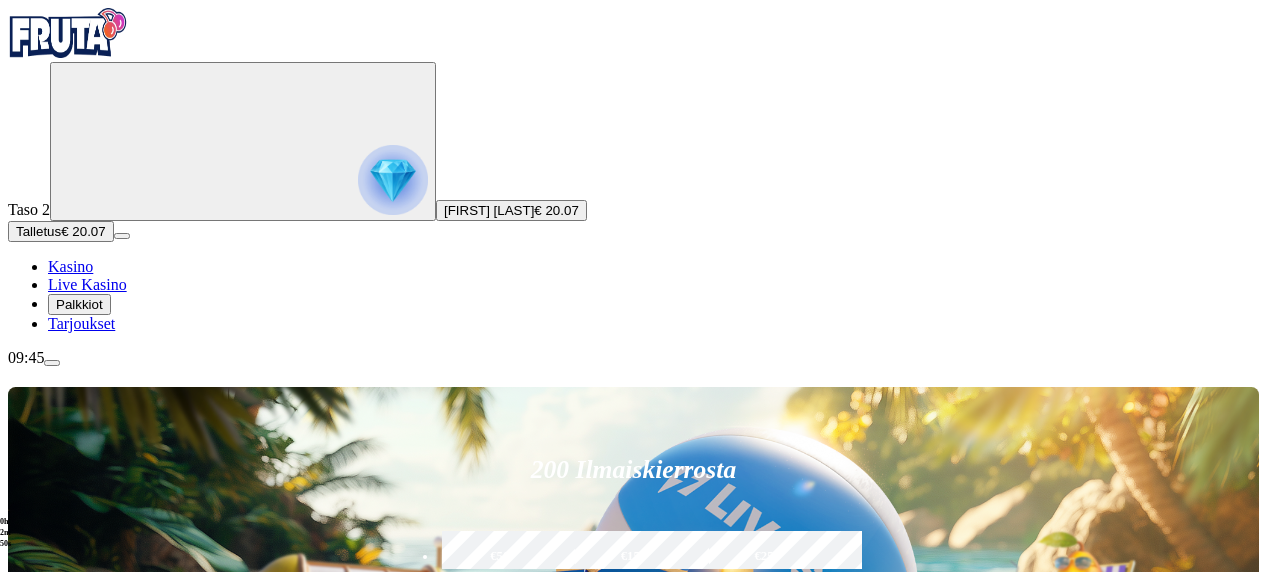 click at bounding box center (892, 895) 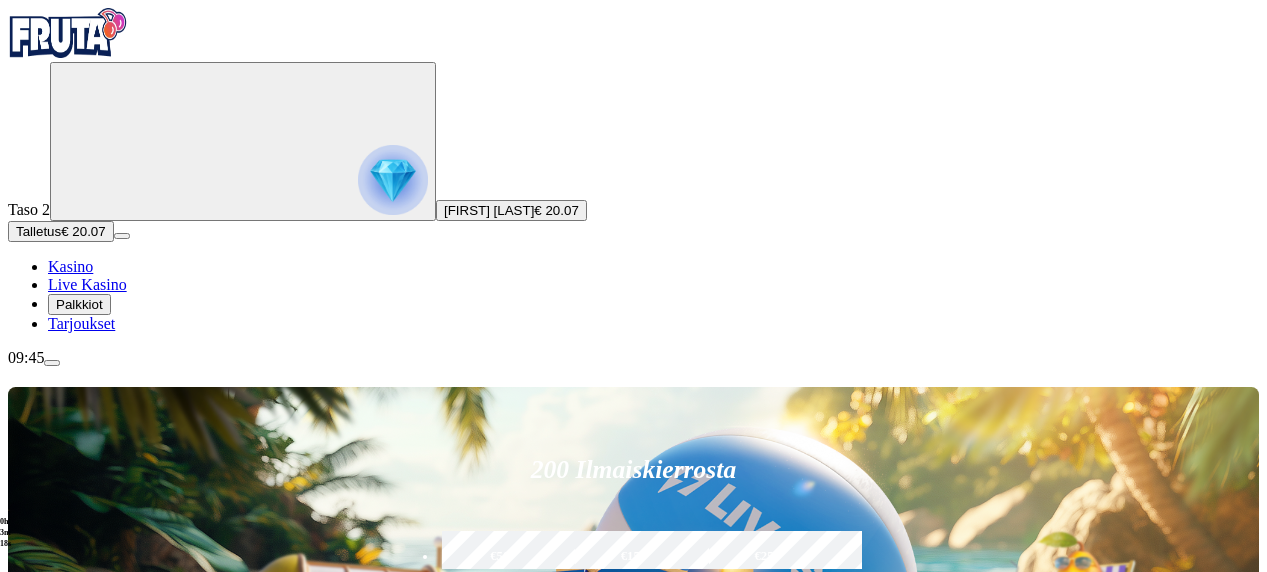 type on "*********" 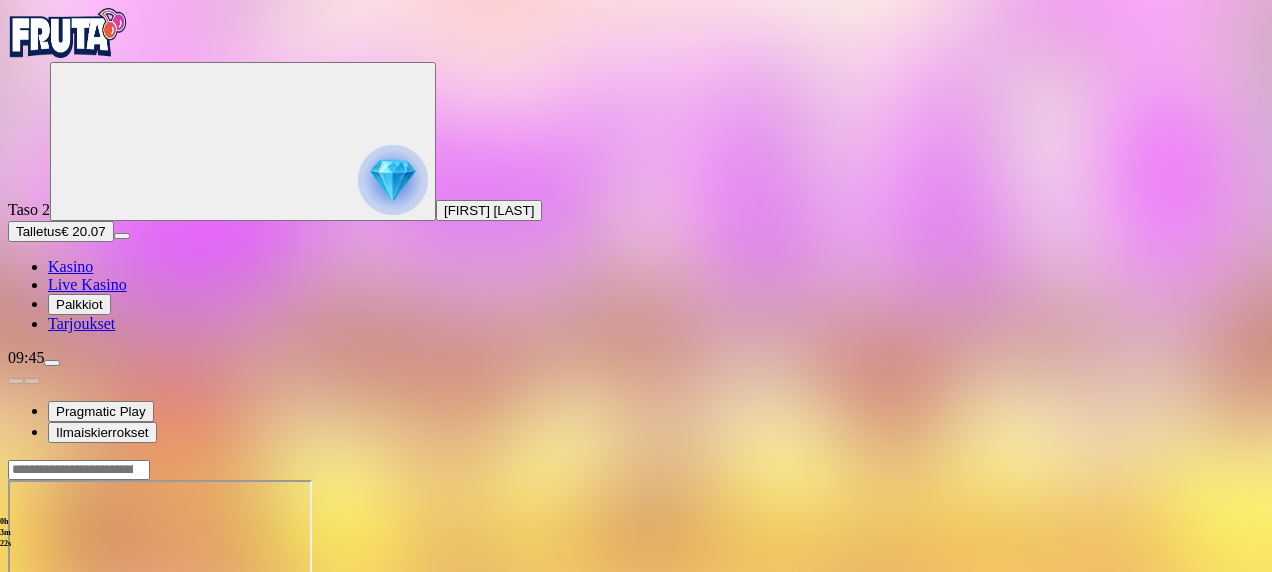 click at bounding box center [48, 652] 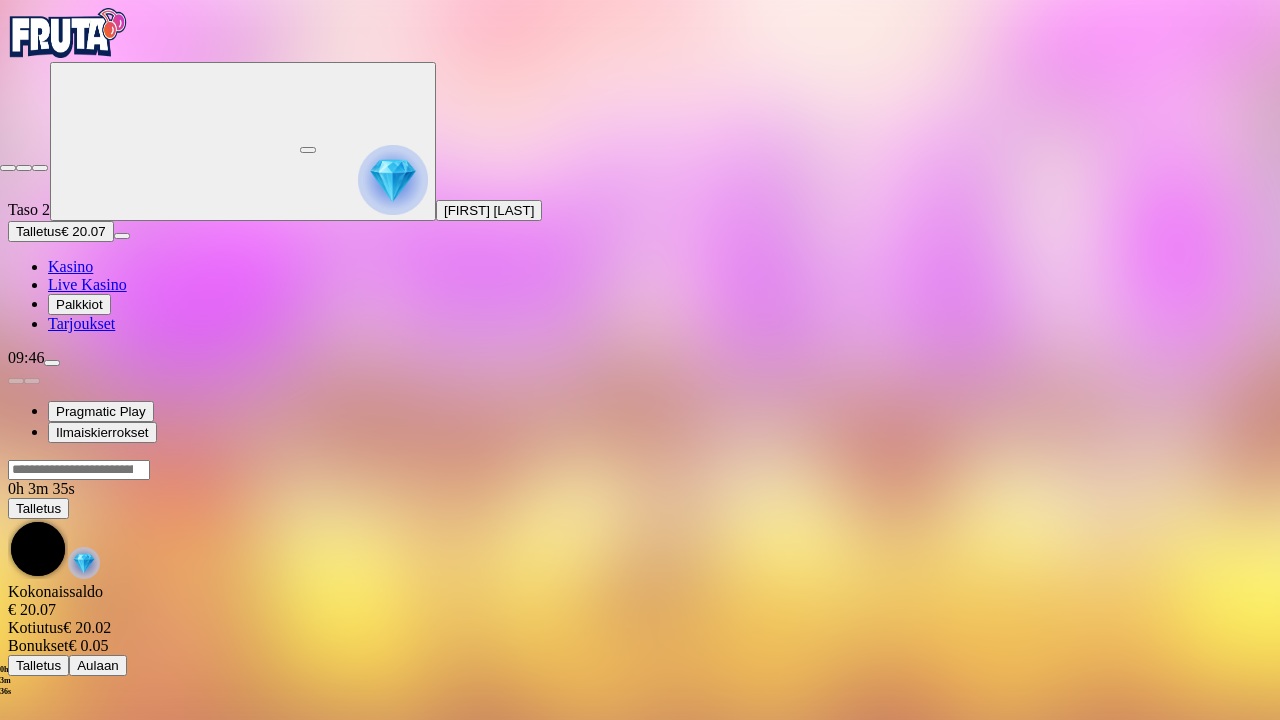 click at bounding box center (8, 168) 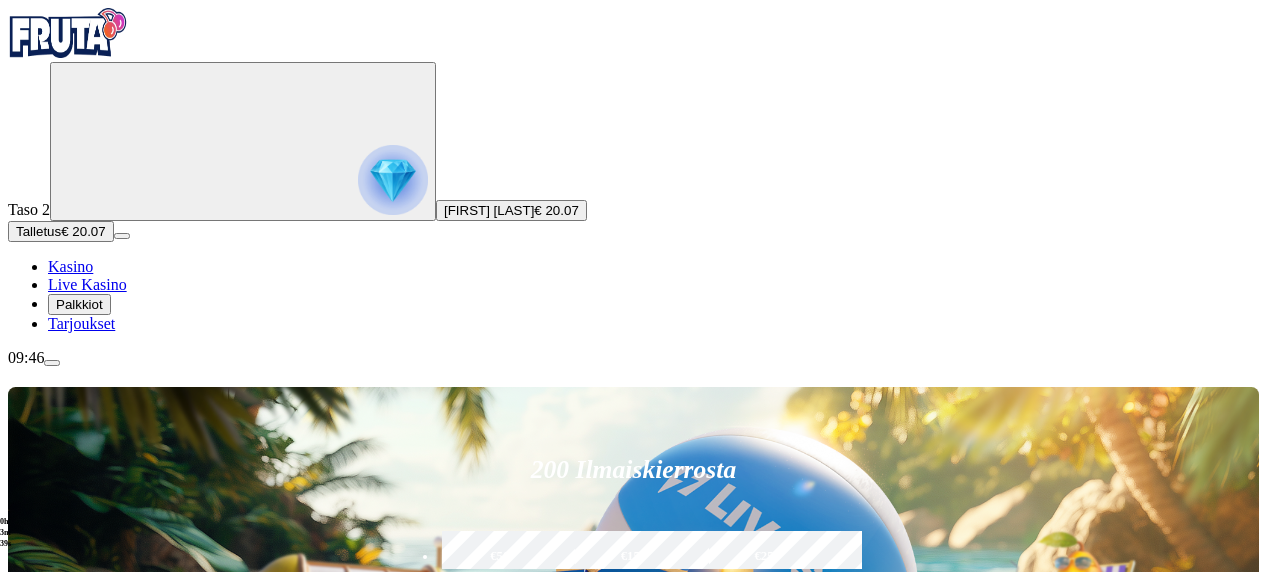 click at bounding box center (892, 895) 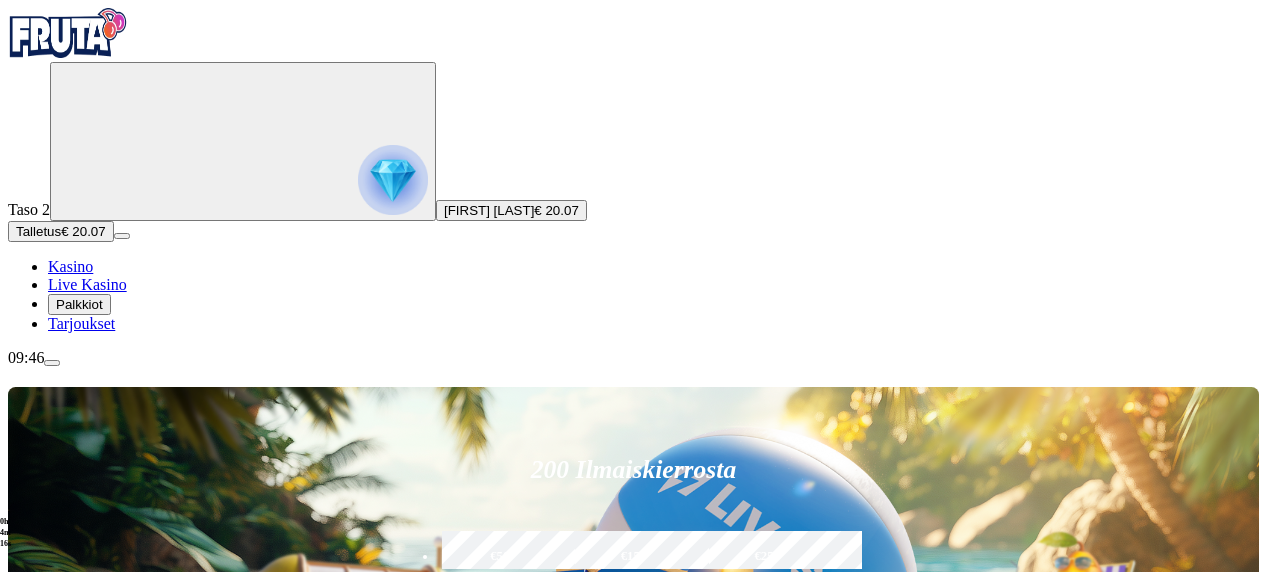 type on "*" 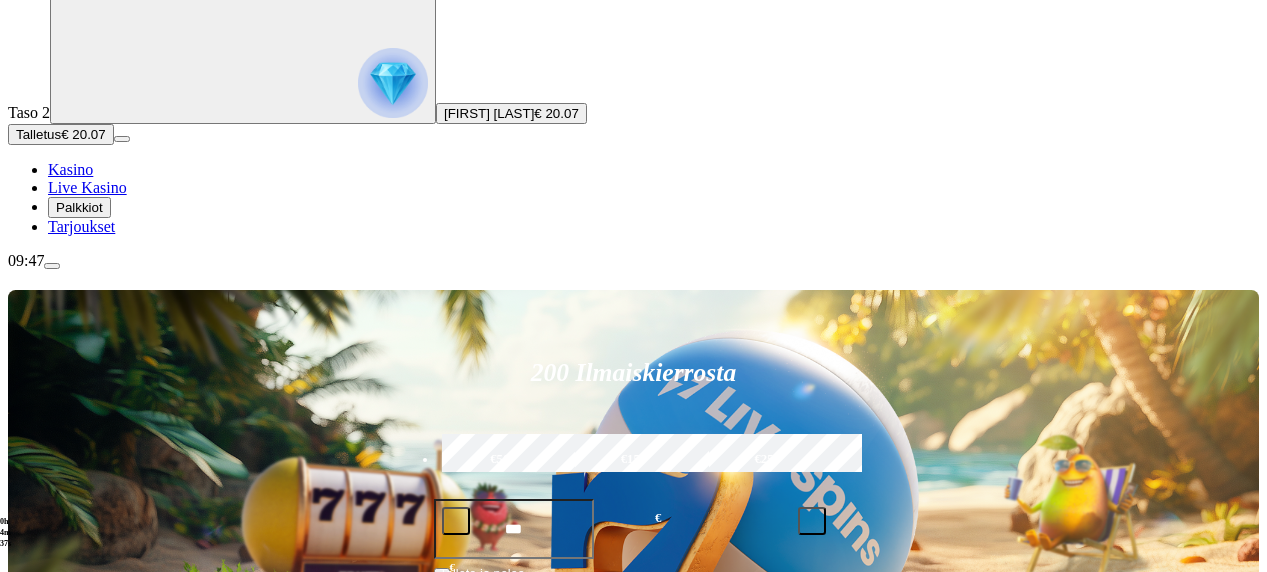 scroll, scrollTop: 100, scrollLeft: 0, axis: vertical 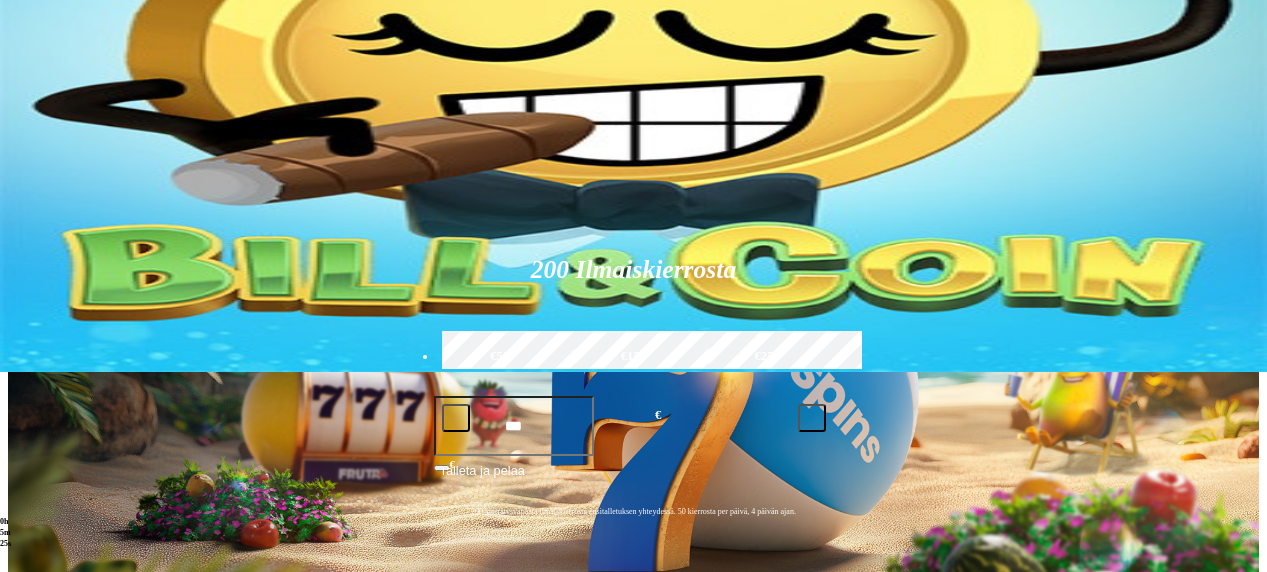 type on "*******" 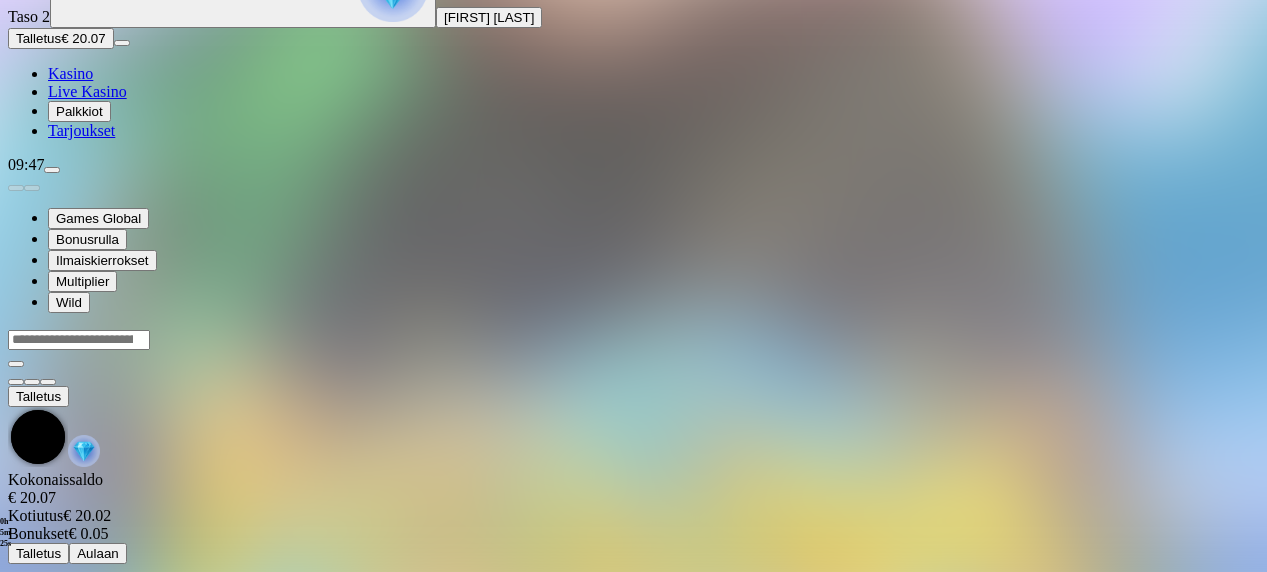 scroll, scrollTop: 0, scrollLeft: 0, axis: both 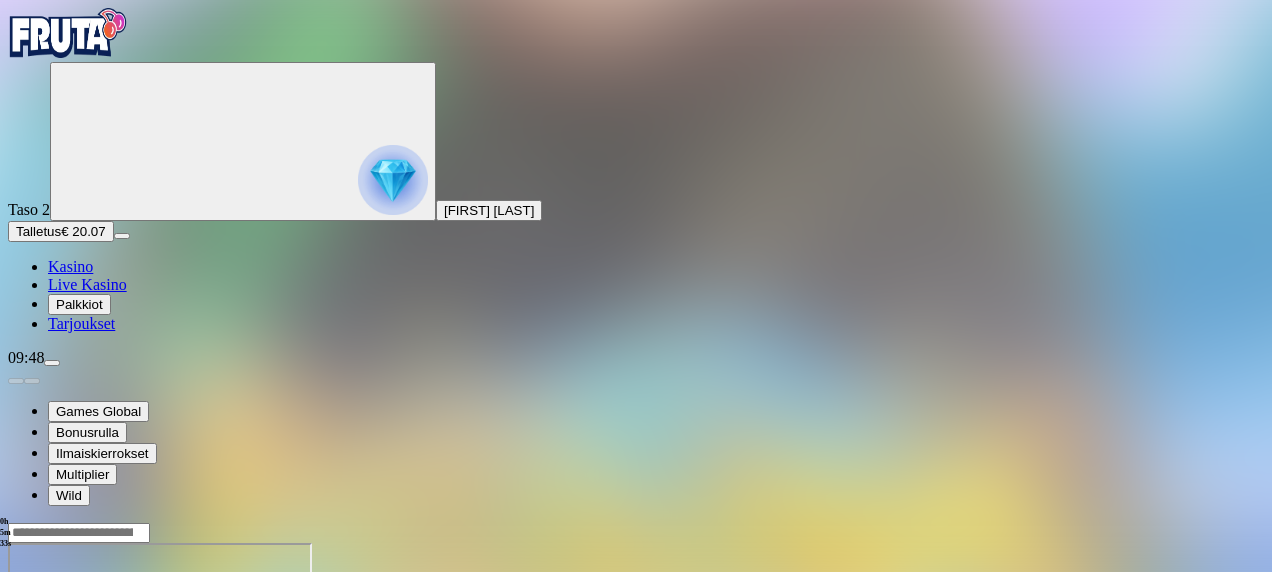 click at bounding box center [48, 715] 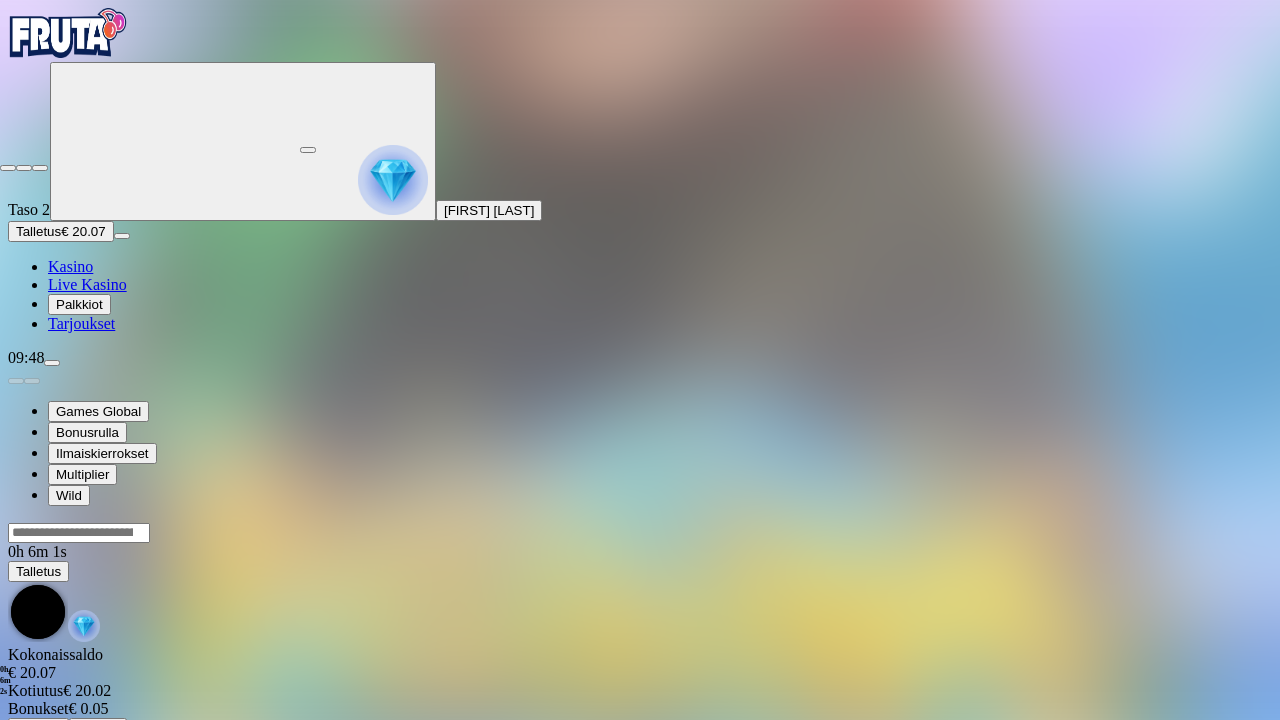 click at bounding box center [8, 168] 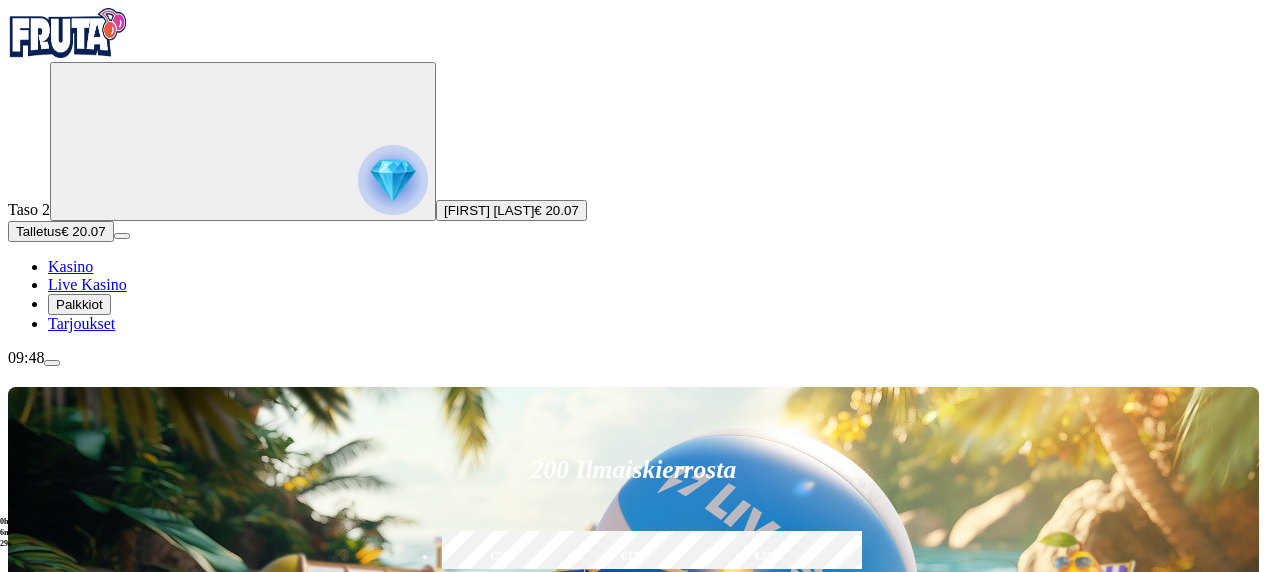 click at bounding box center (892, 895) 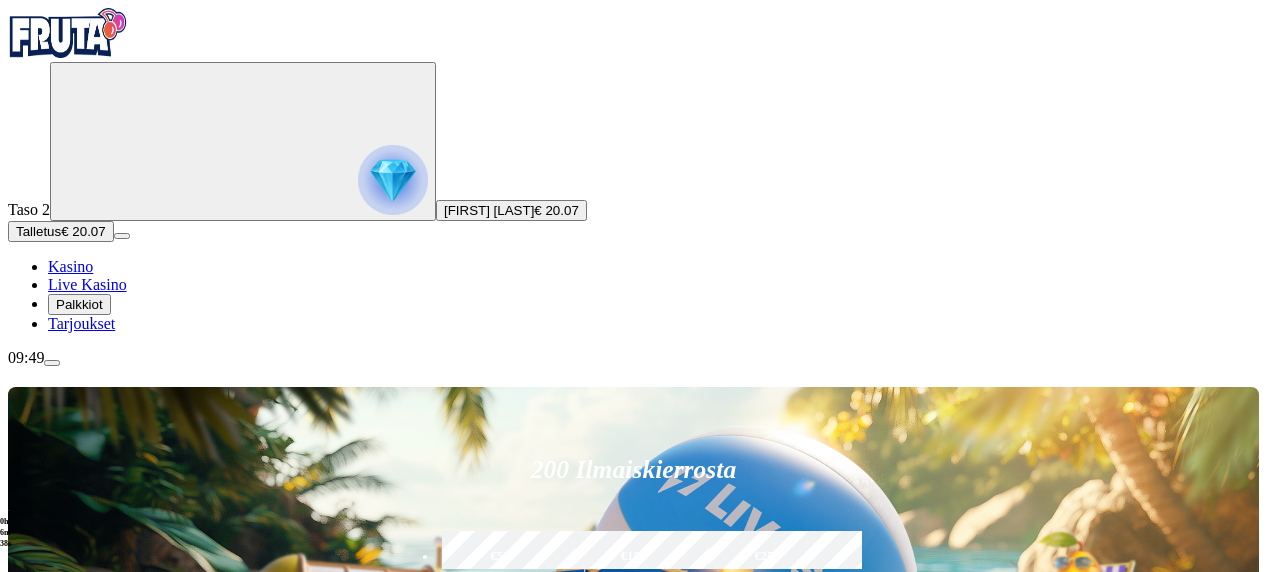 type on "*******" 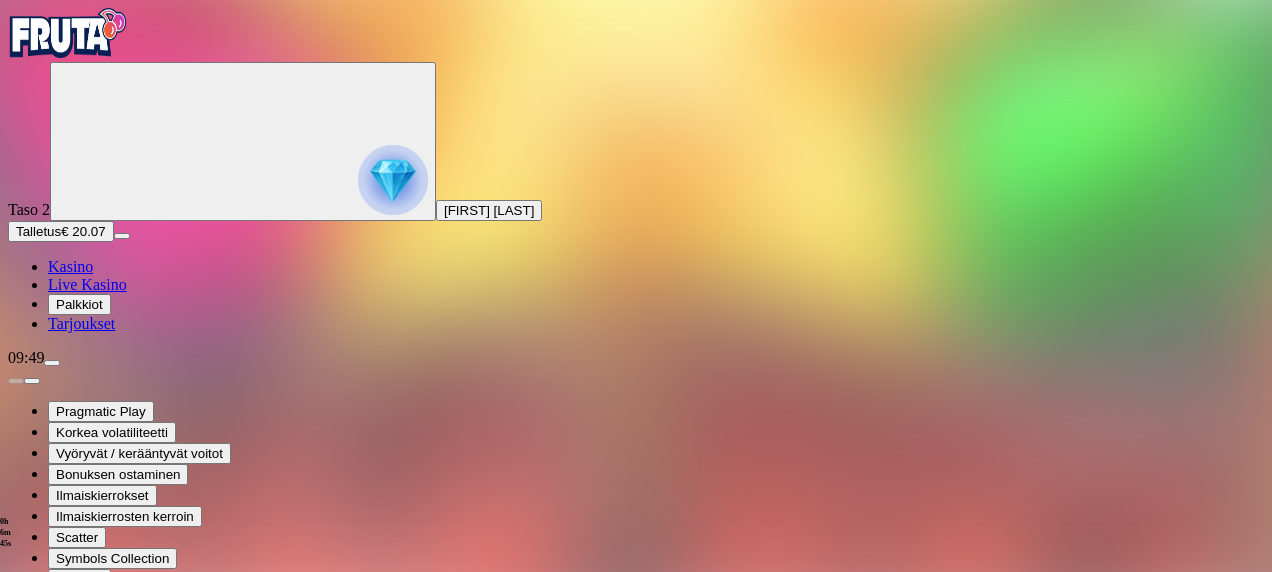click at bounding box center [48, 799] 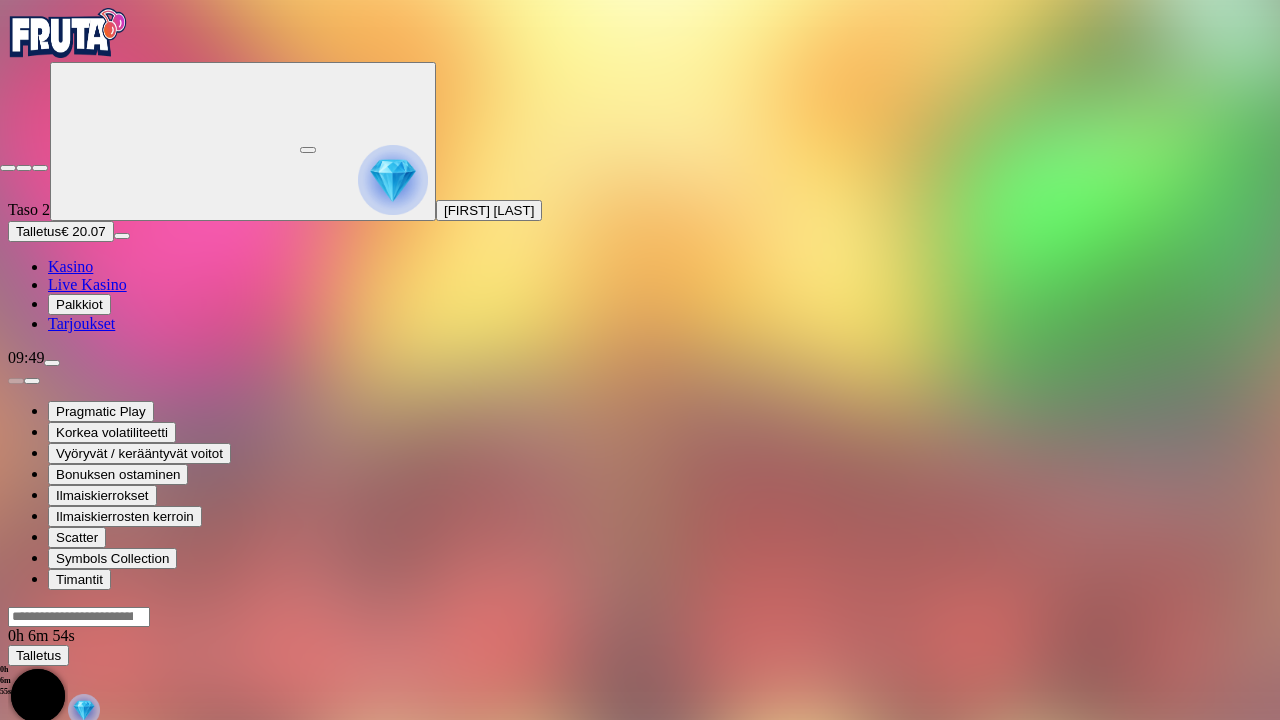 click at bounding box center (8, 168) 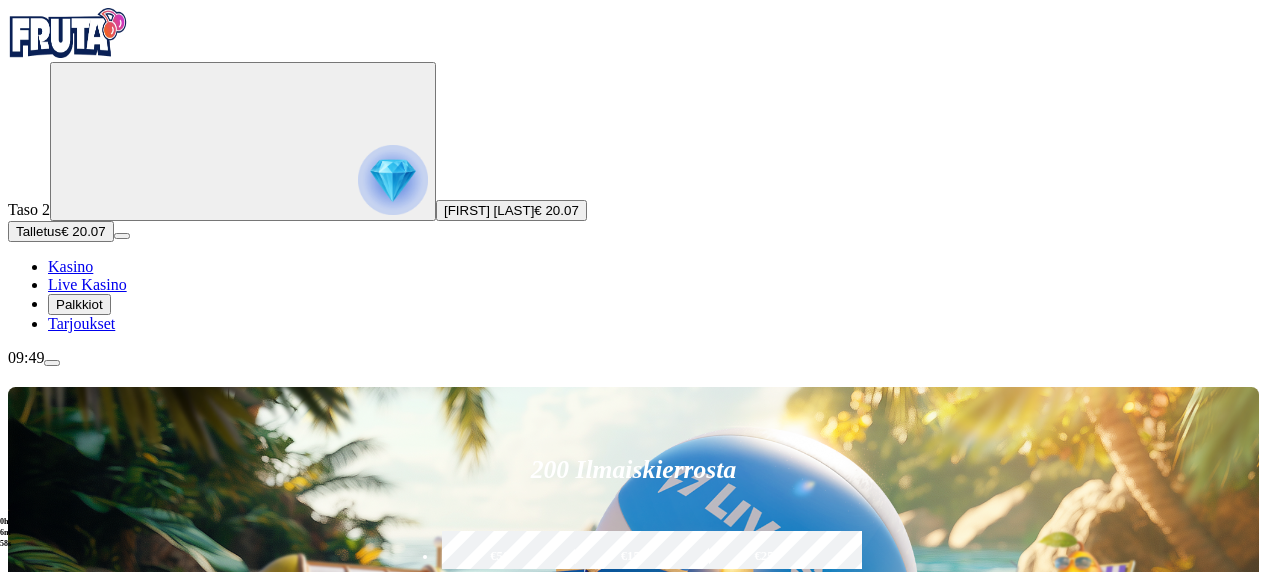 click at bounding box center (892, 895) 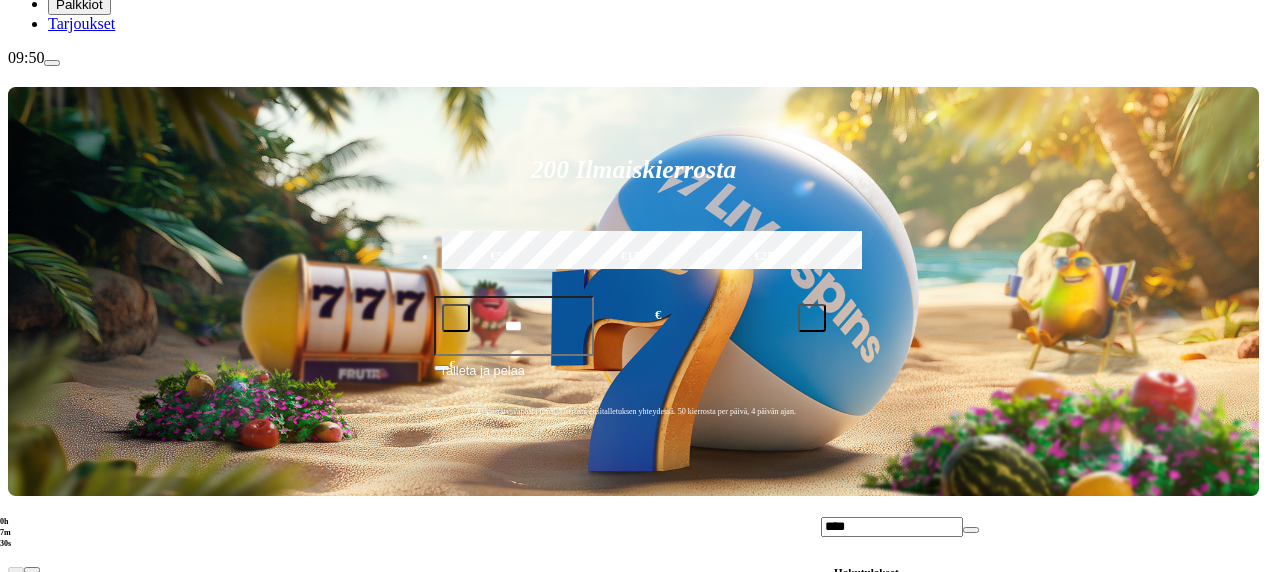 scroll, scrollTop: 200, scrollLeft: 0, axis: vertical 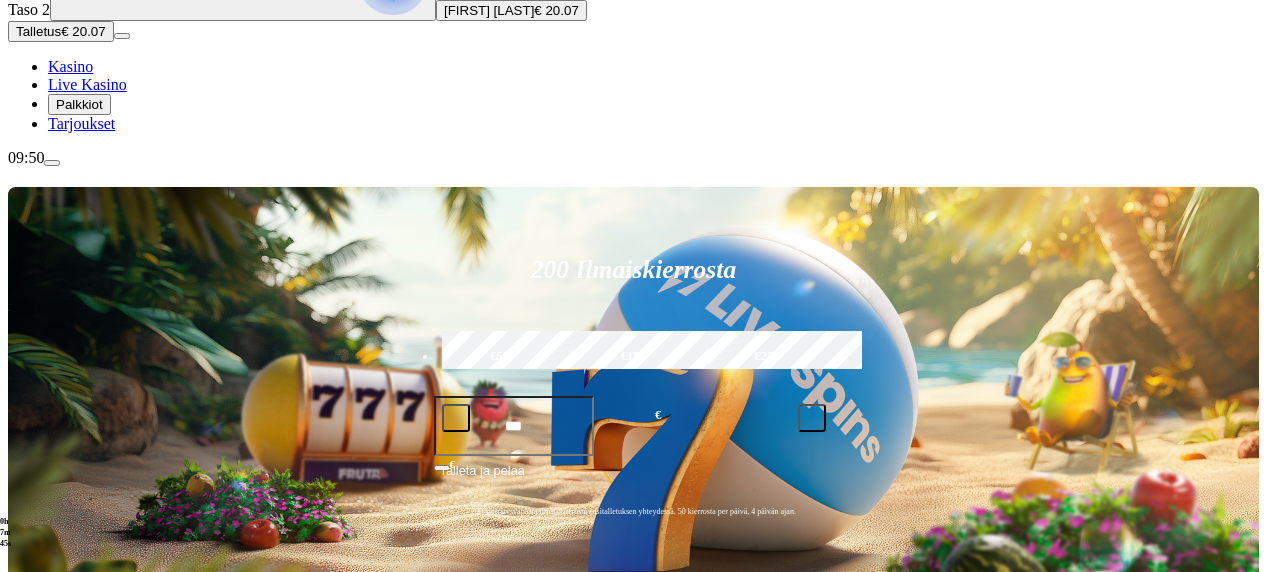 type on "****" 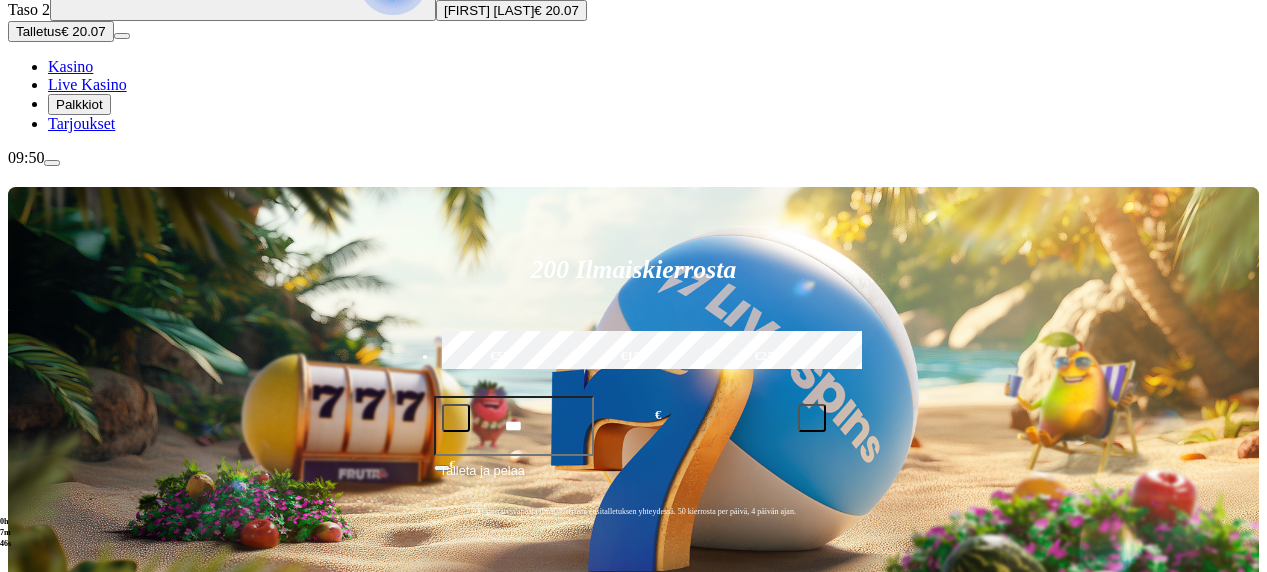 scroll, scrollTop: 0, scrollLeft: 0, axis: both 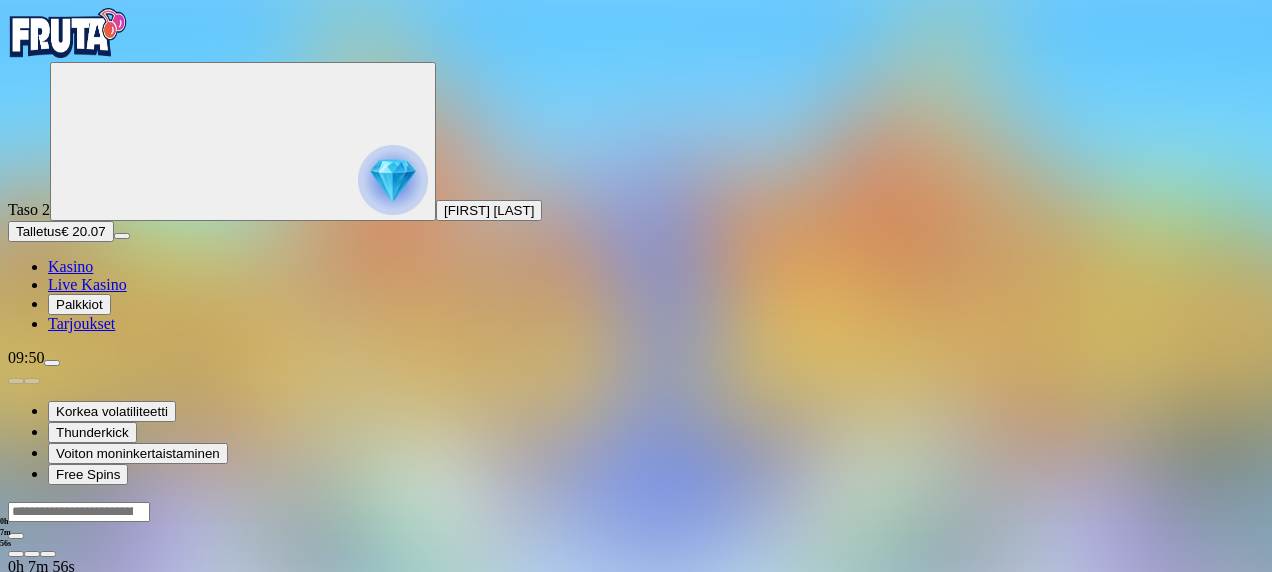 click at bounding box center [636, 529] 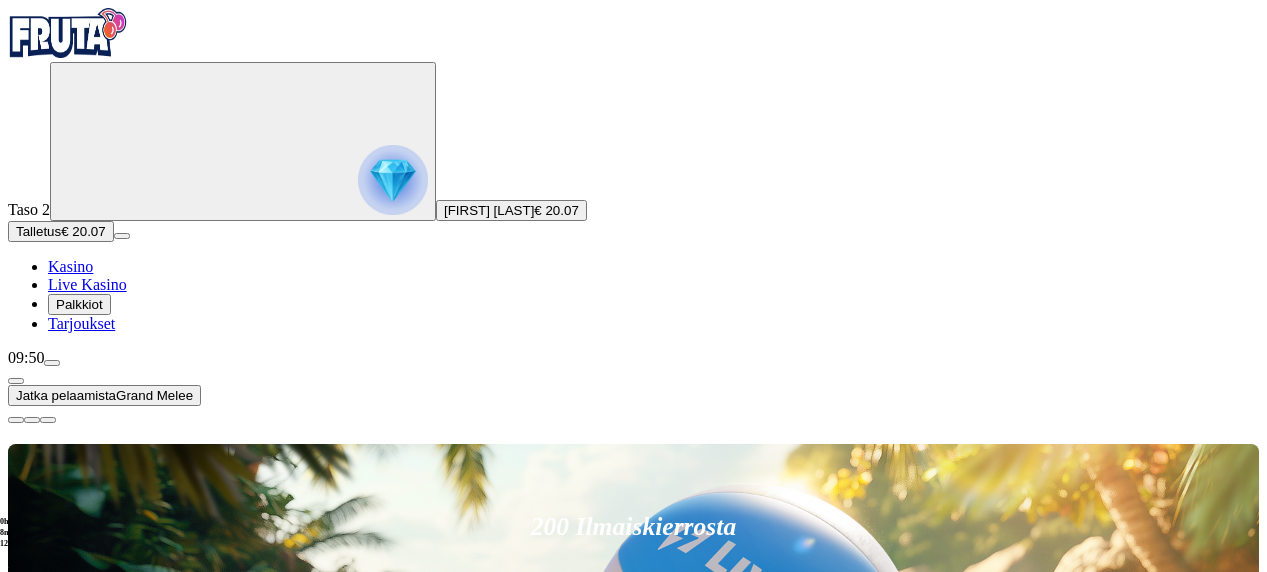 click at bounding box center [892, 952] 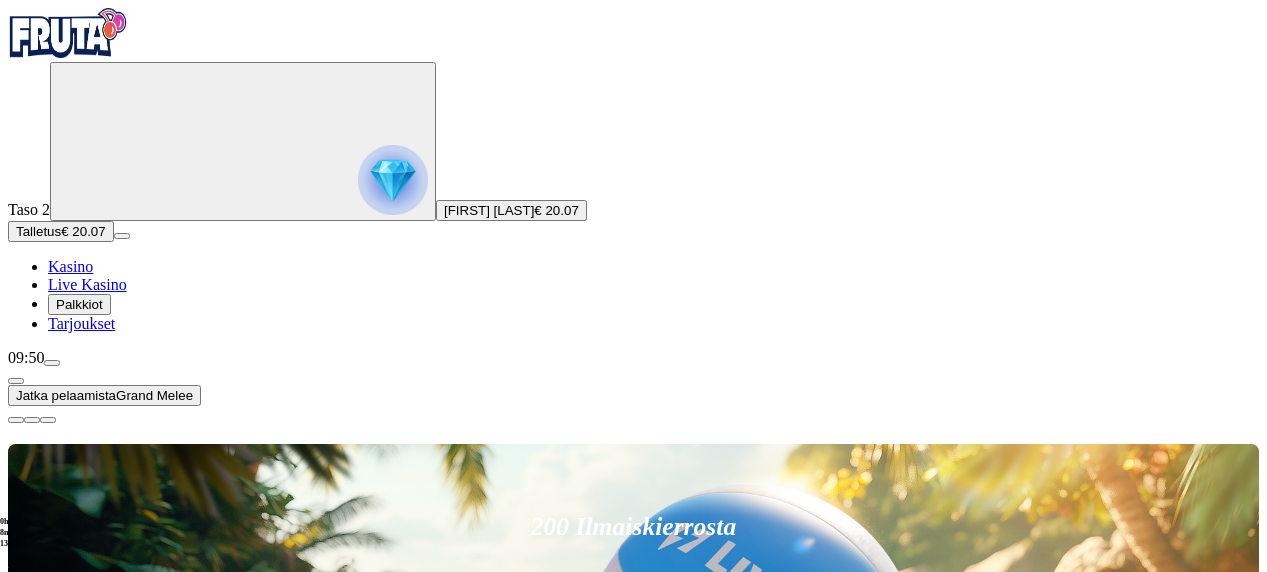 click at bounding box center (16, 420) 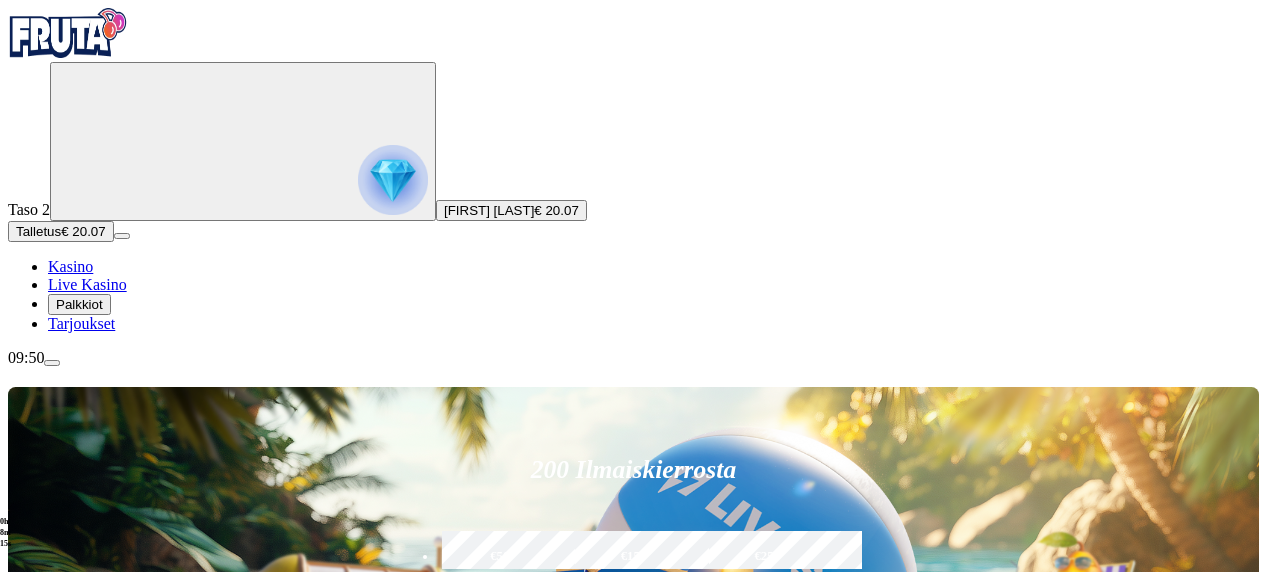 click at bounding box center [892, 895] 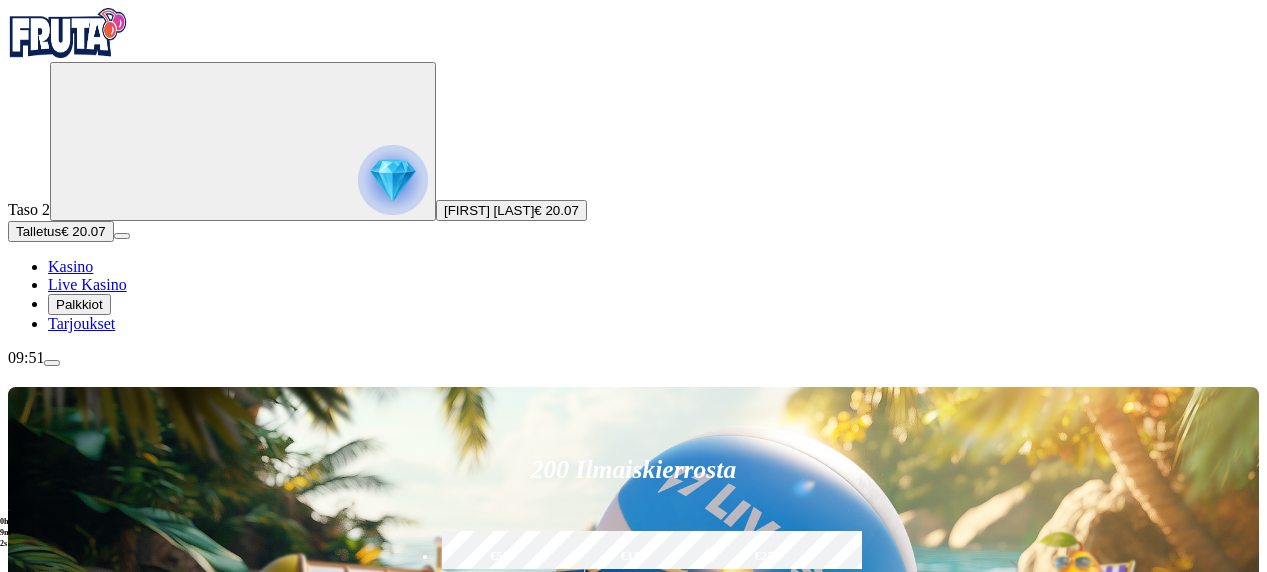 type on "*" 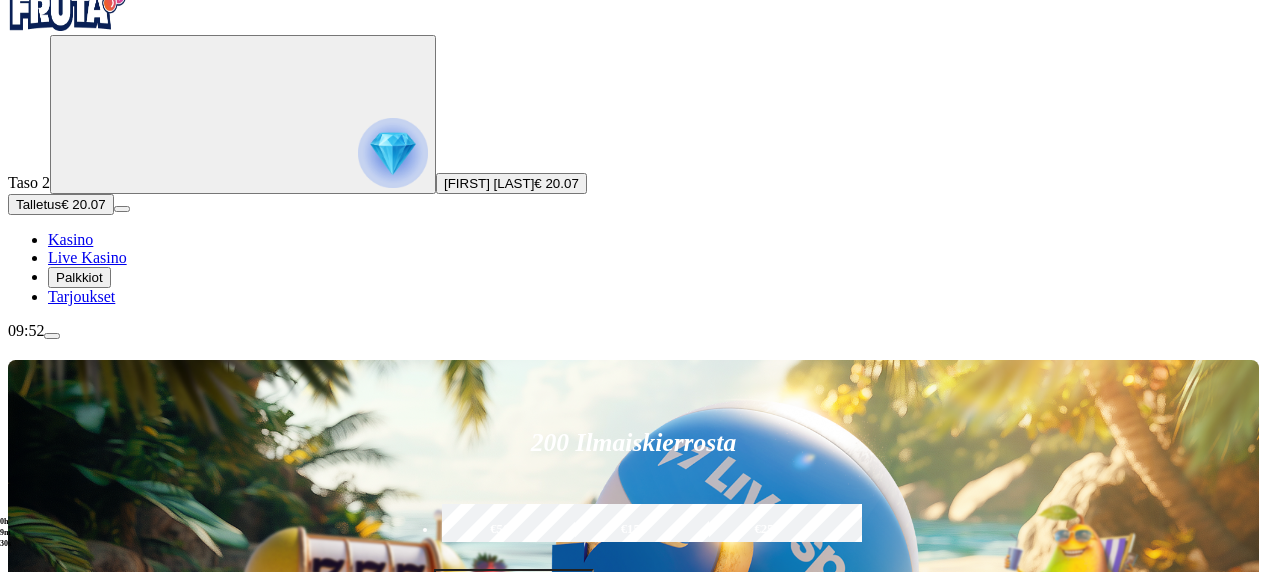 scroll, scrollTop: 0, scrollLeft: 0, axis: both 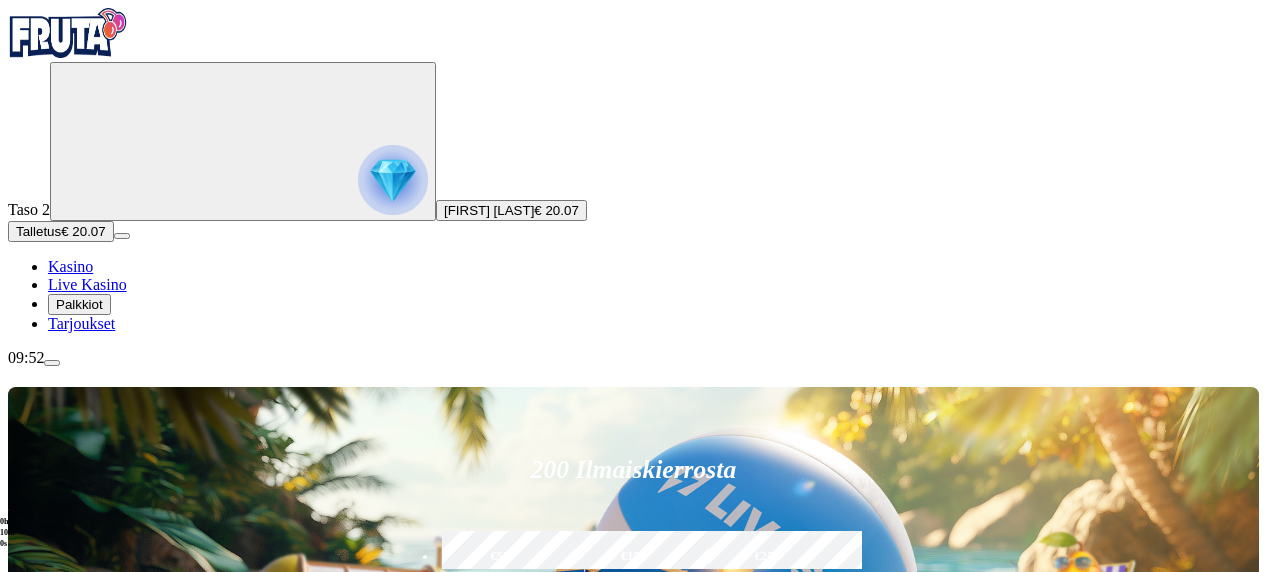 type on "***" 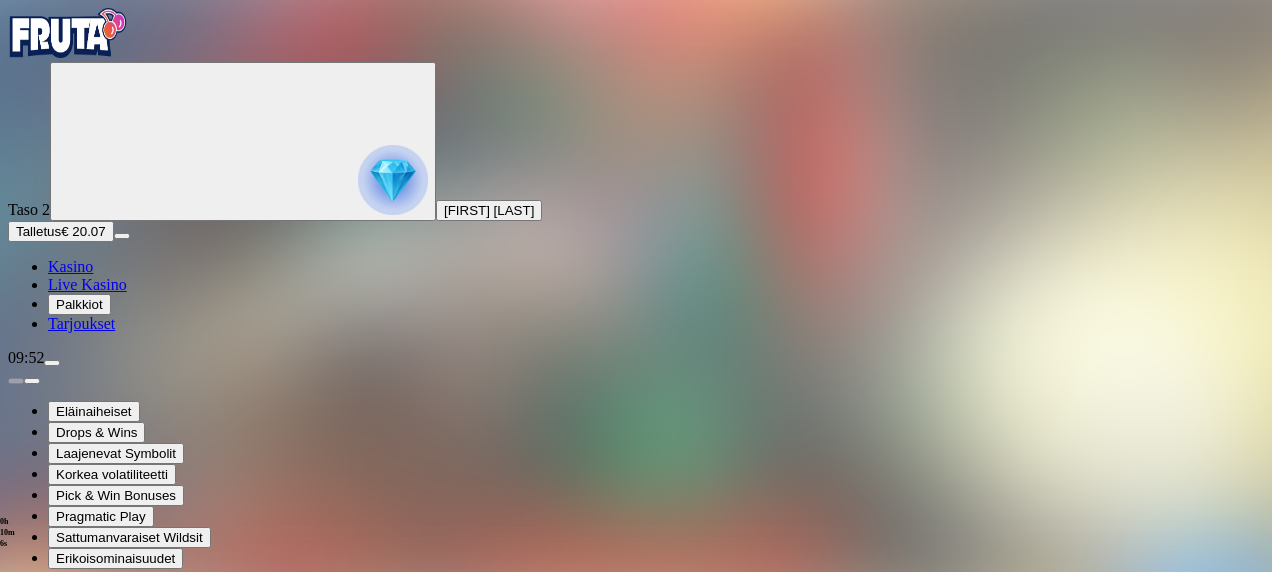 drag, startPoint x: 1136, startPoint y: 178, endPoint x: 1140, endPoint y: 282, distance: 104.0769 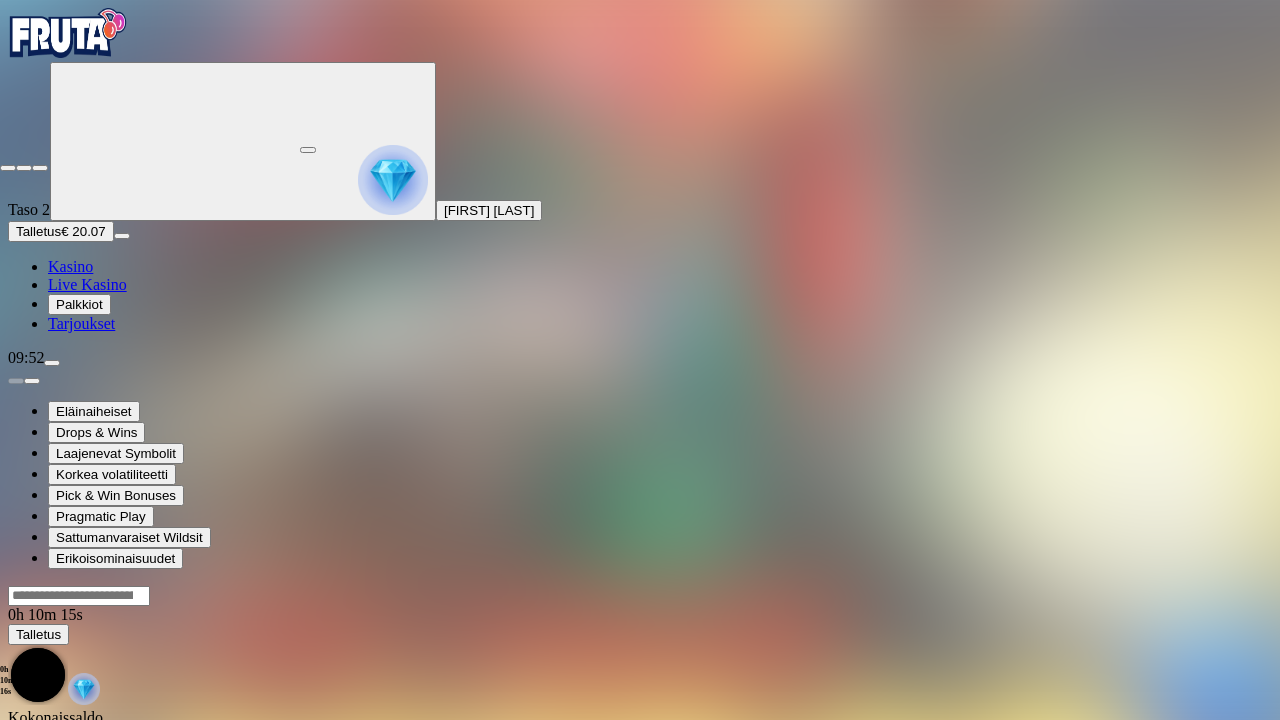 click at bounding box center (8, 168) 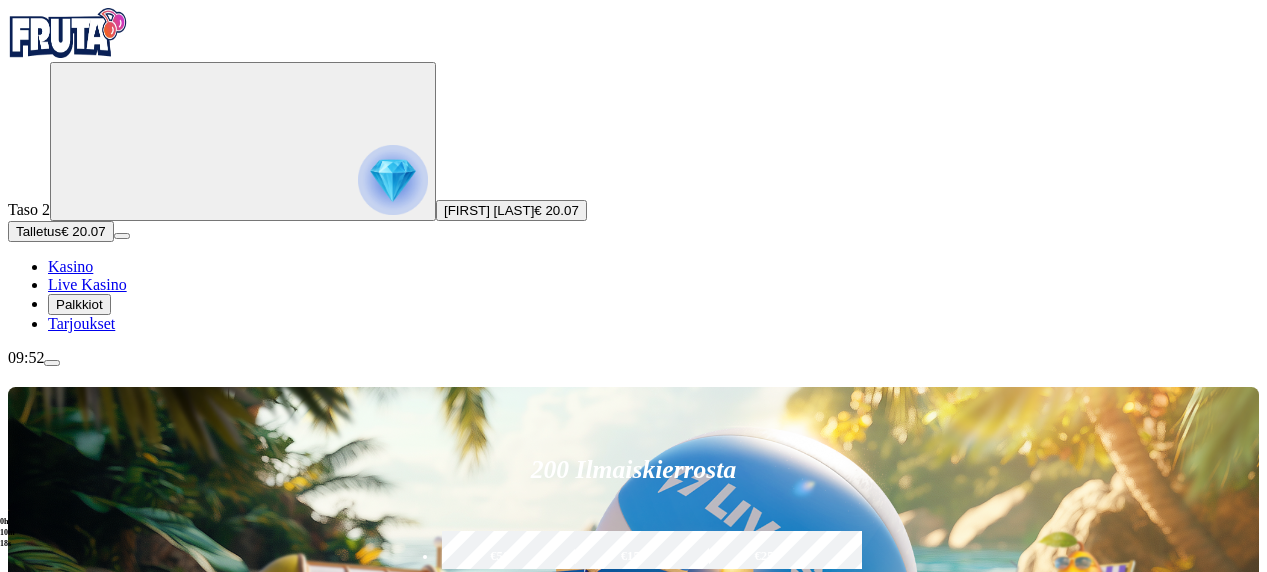 click at bounding box center (892, 895) 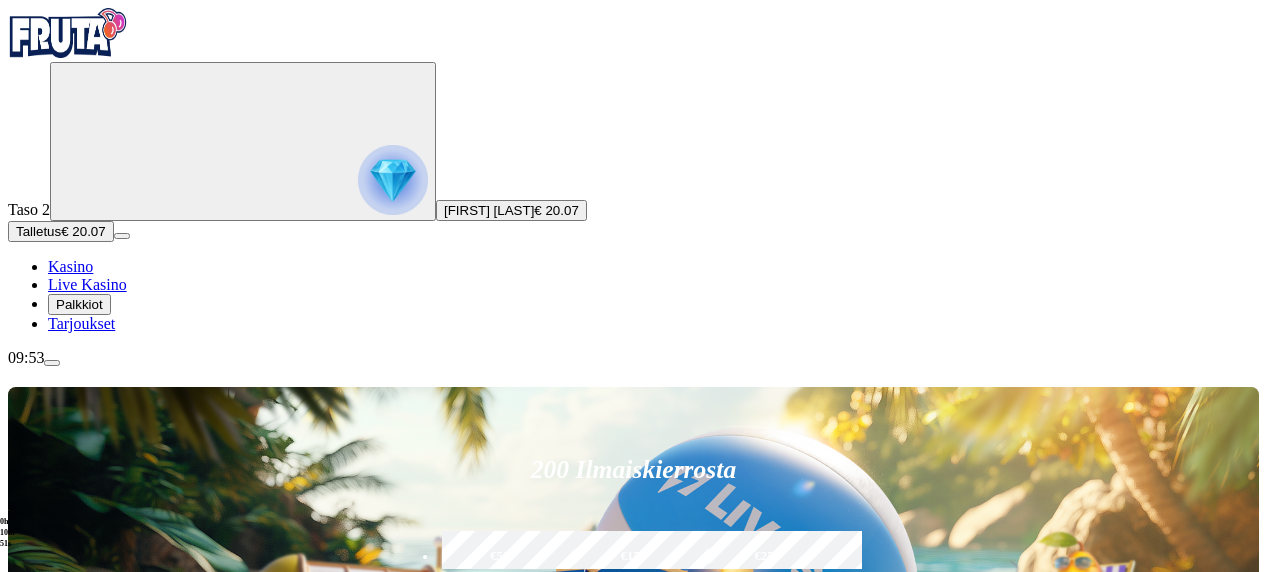 type on "*" 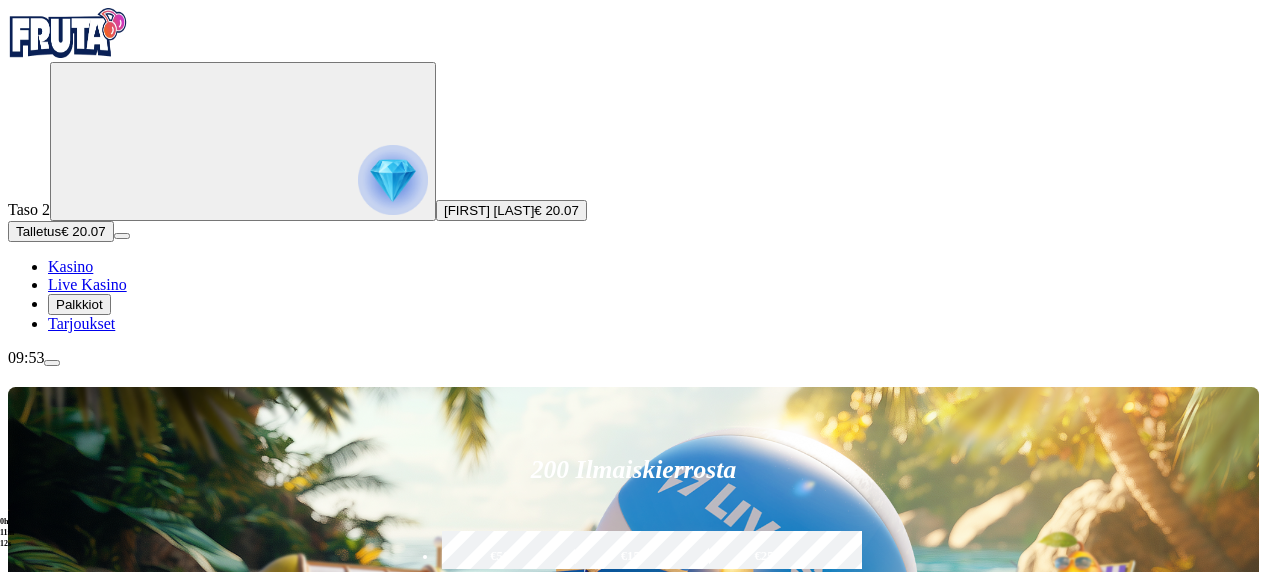type on "*****" 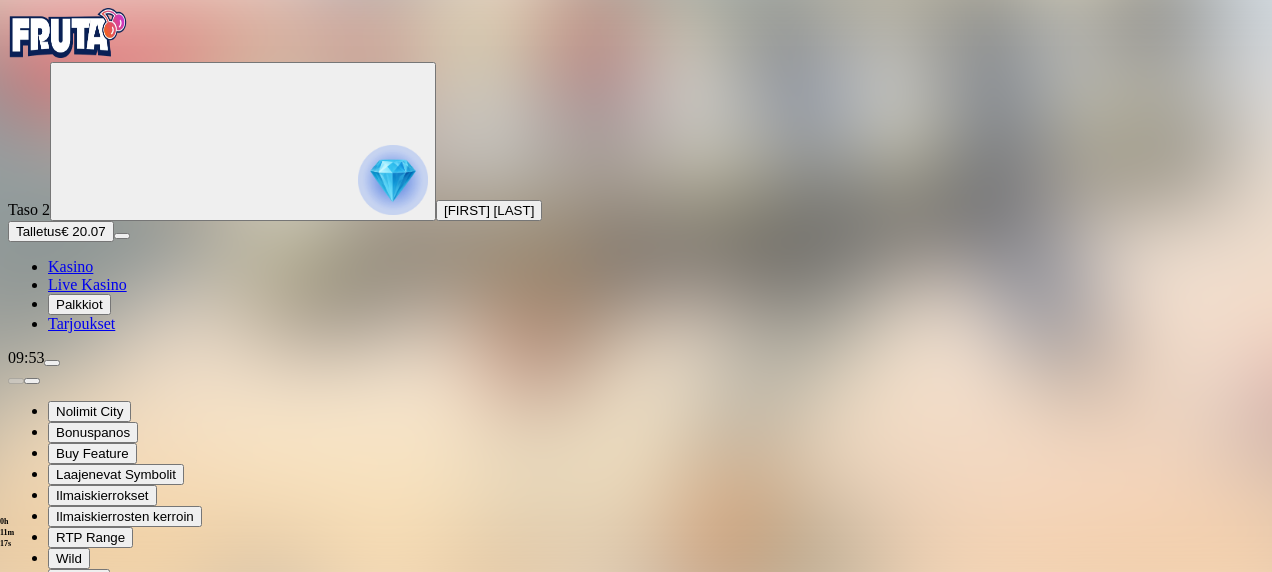 click at bounding box center [16, 820] 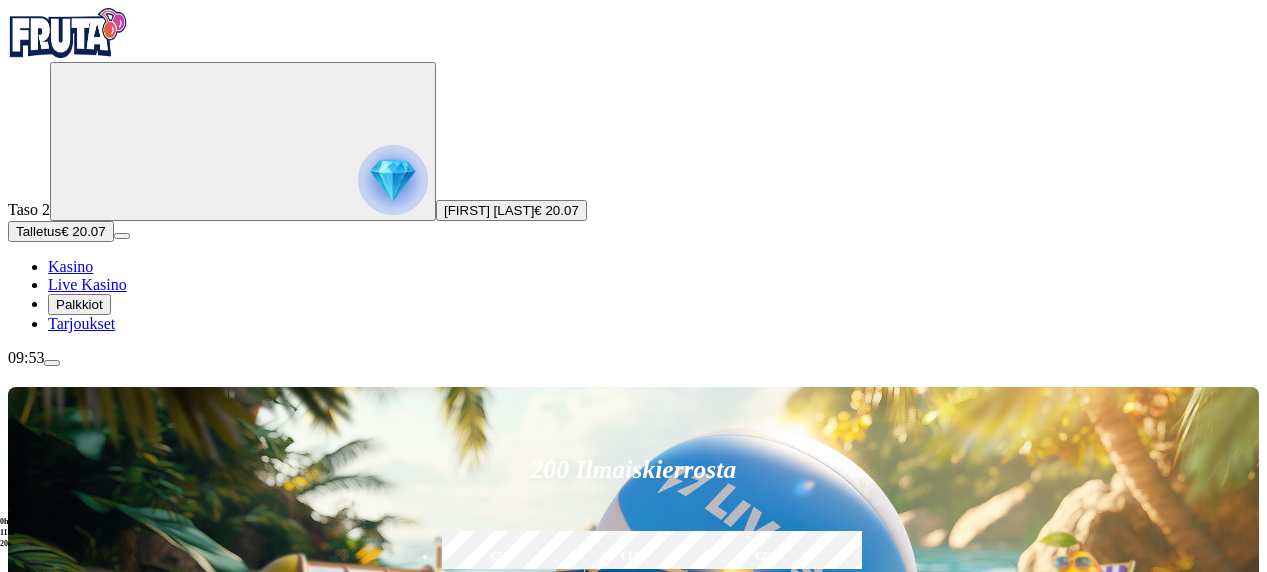 click at bounding box center [892, 895] 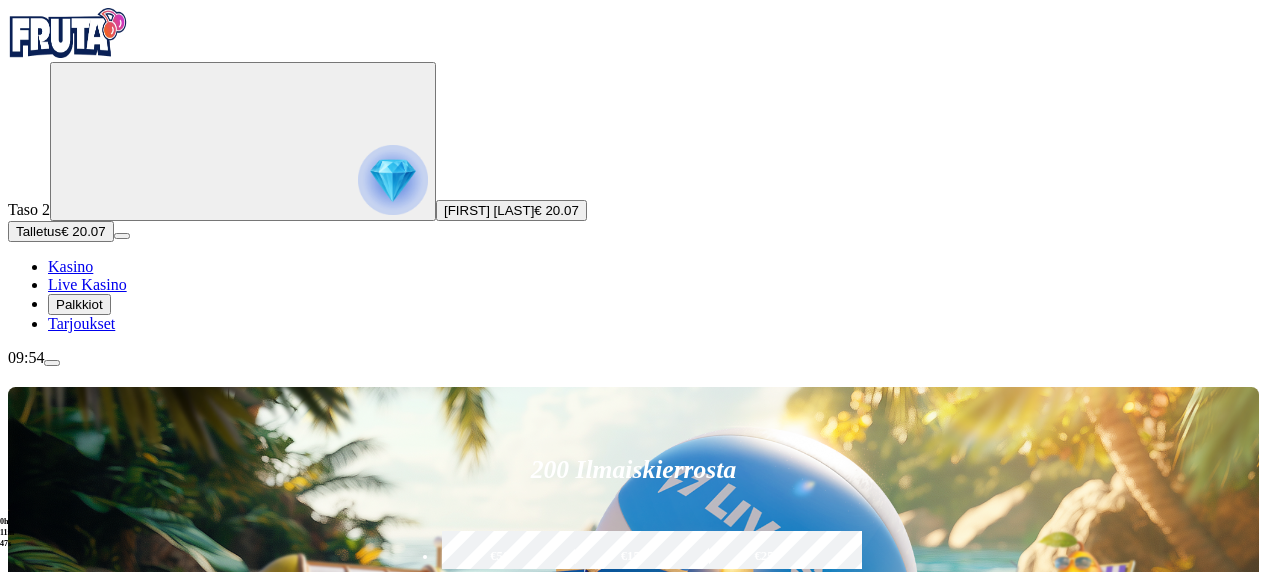 scroll, scrollTop: 200, scrollLeft: 0, axis: vertical 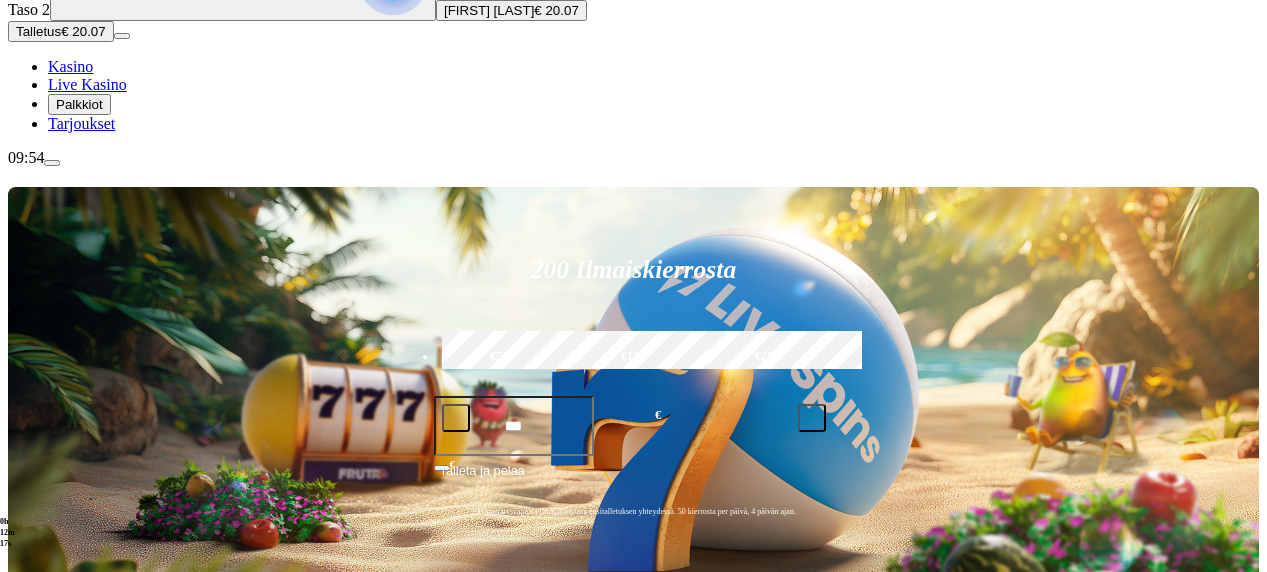 type on "******" 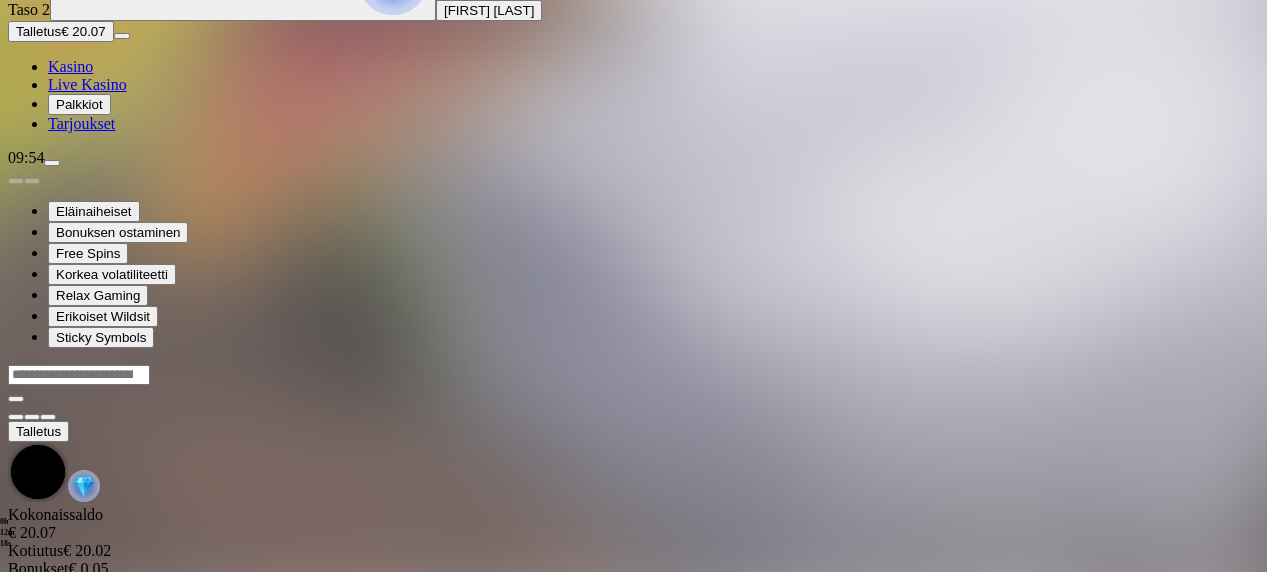 scroll, scrollTop: 0, scrollLeft: 0, axis: both 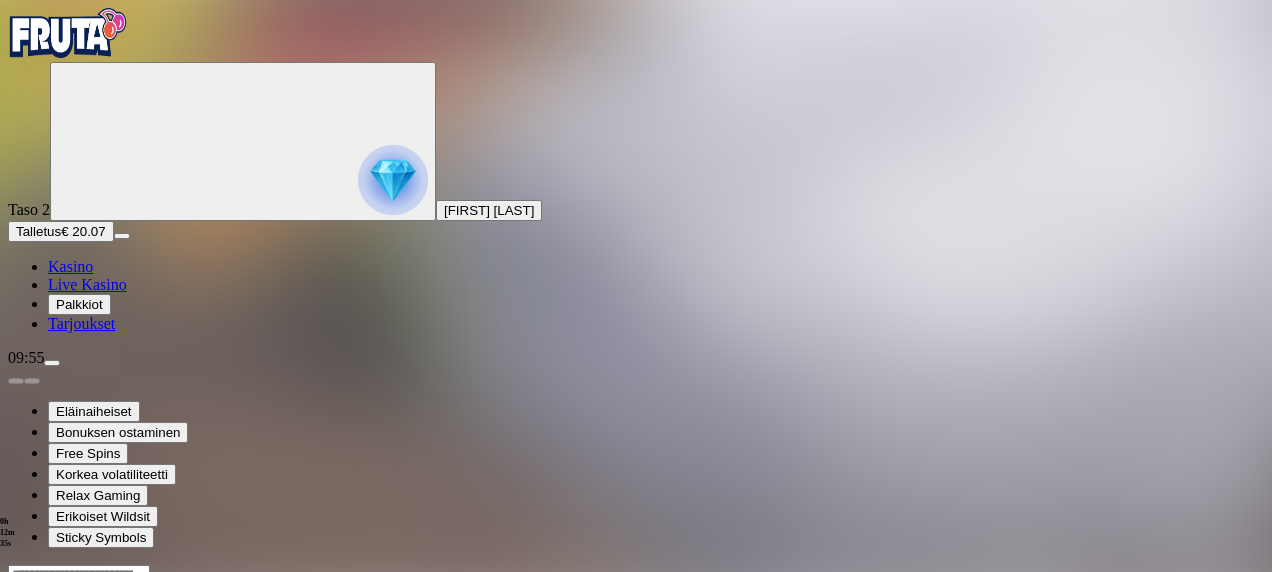 click at bounding box center (48, 757) 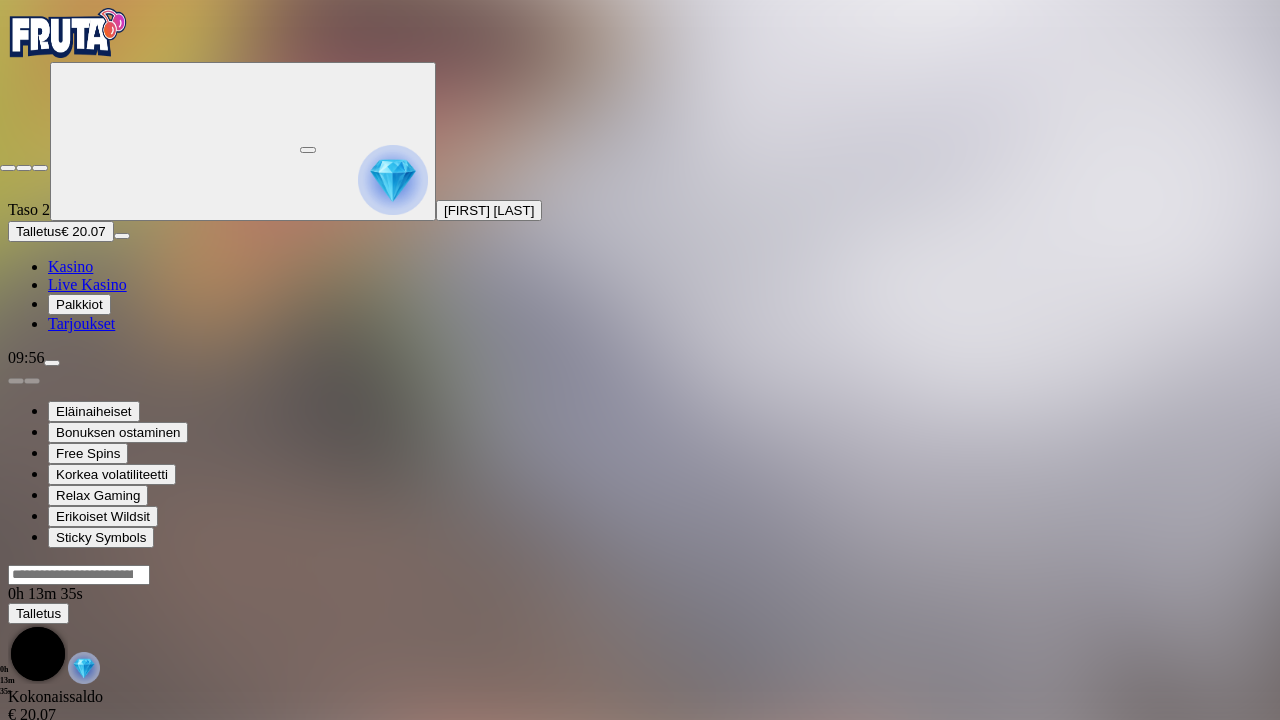 click at bounding box center [8, 168] 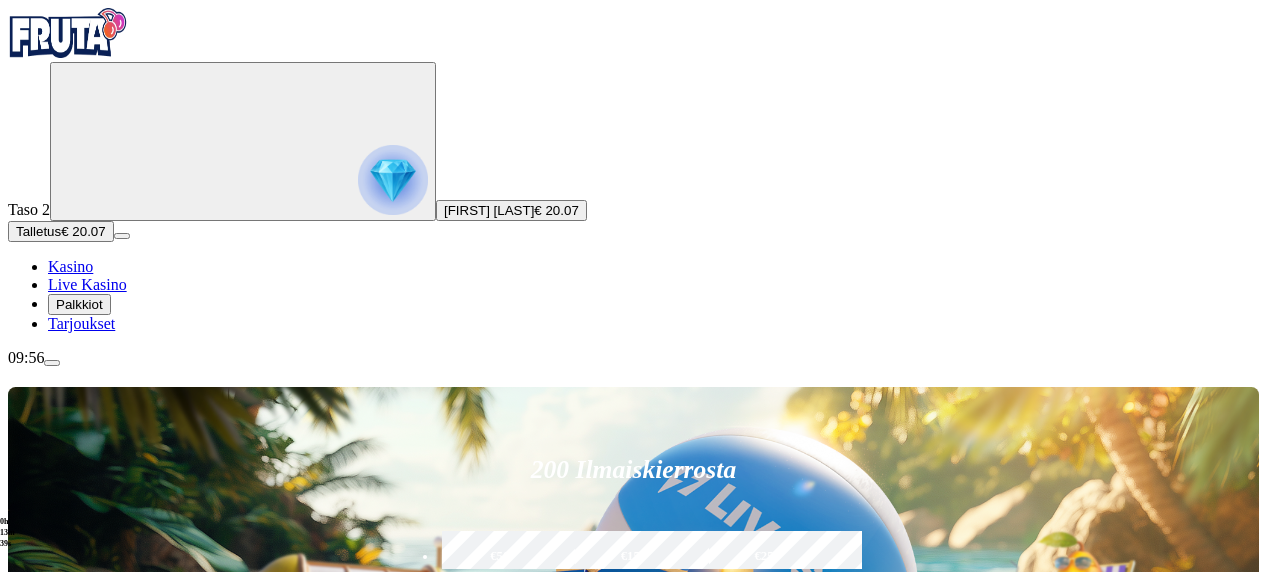 click at bounding box center (892, 895) 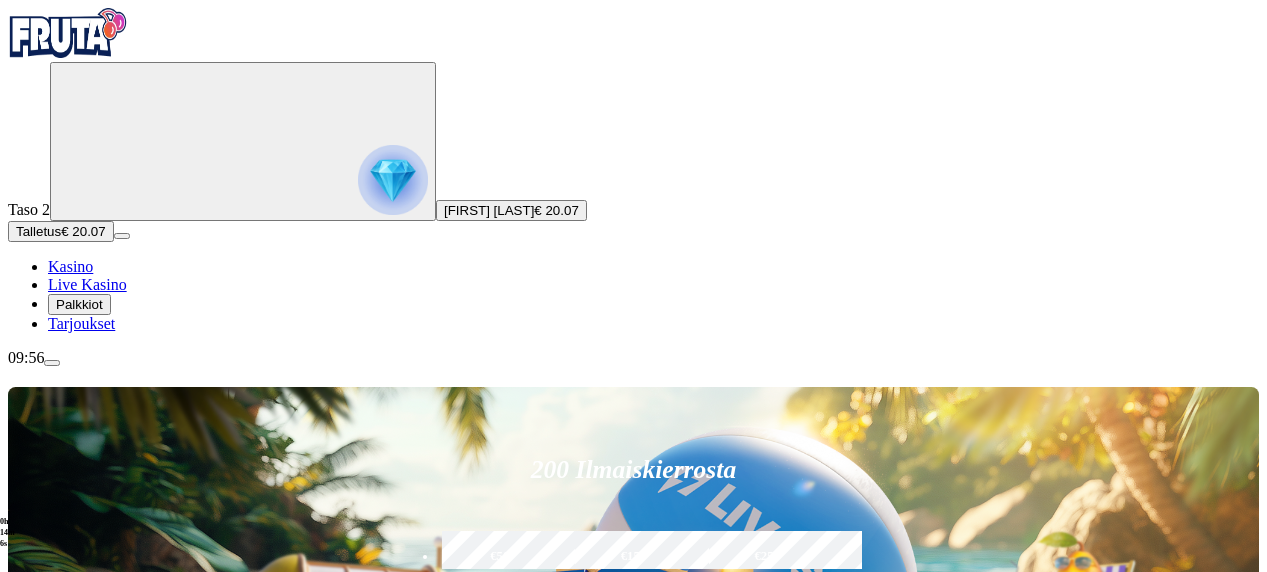 scroll, scrollTop: 0, scrollLeft: 0, axis: both 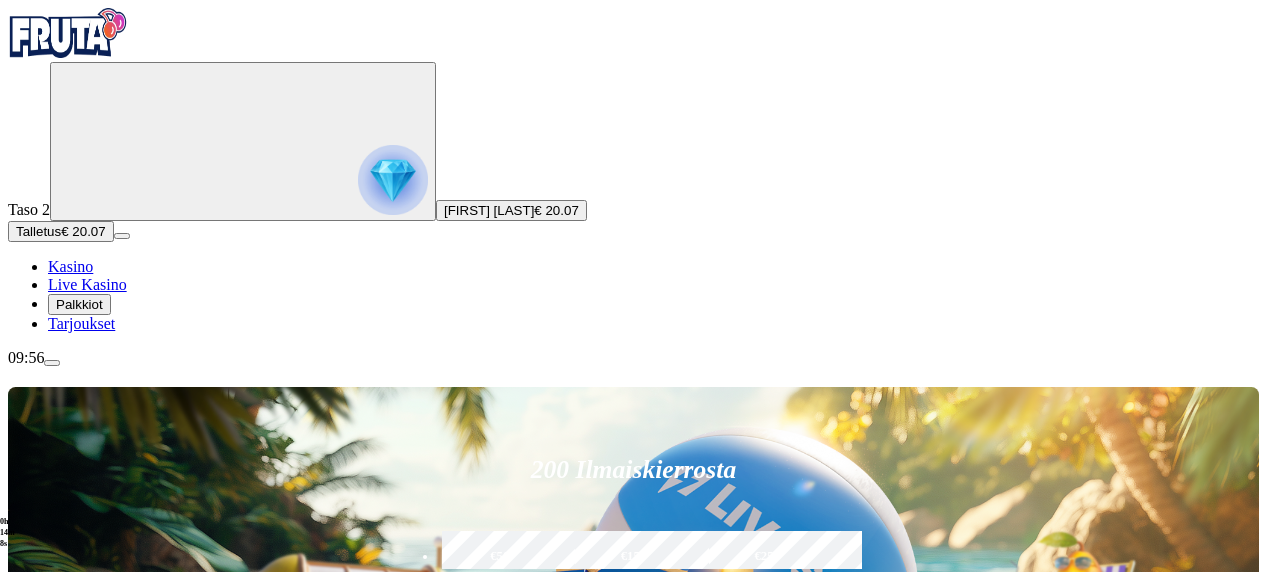 type on "***" 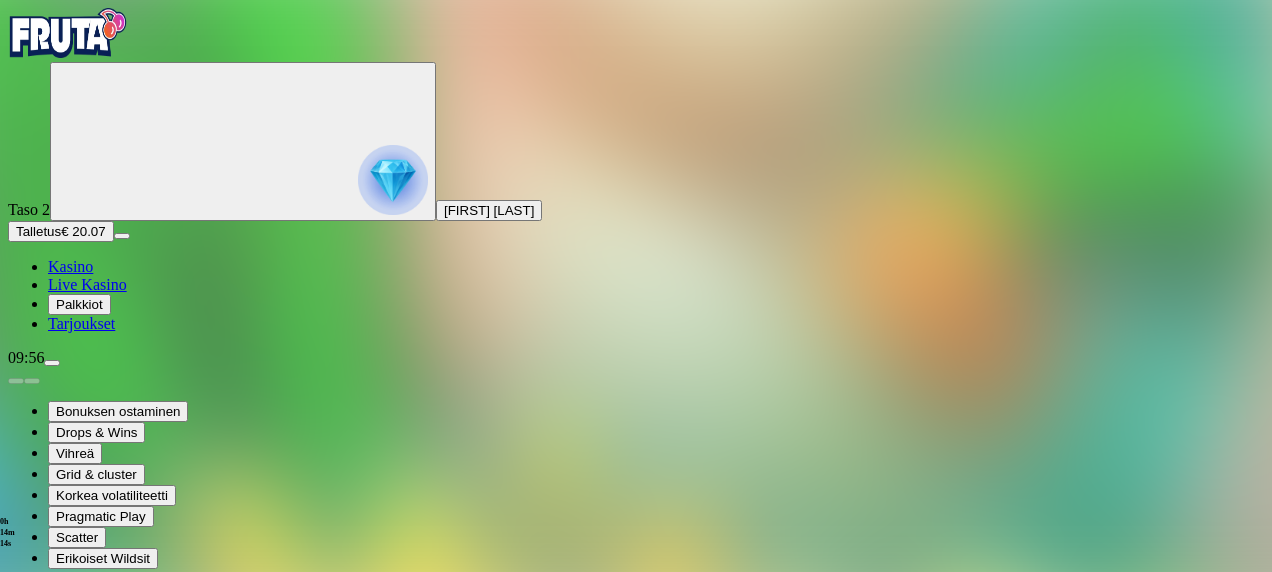 click at bounding box center (48, 778) 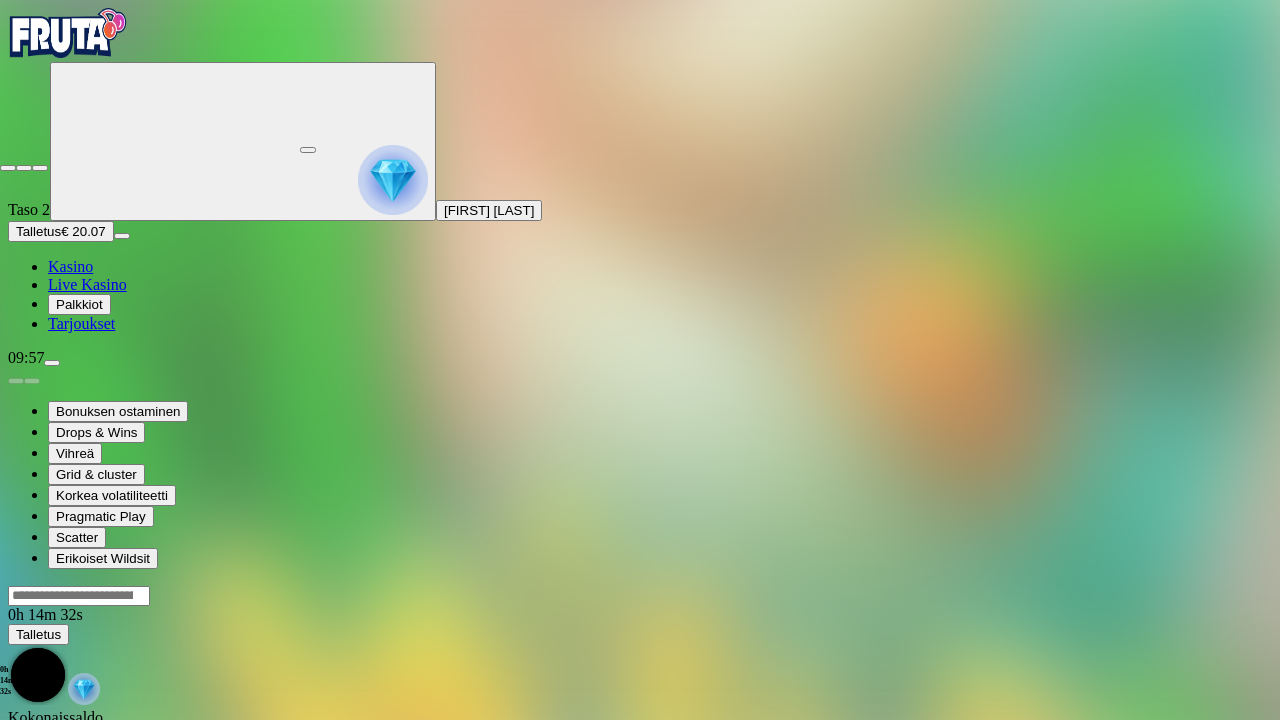 click at bounding box center [8, 168] 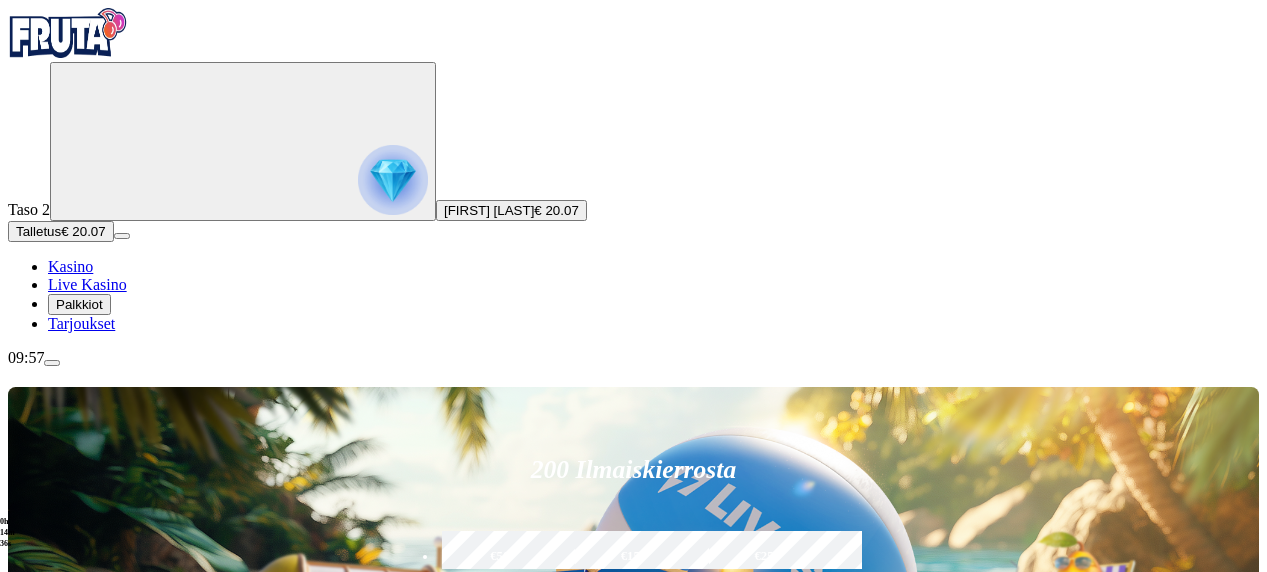 click at bounding box center [892, 895] 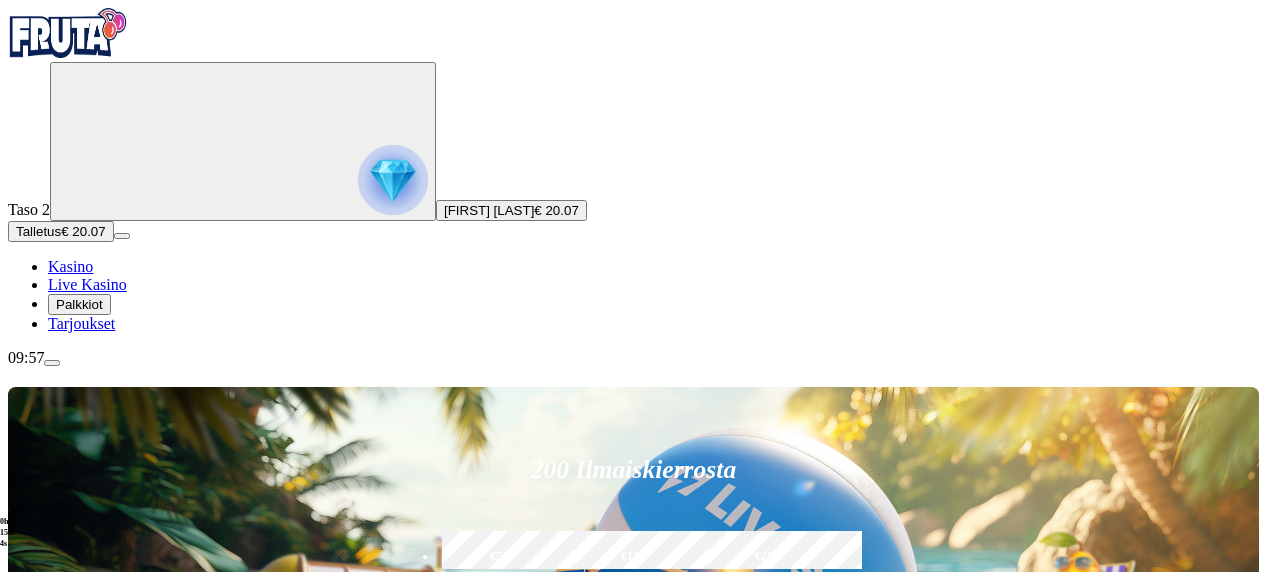 type on "*" 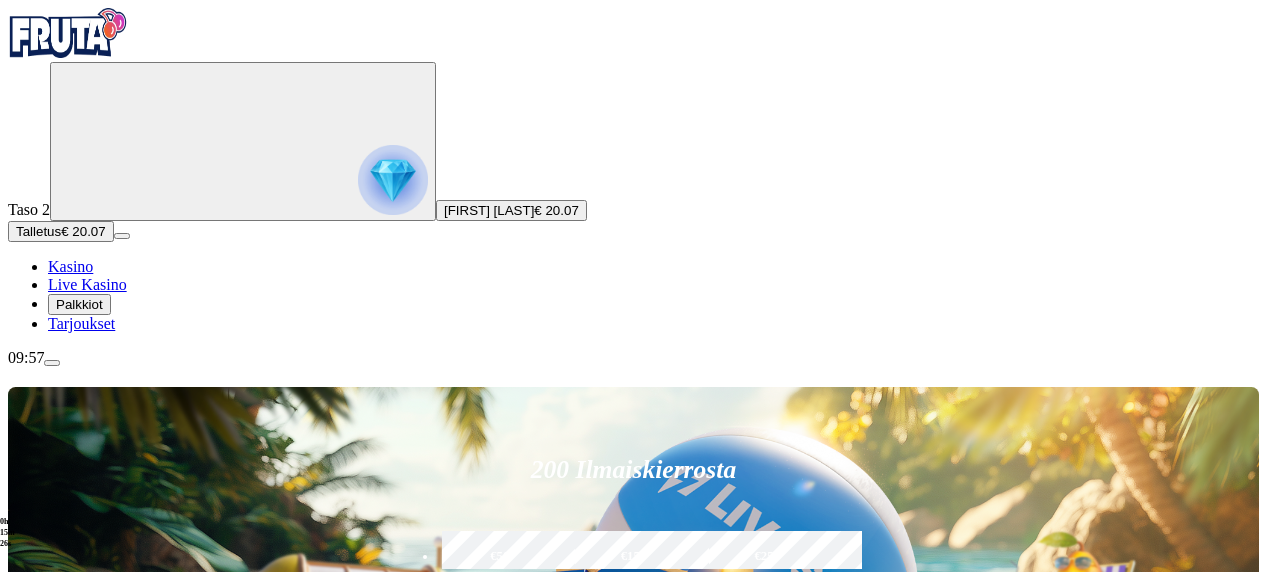 scroll, scrollTop: 184, scrollLeft: 0, axis: vertical 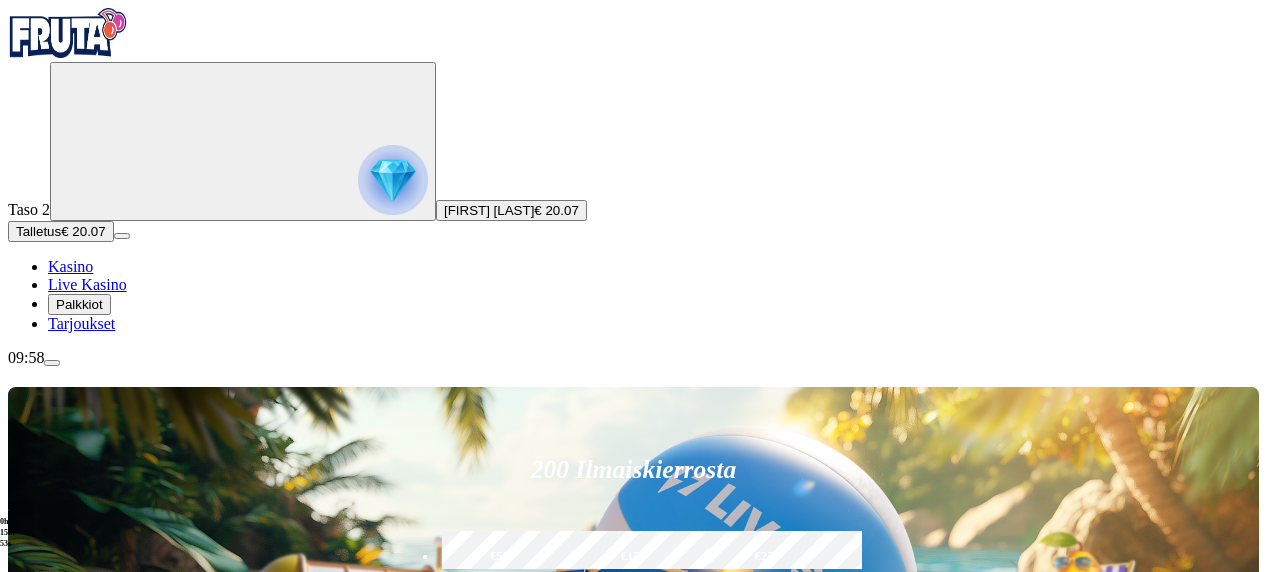 type on "*********" 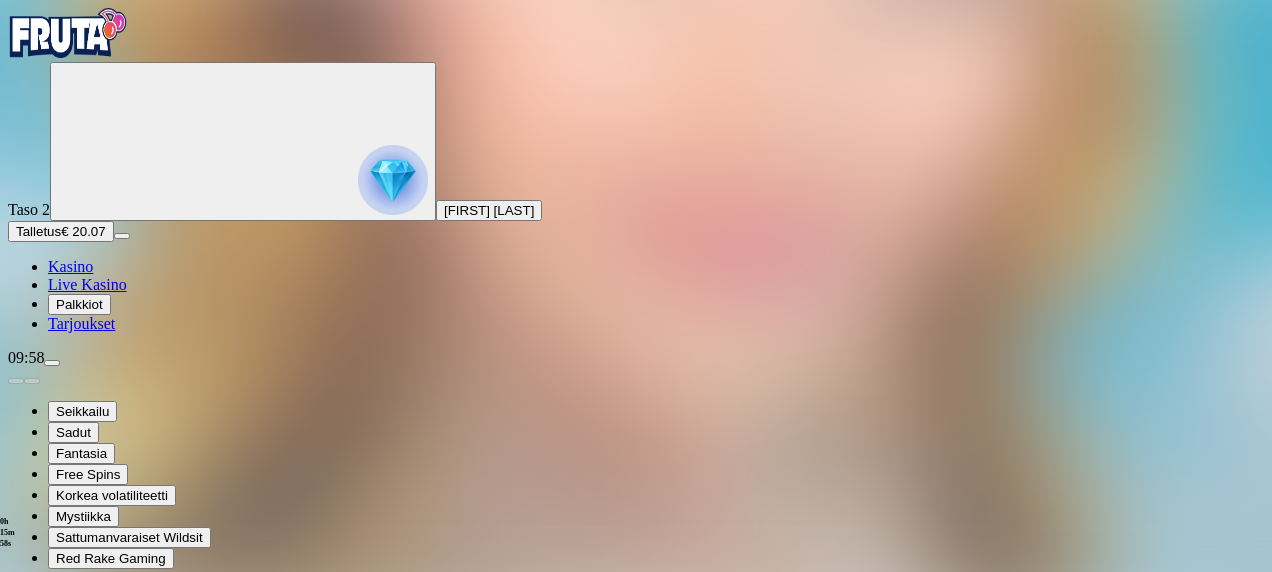 drag, startPoint x: 1134, startPoint y: 187, endPoint x: 1138, endPoint y: 291, distance: 104.0769 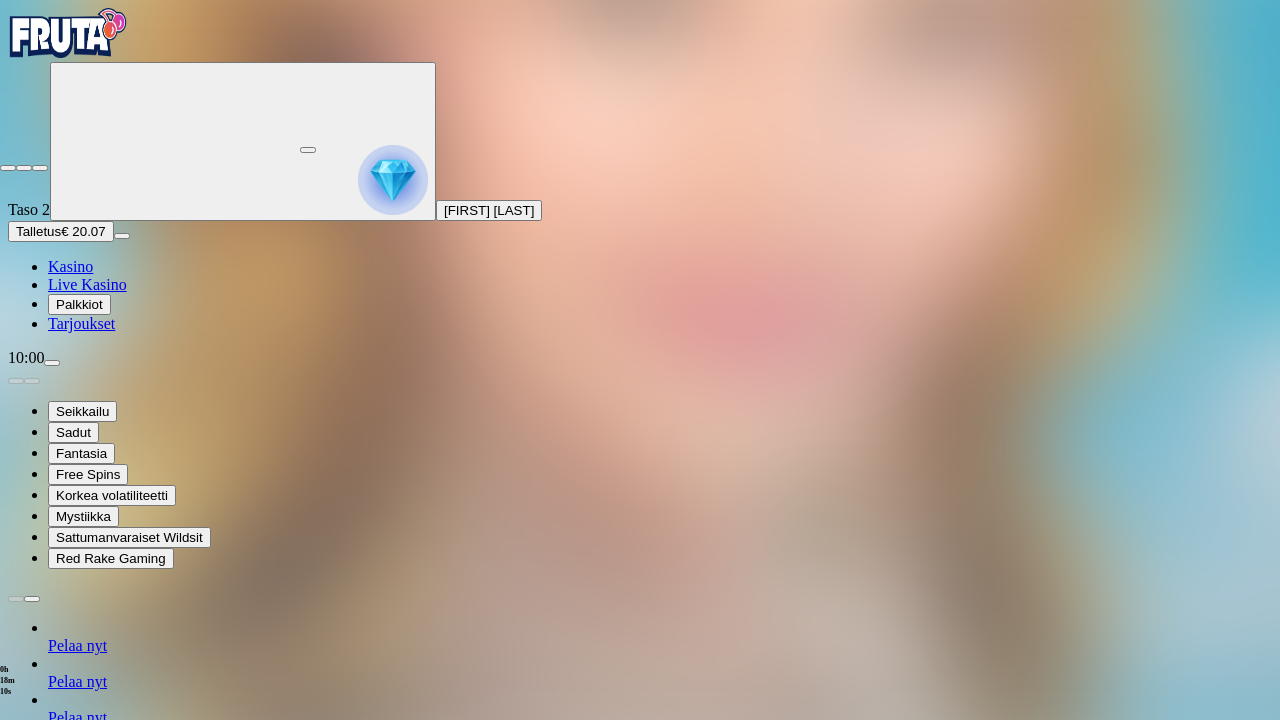 click at bounding box center (40, 168) 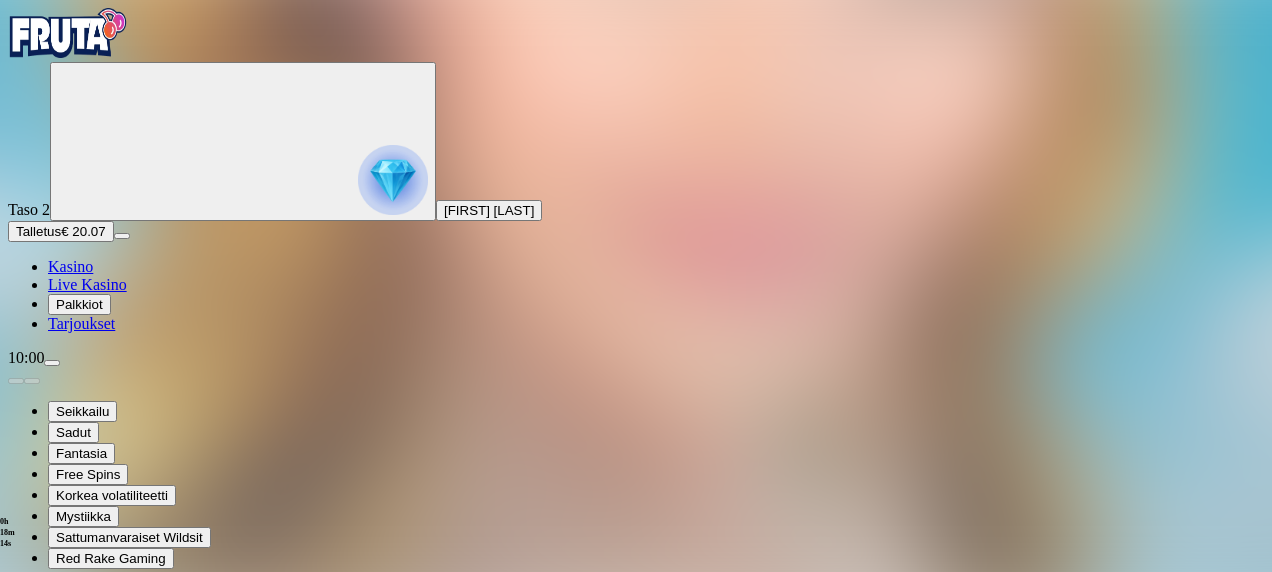 click at bounding box center (16, 1368) 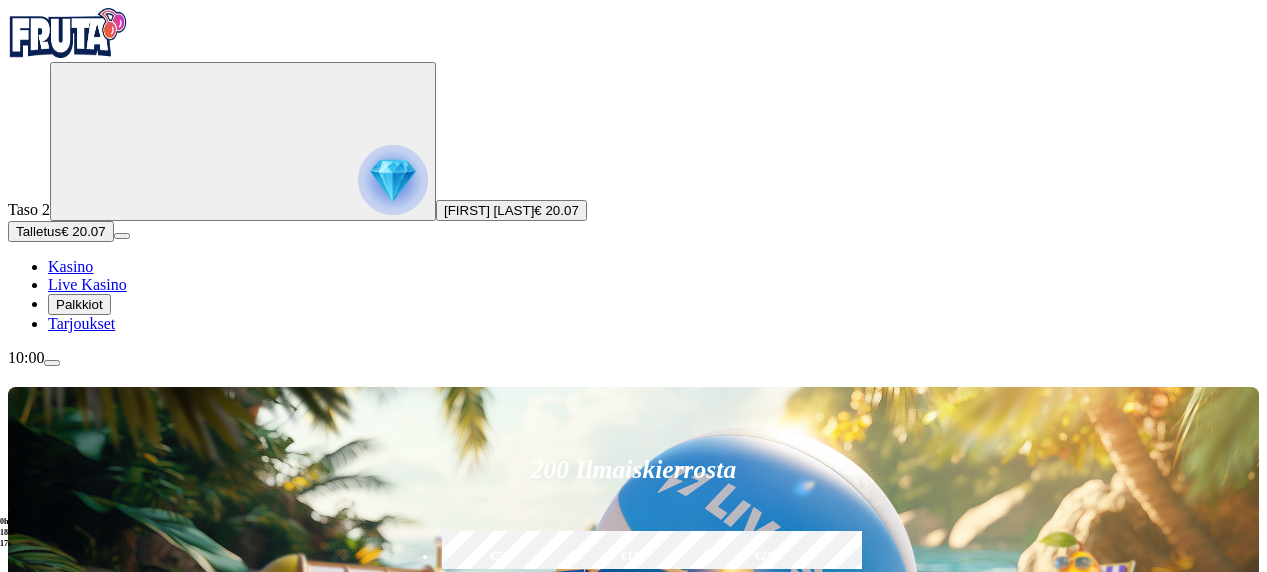 click at bounding box center (892, 895) 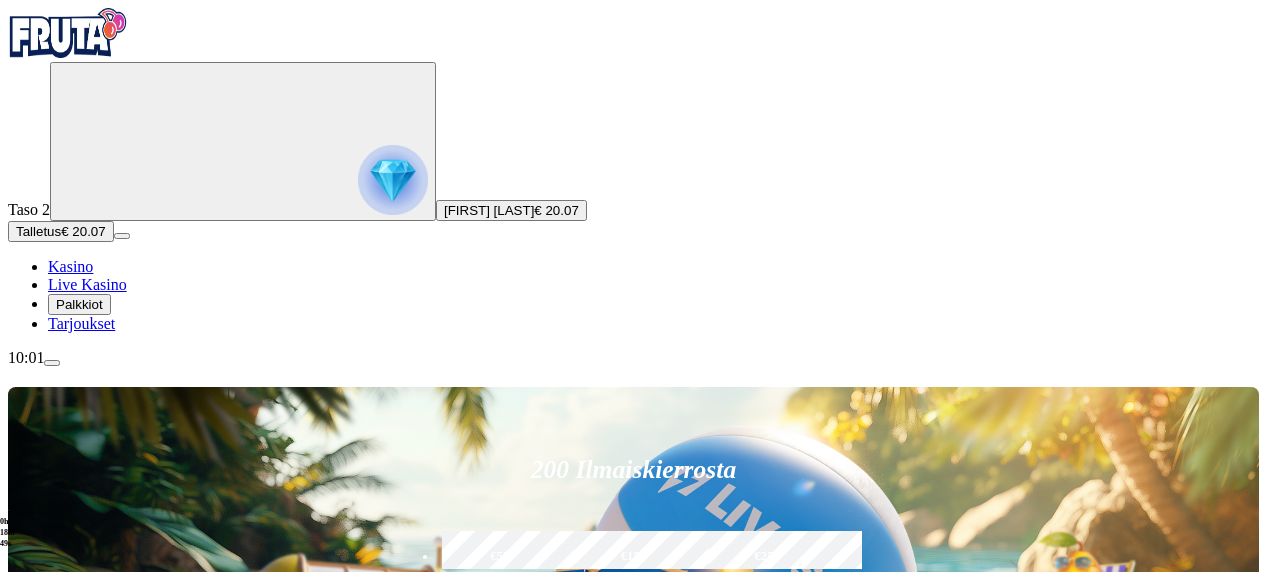 type on "*" 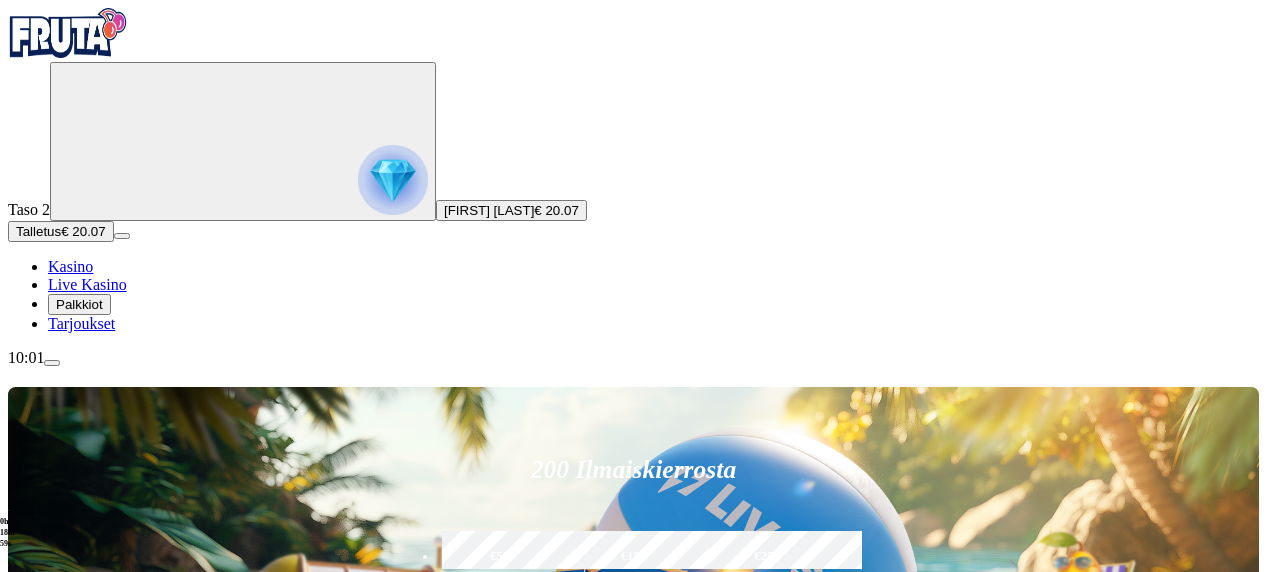 type on "*" 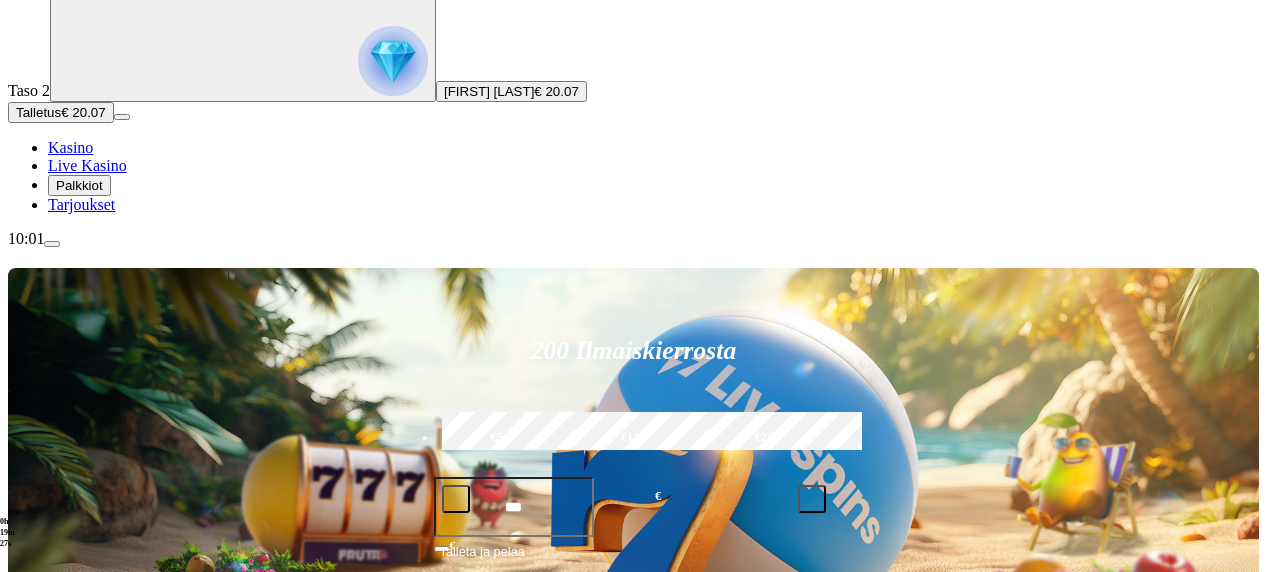 scroll, scrollTop: 300, scrollLeft: 0, axis: vertical 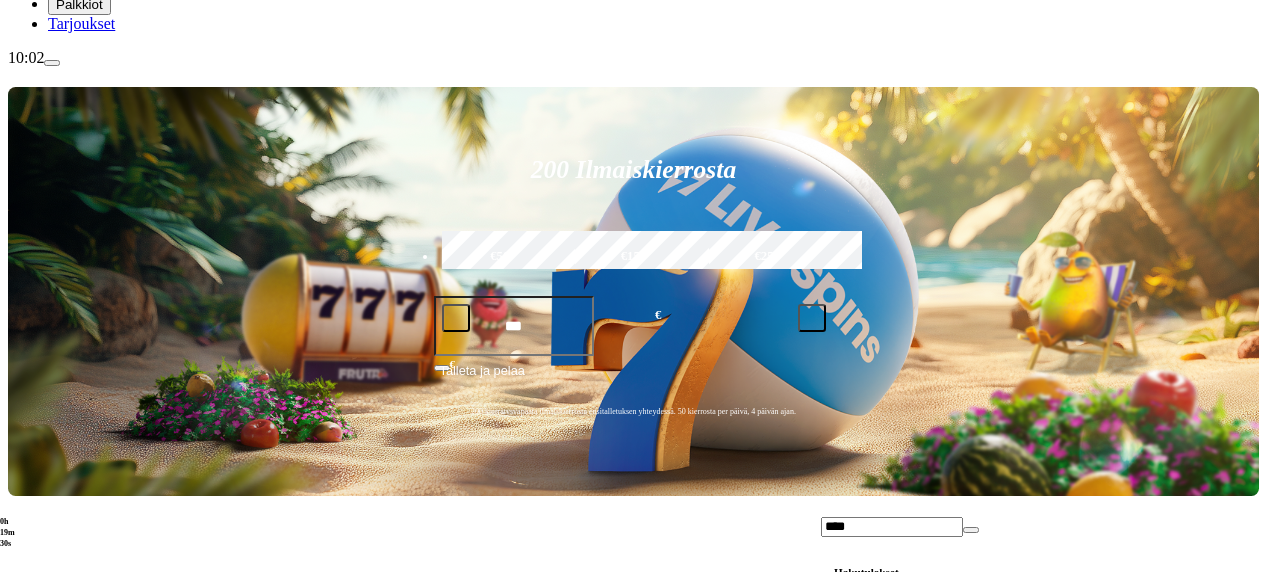 type on "****" 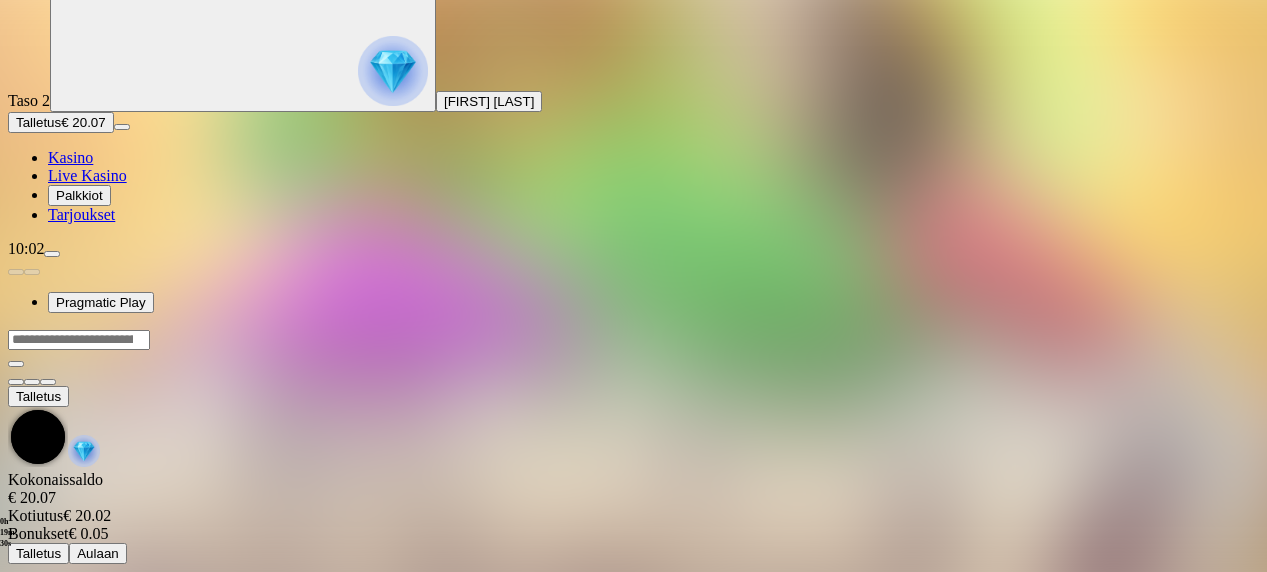 scroll, scrollTop: 0, scrollLeft: 0, axis: both 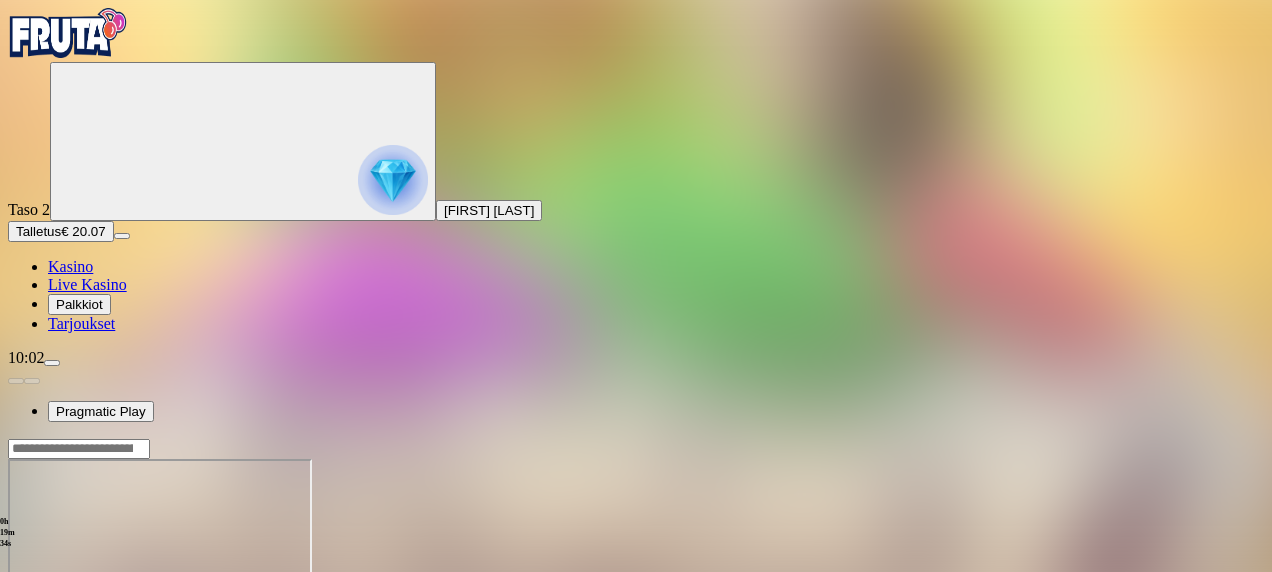 click at bounding box center [48, 631] 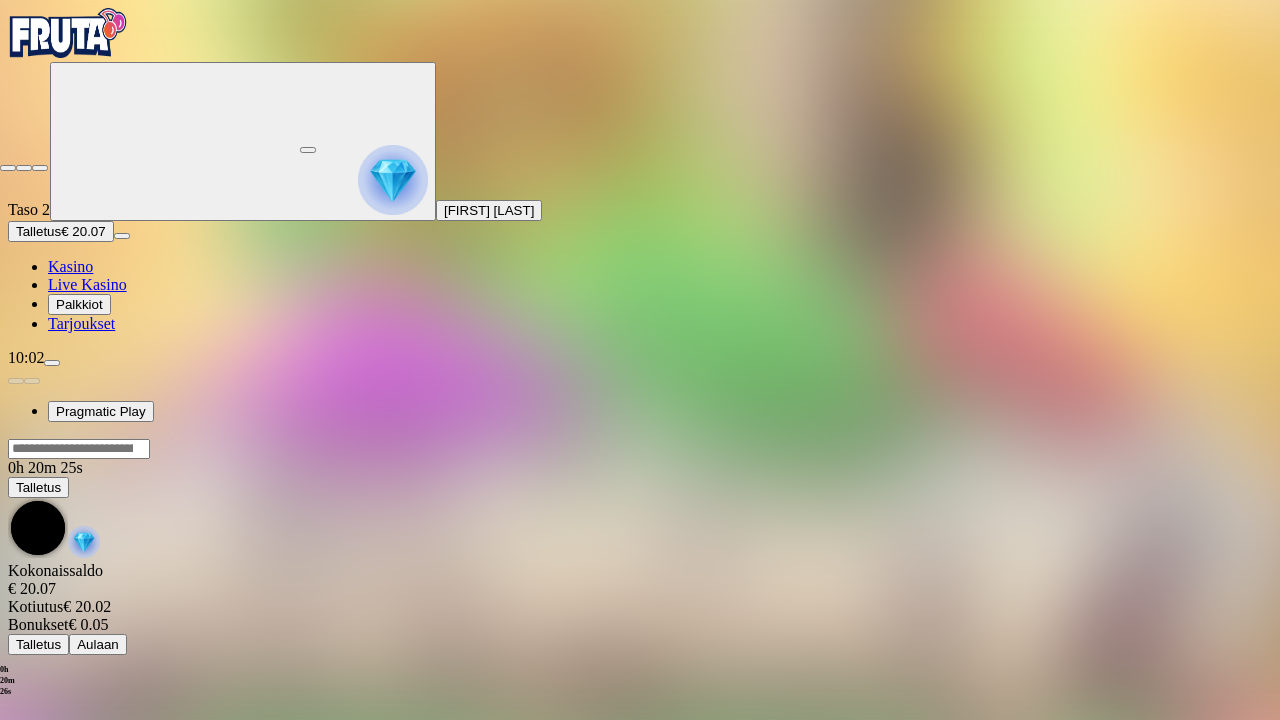 click at bounding box center (8, 168) 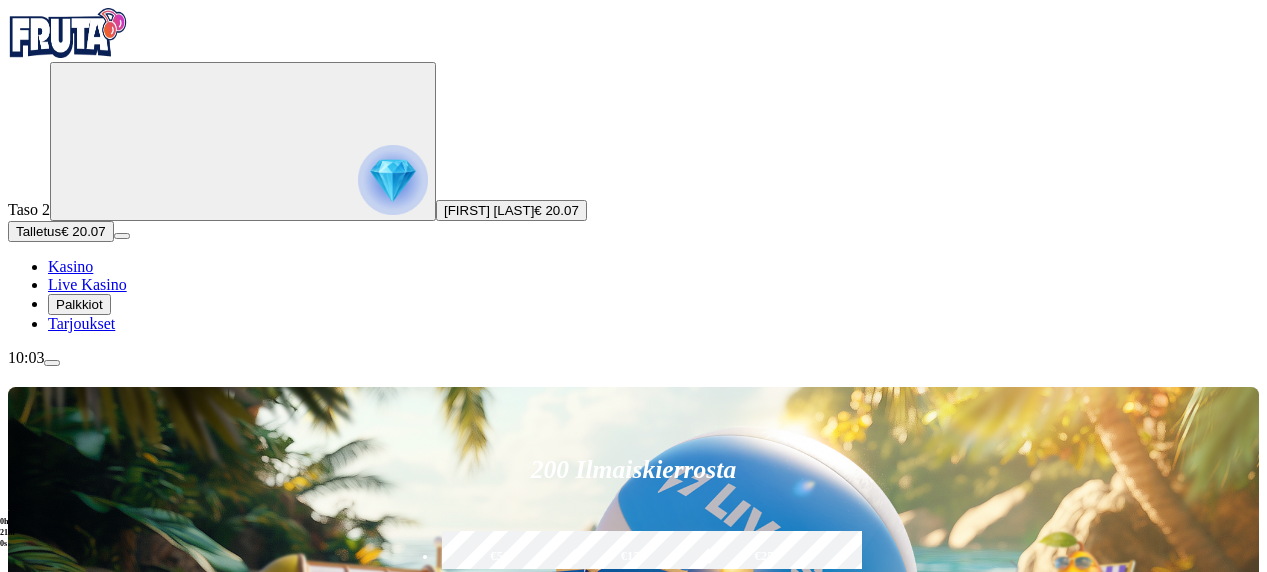 click at bounding box center (1040, 894) 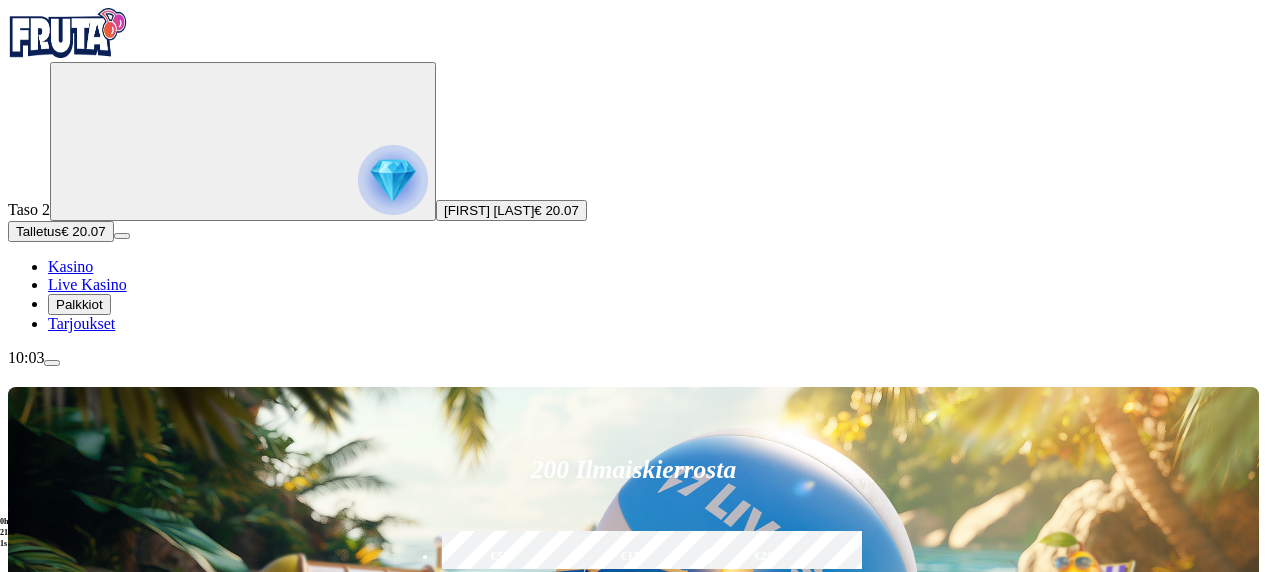 click at bounding box center [1040, 894] 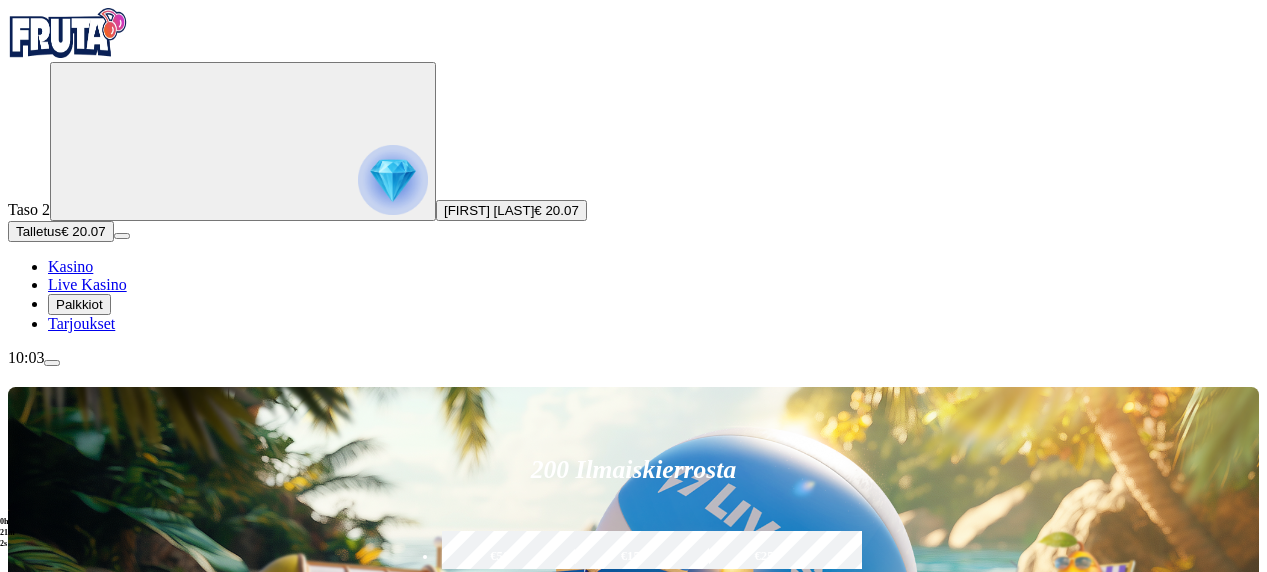 click at bounding box center (892, 895) 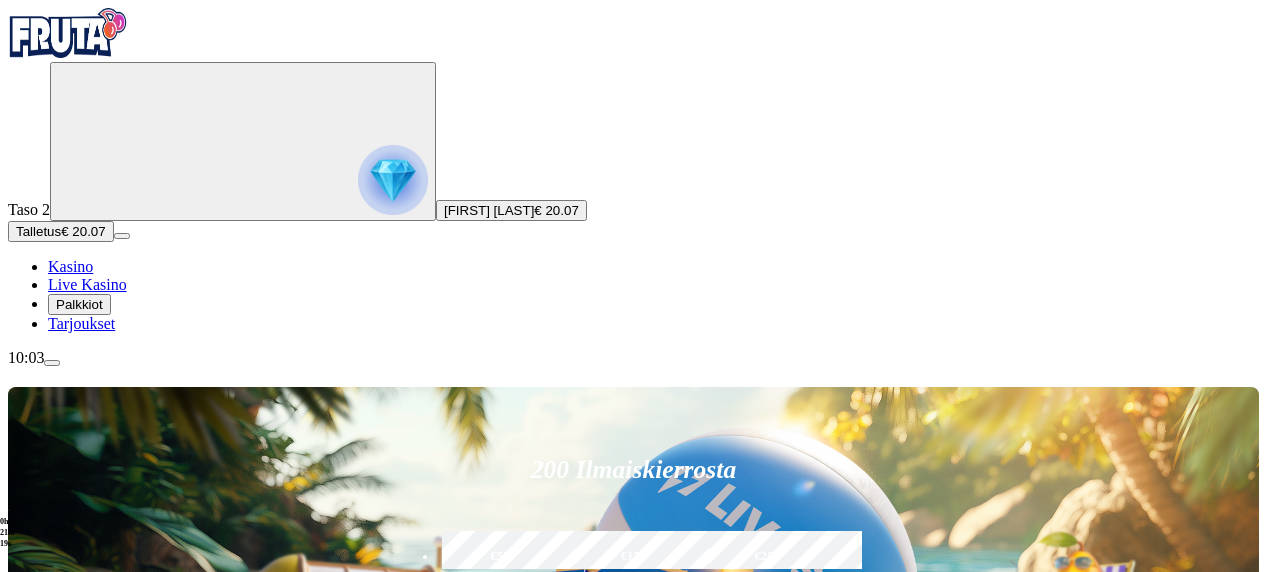 scroll, scrollTop: 184, scrollLeft: 0, axis: vertical 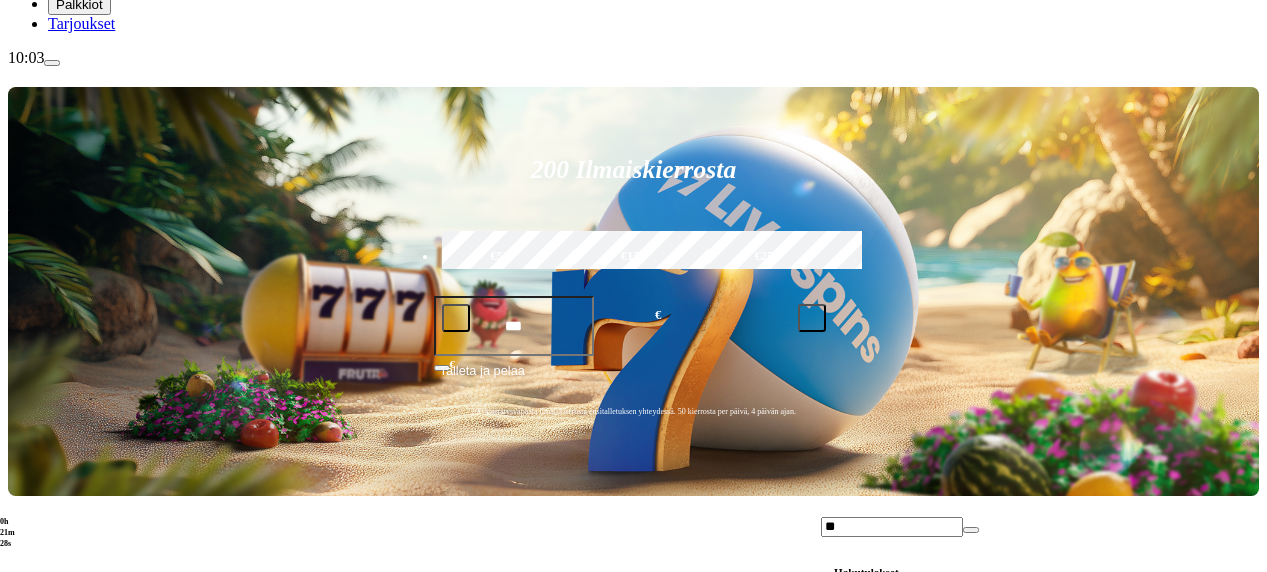 type on "*" 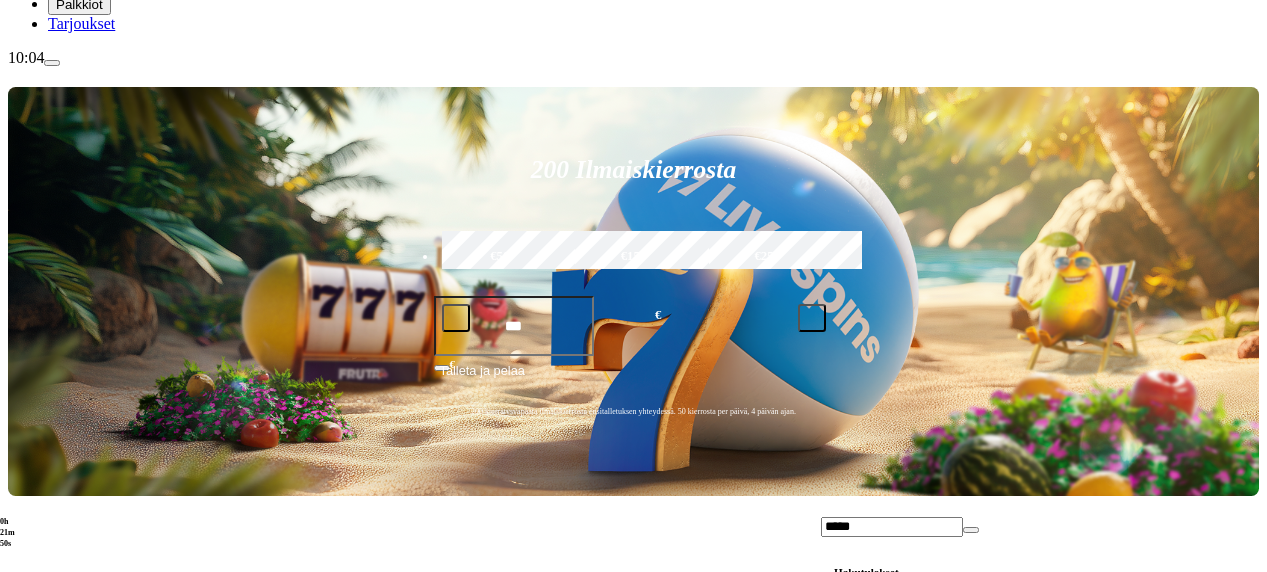 type on "*****" 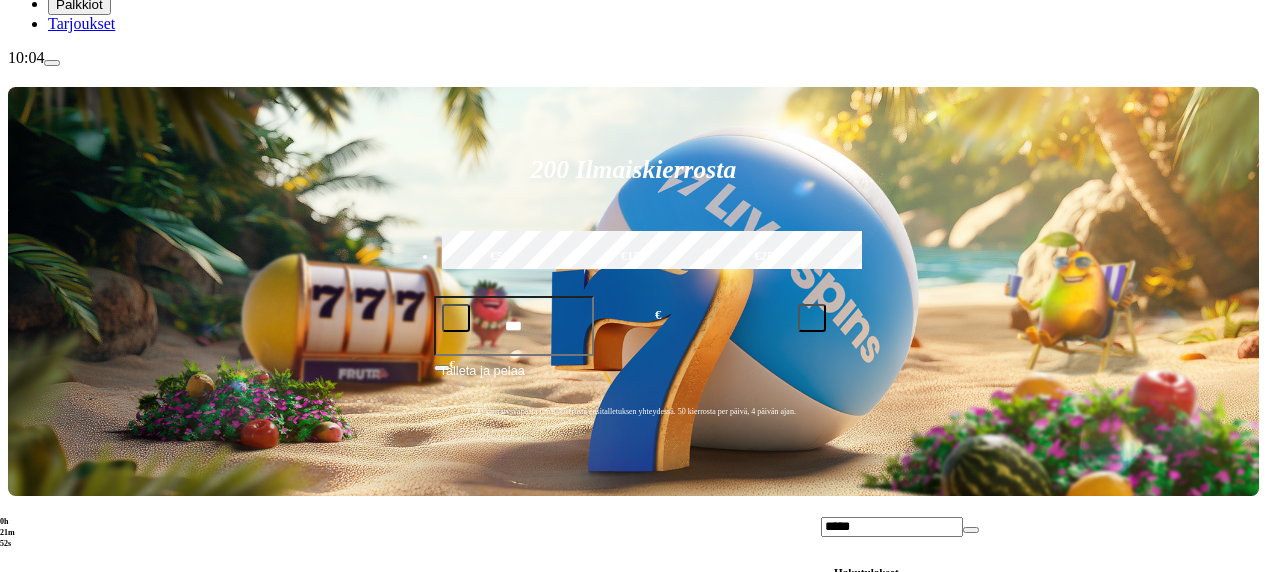 click on "Pelaa nyt" at bounding box center [863, 889] 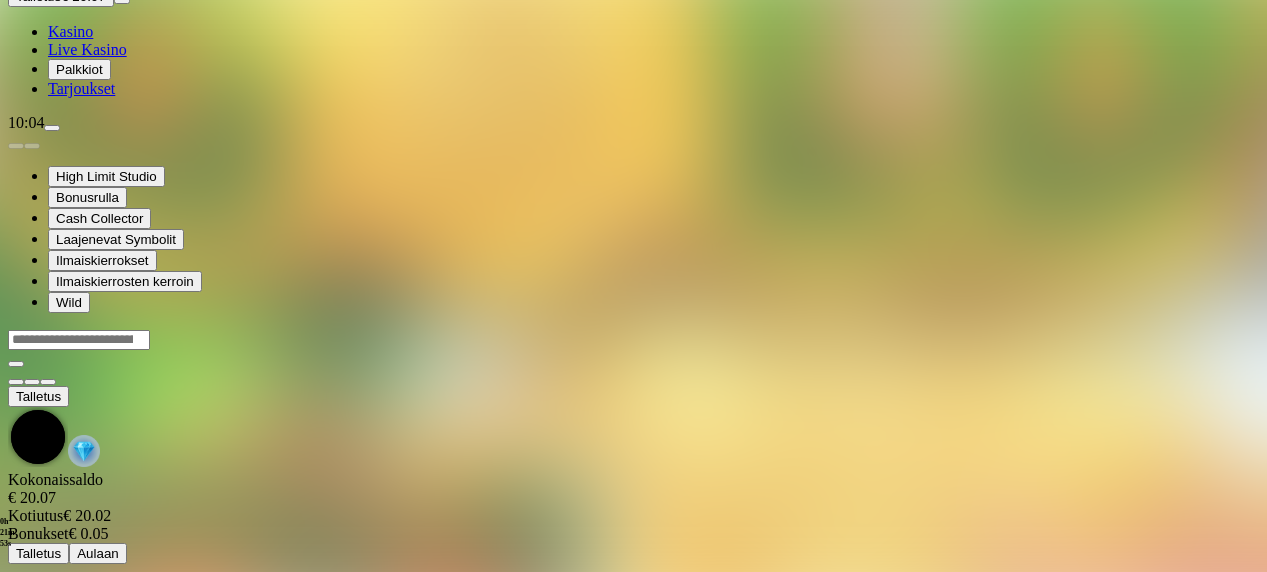 scroll, scrollTop: 0, scrollLeft: 0, axis: both 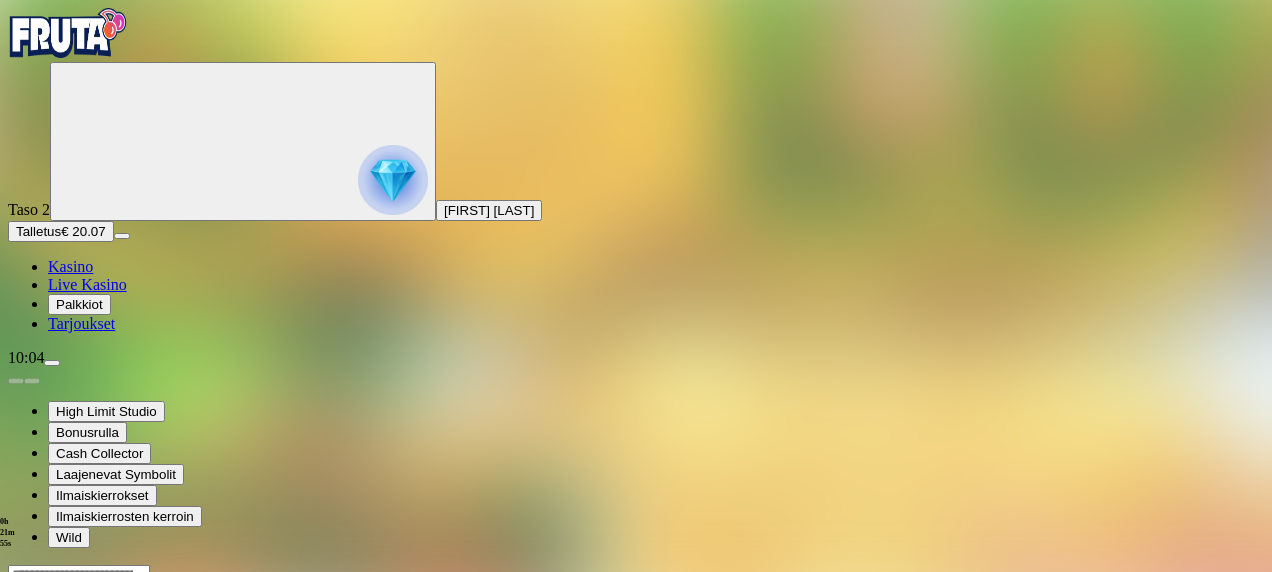 drag, startPoint x: 1142, startPoint y: 187, endPoint x: 1146, endPoint y: 291, distance: 104.0769 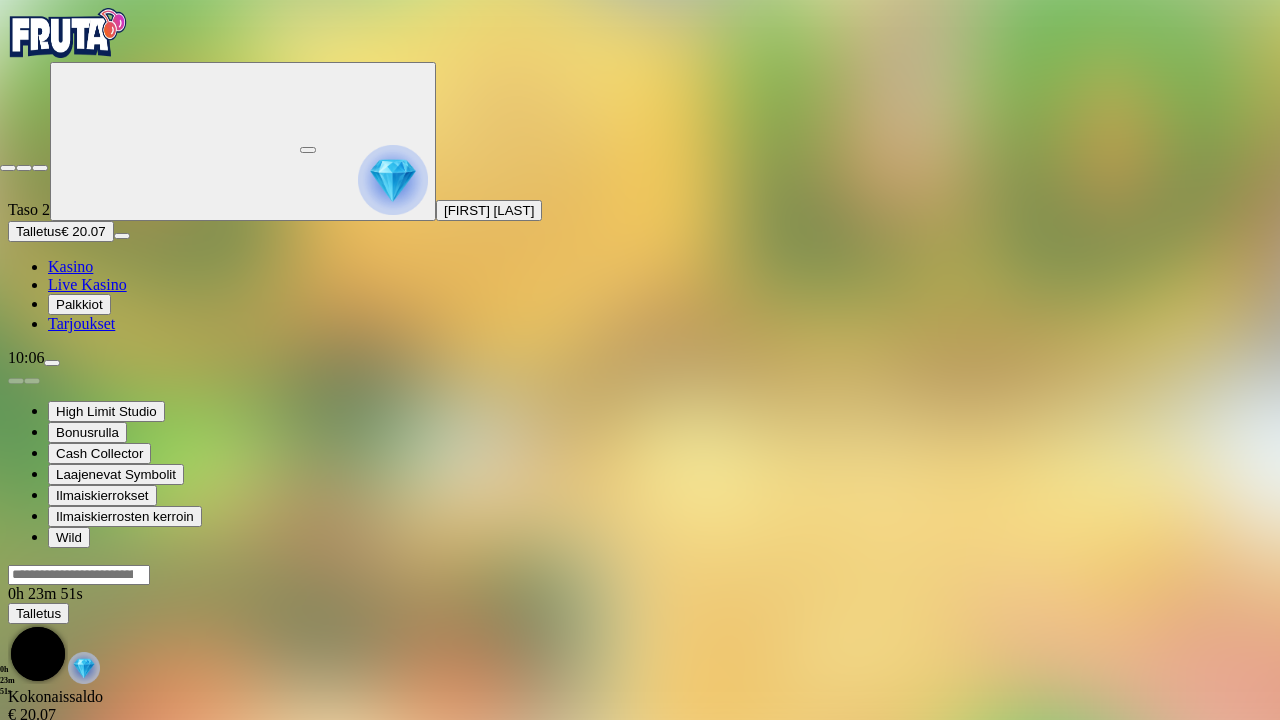 click at bounding box center (40, 168) 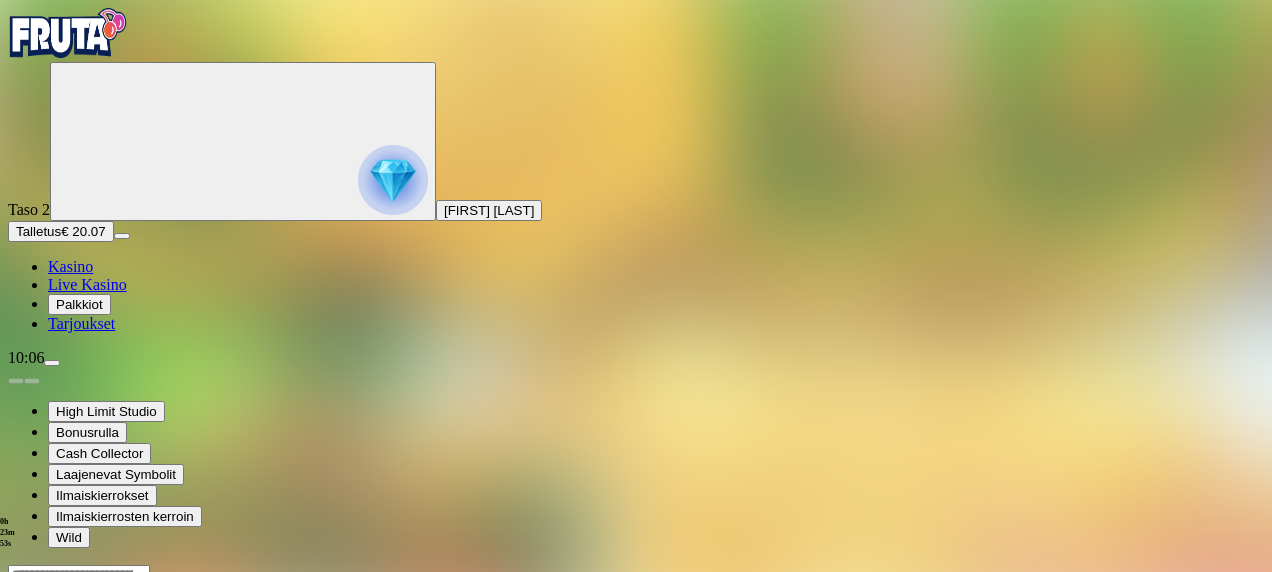 click at bounding box center [16, 757] 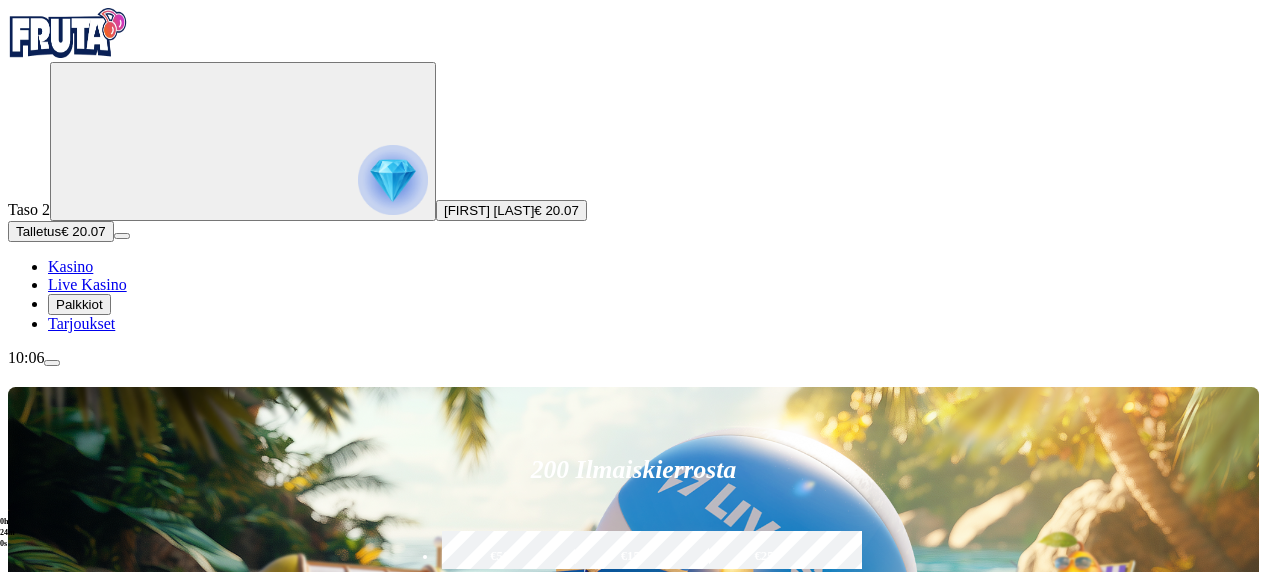 drag, startPoint x: 1020, startPoint y: 366, endPoint x: 1030, endPoint y: 359, distance: 12.206555 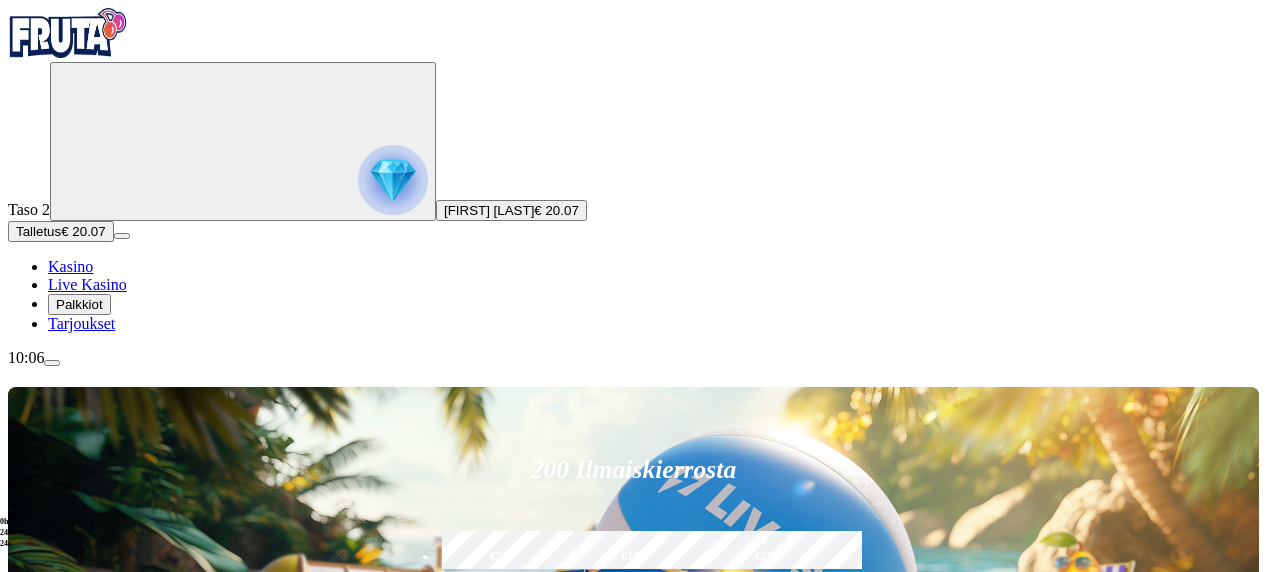 scroll, scrollTop: 184, scrollLeft: 0, axis: vertical 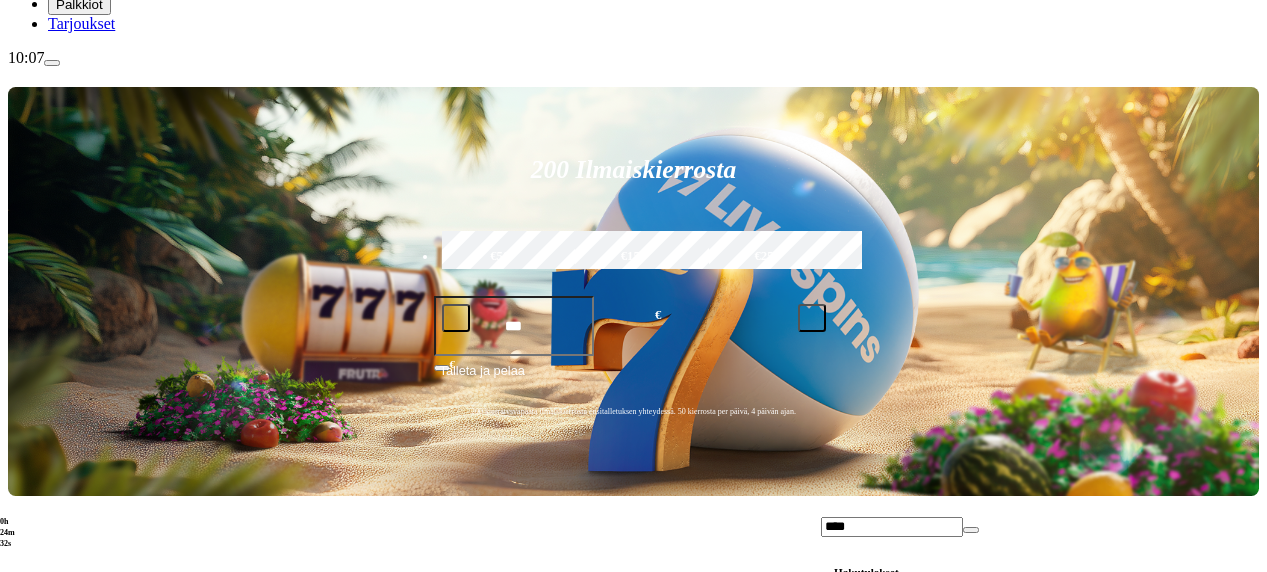 type on "****" 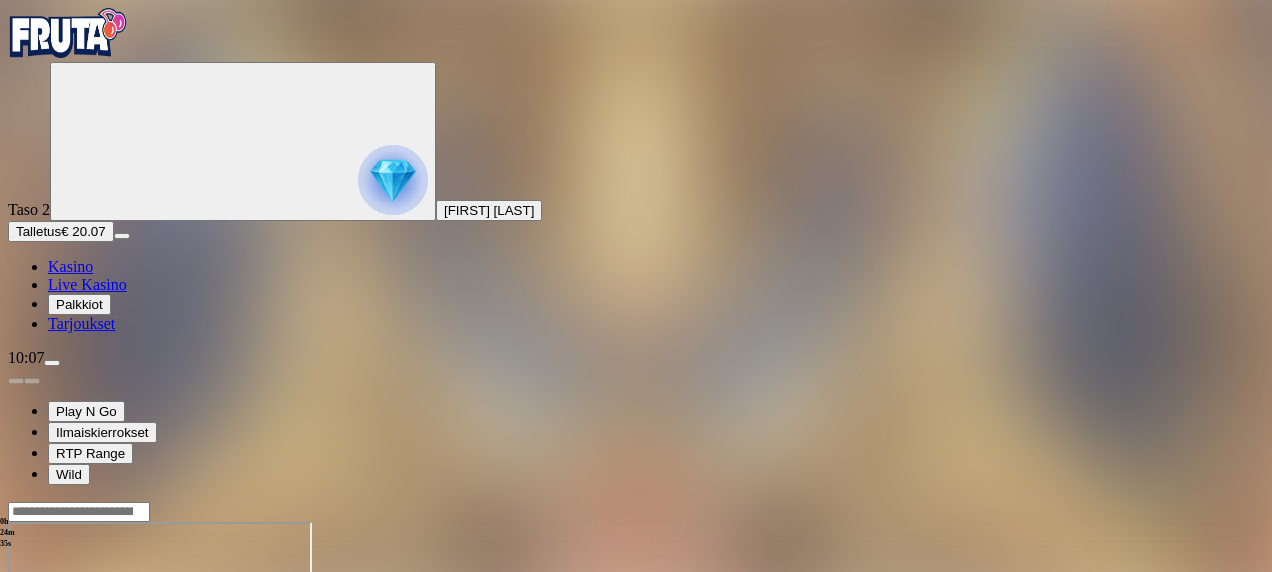 click at bounding box center [48, 694] 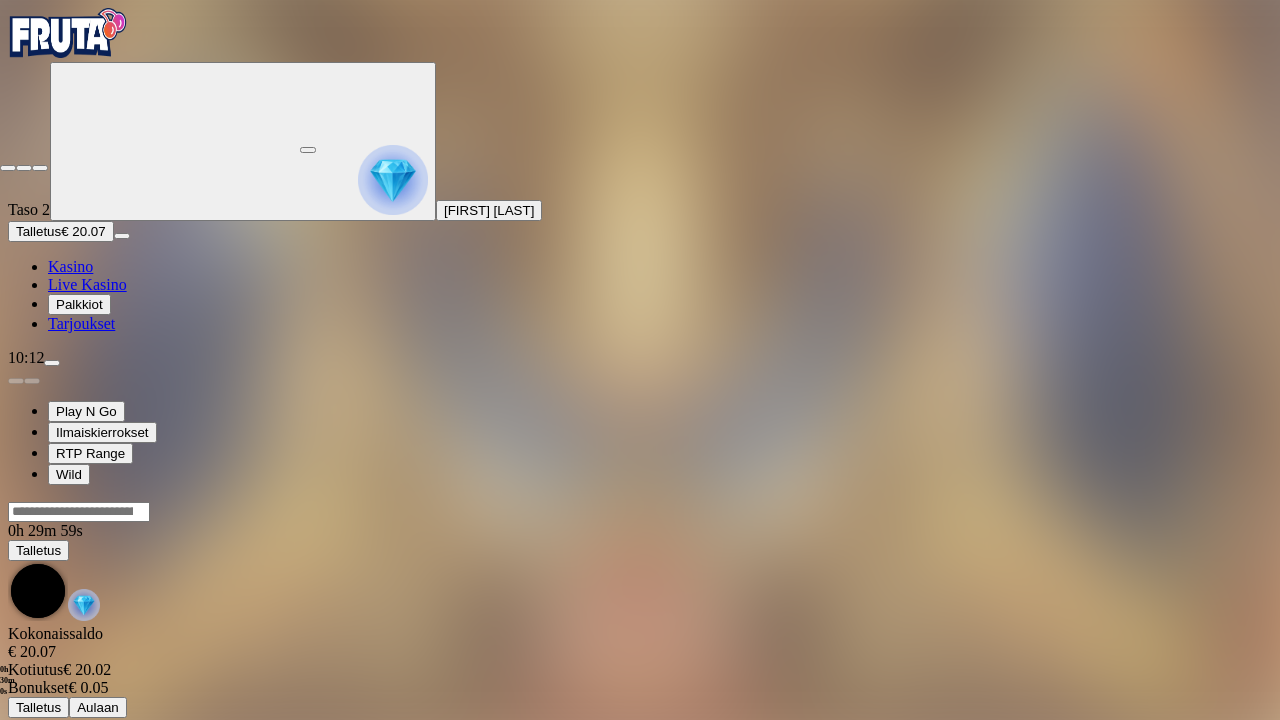 click at bounding box center (8, 168) 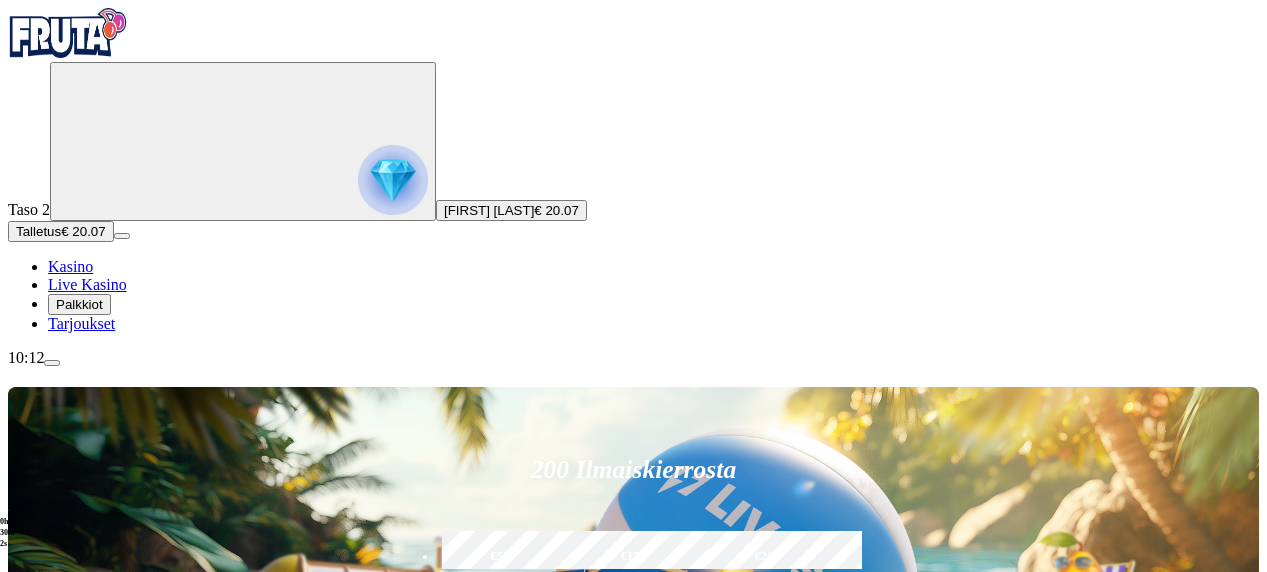click at bounding box center [892, 895] 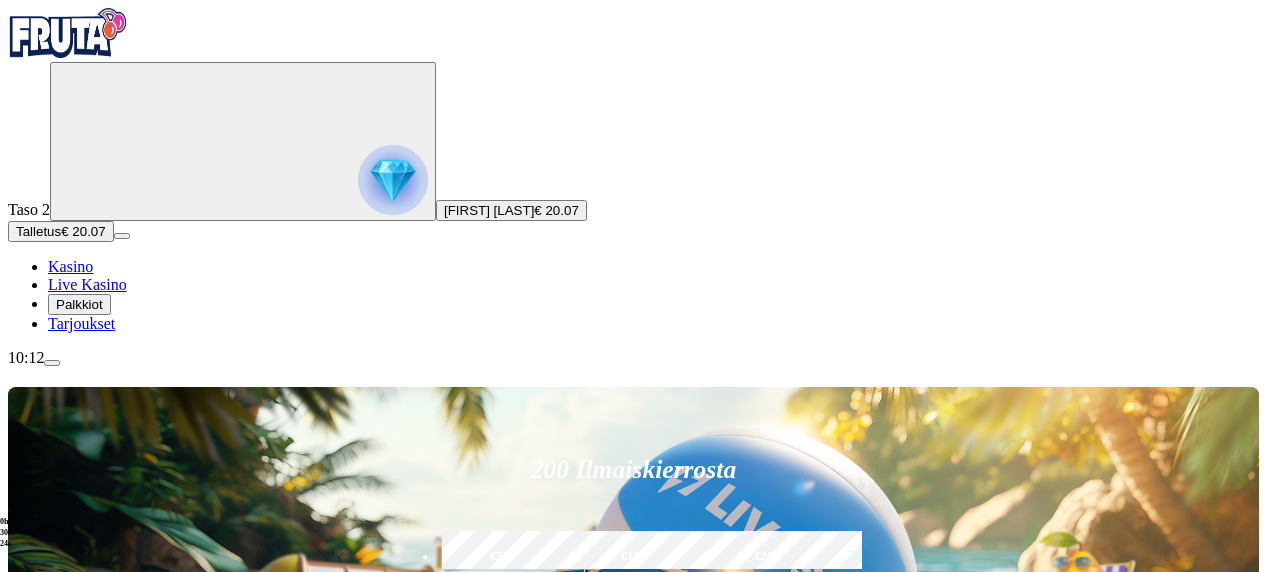 scroll, scrollTop: 300, scrollLeft: 0, axis: vertical 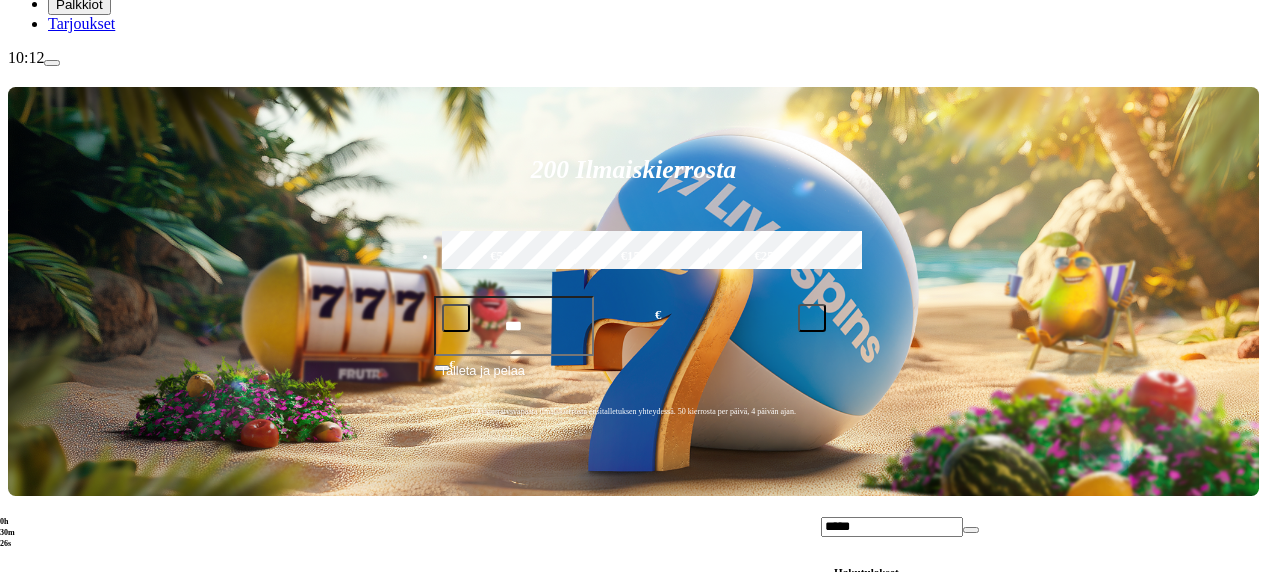 type on "*****" 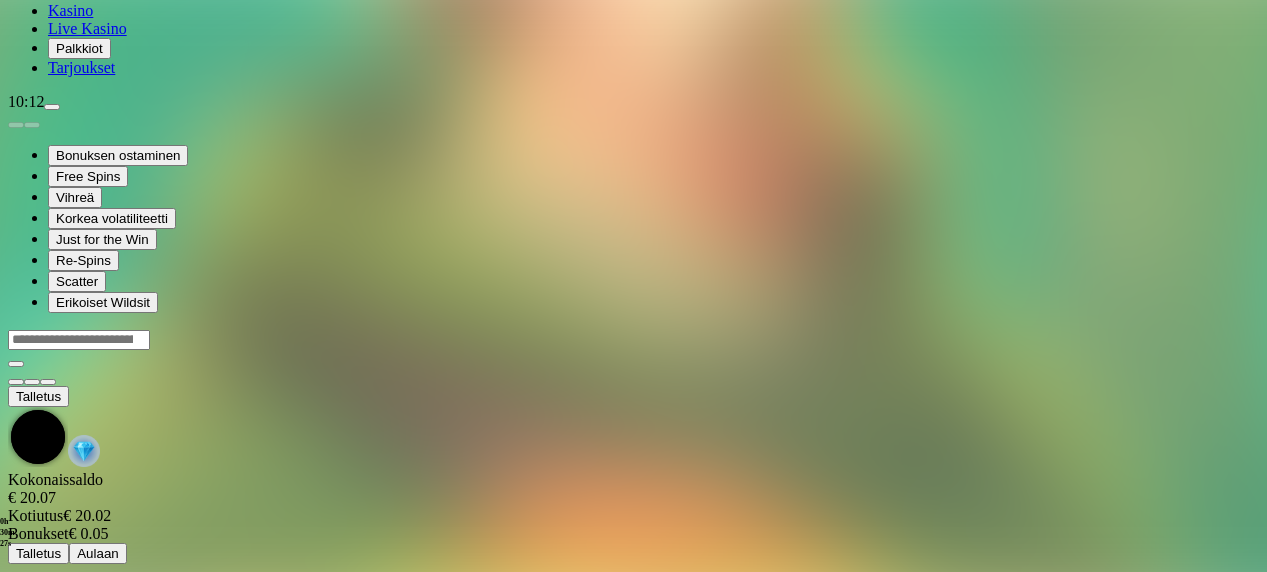 scroll, scrollTop: 0, scrollLeft: 0, axis: both 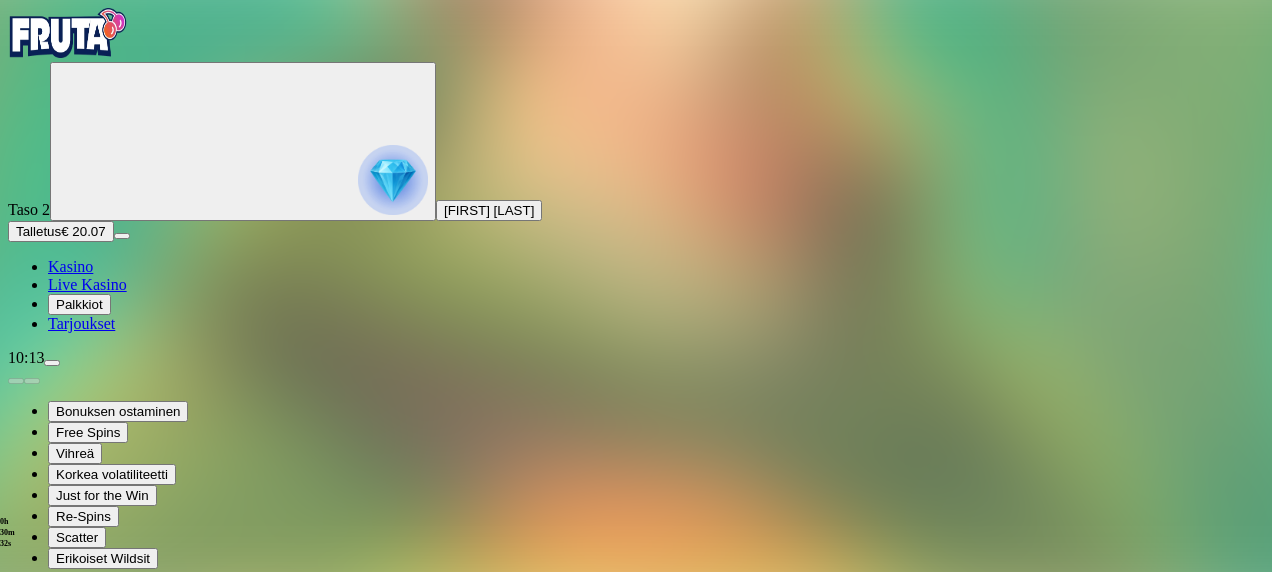 drag, startPoint x: 1127, startPoint y: 188, endPoint x: 1135, endPoint y: 294, distance: 106.30146 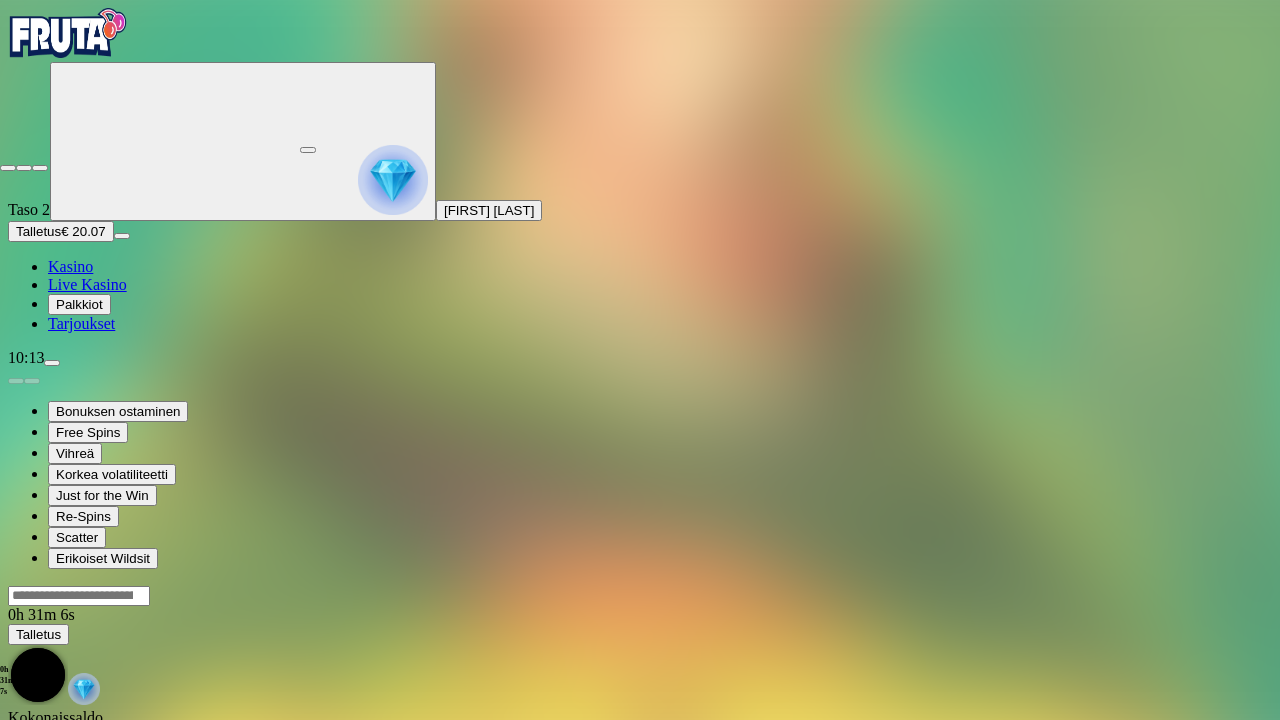 click at bounding box center [8, 168] 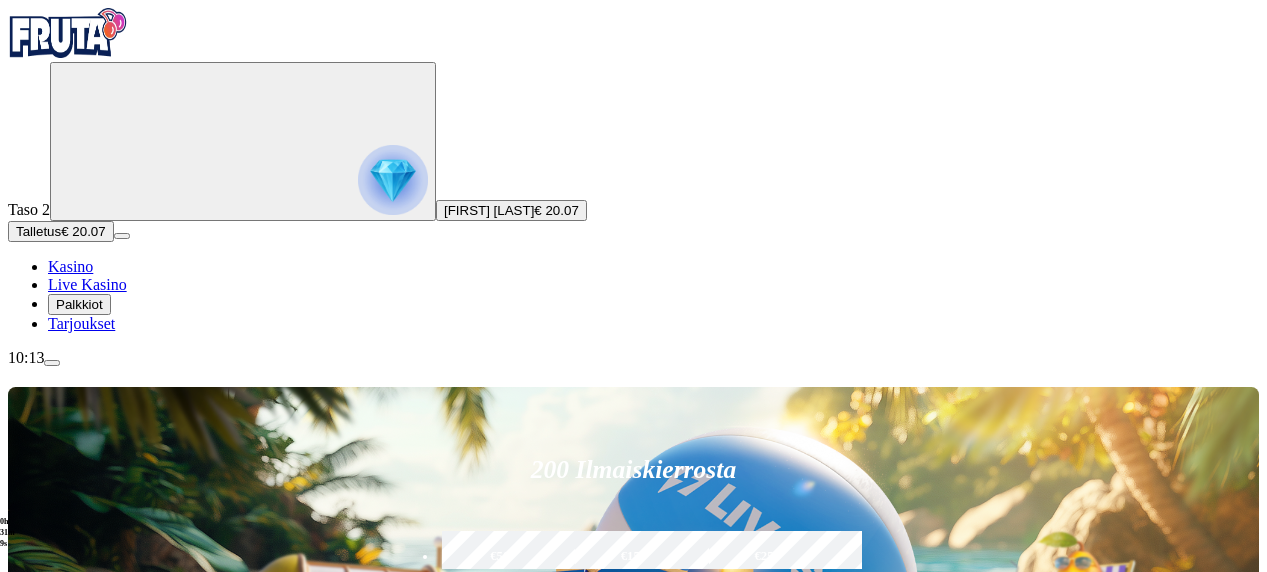 click at bounding box center (892, 895) 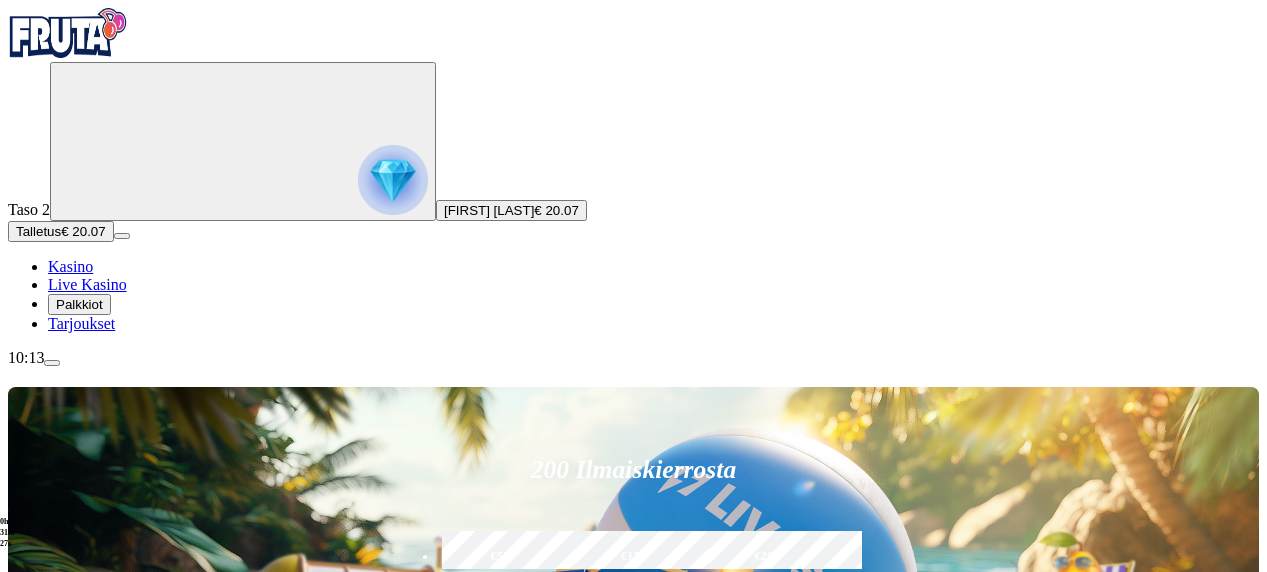 type on "****" 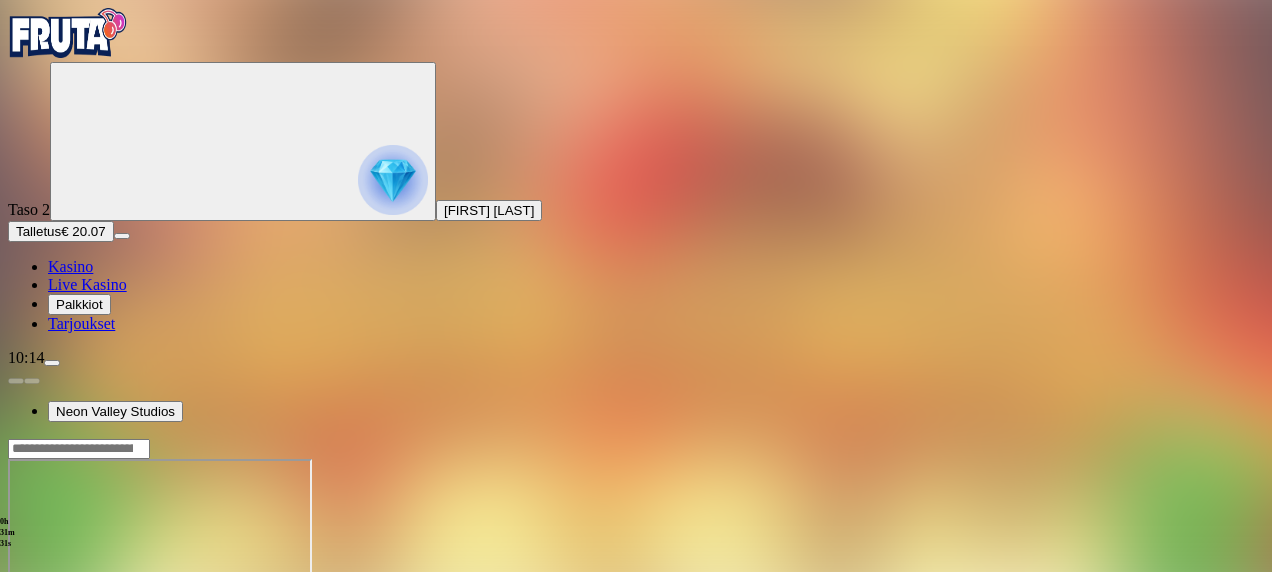 drag, startPoint x: 1134, startPoint y: 187, endPoint x: 1138, endPoint y: 291, distance: 104.0769 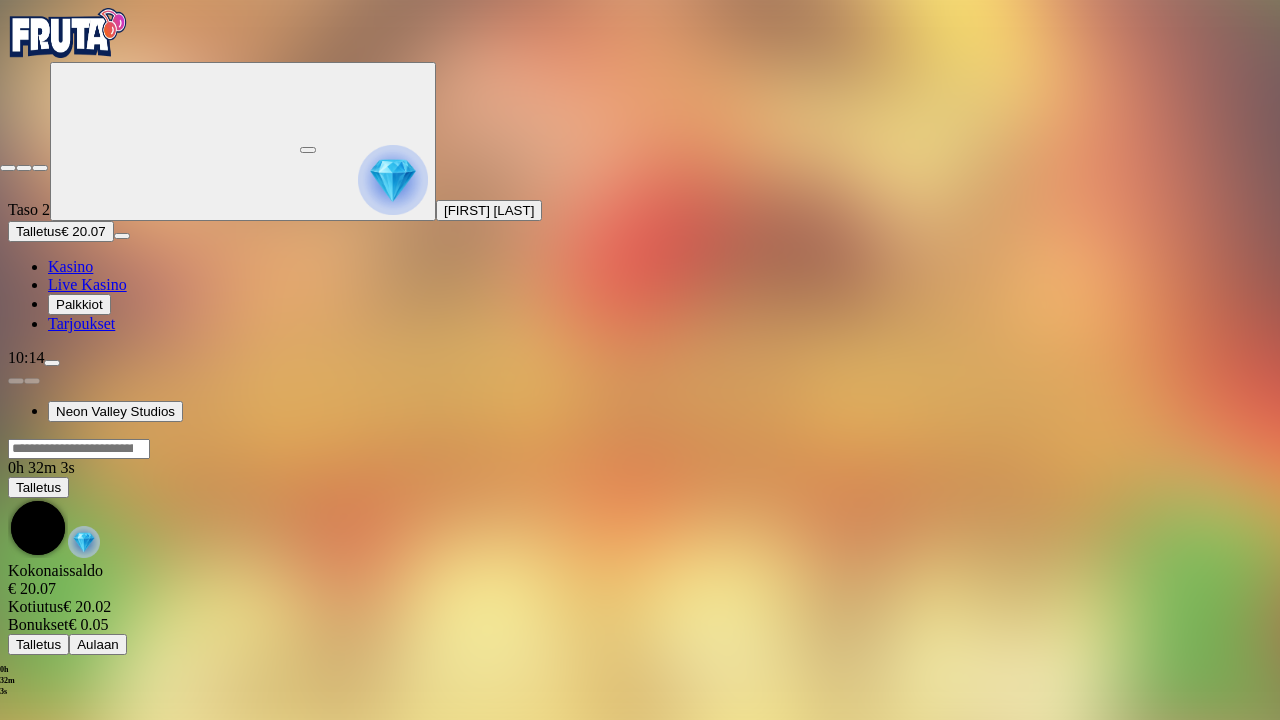 click at bounding box center (8, 168) 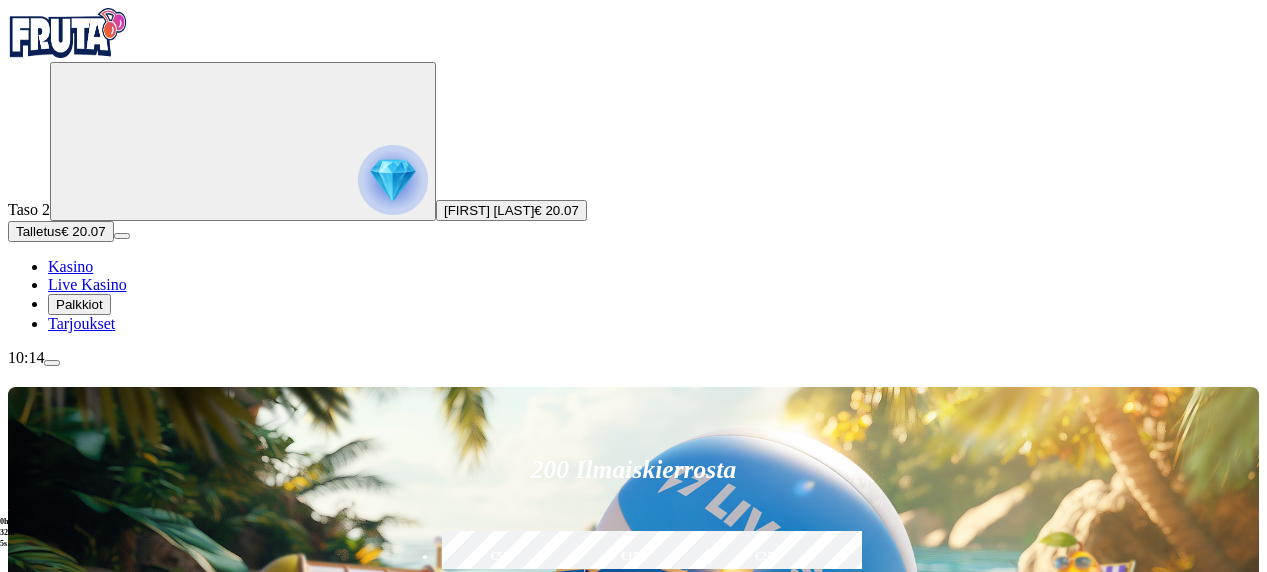 click at bounding box center (892, 895) 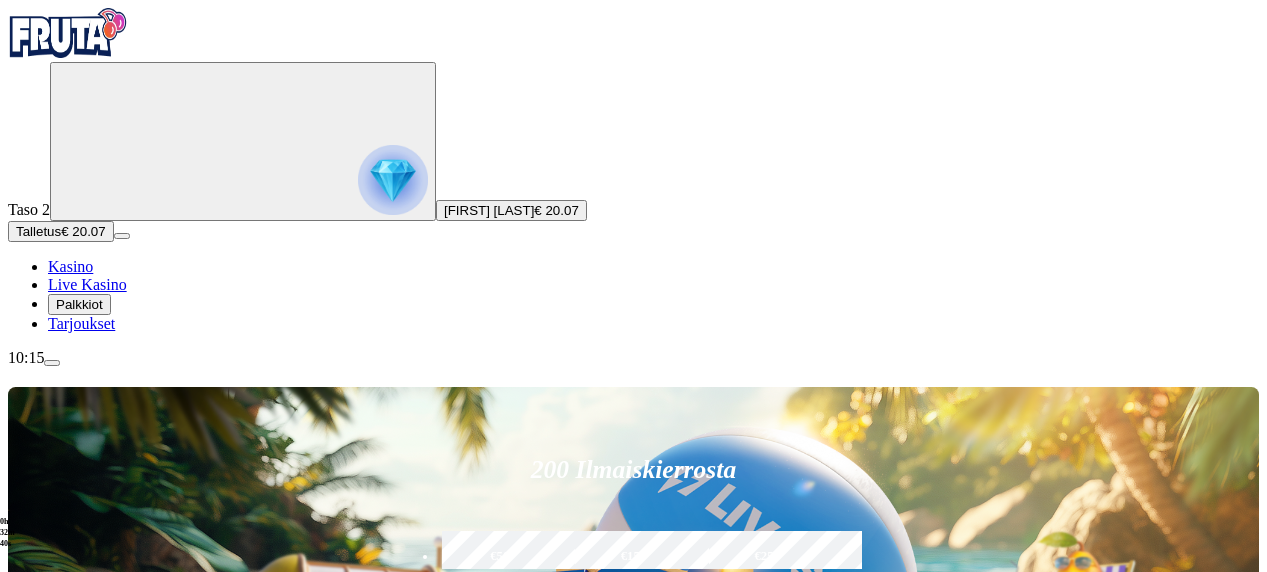 scroll, scrollTop: 627, scrollLeft: 0, axis: vertical 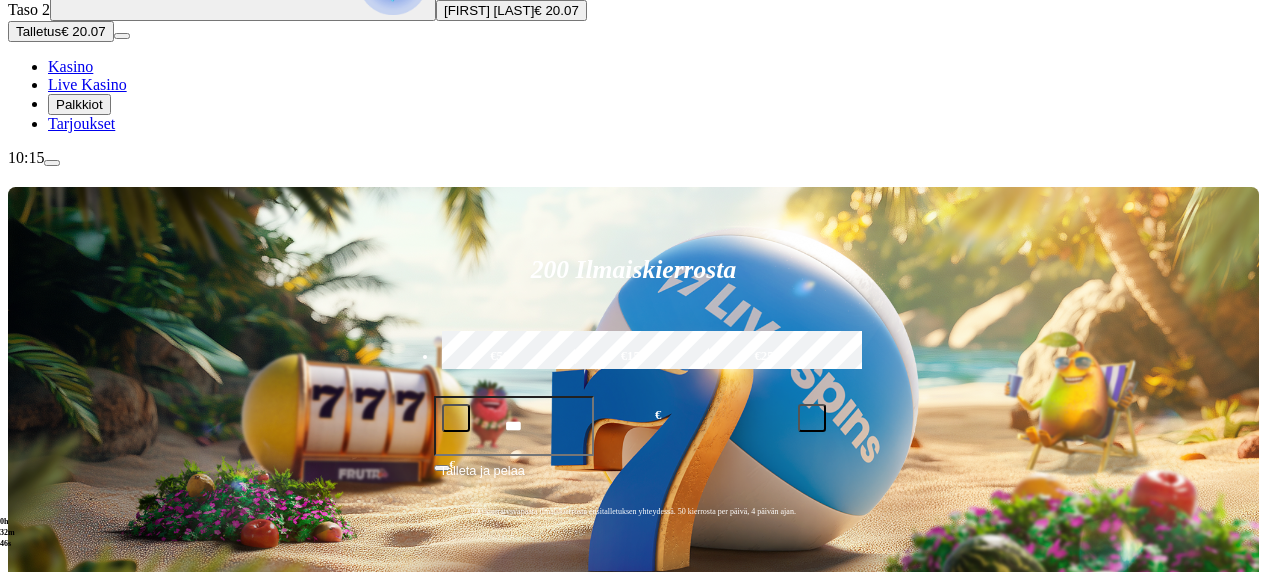 type on "*****" 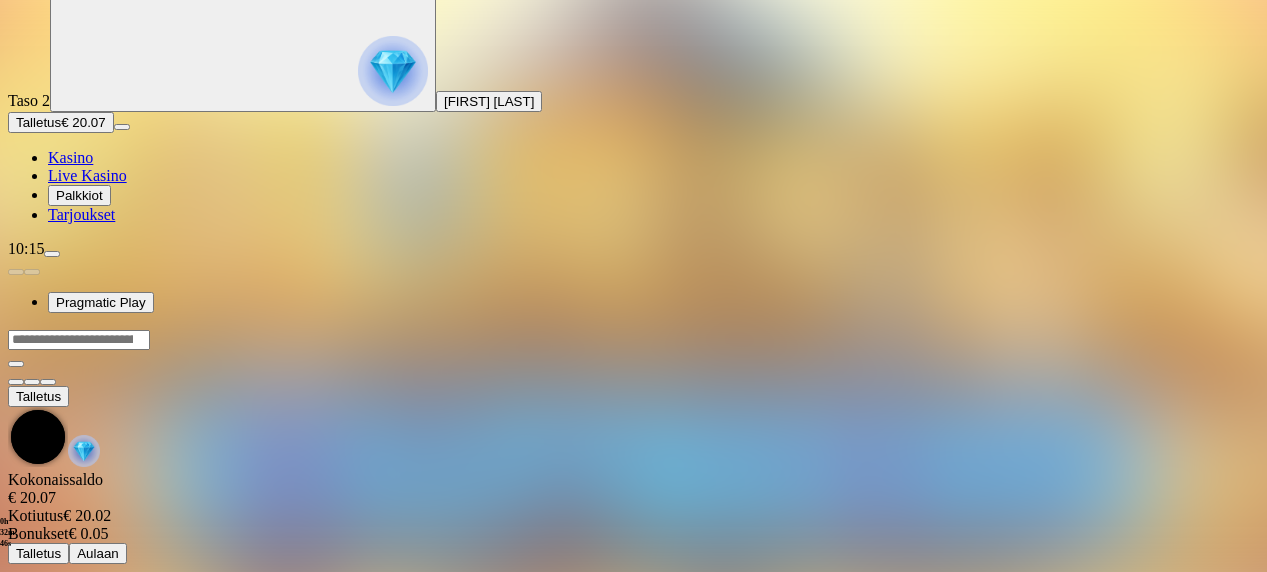 scroll, scrollTop: 0, scrollLeft: 0, axis: both 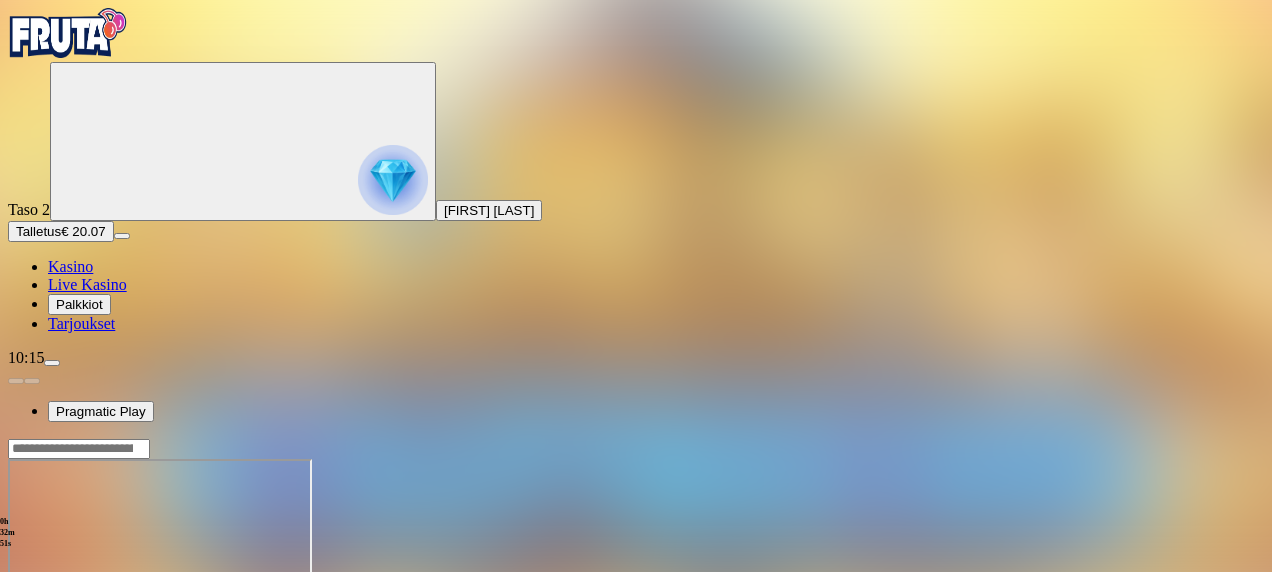 click at bounding box center [48, 631] 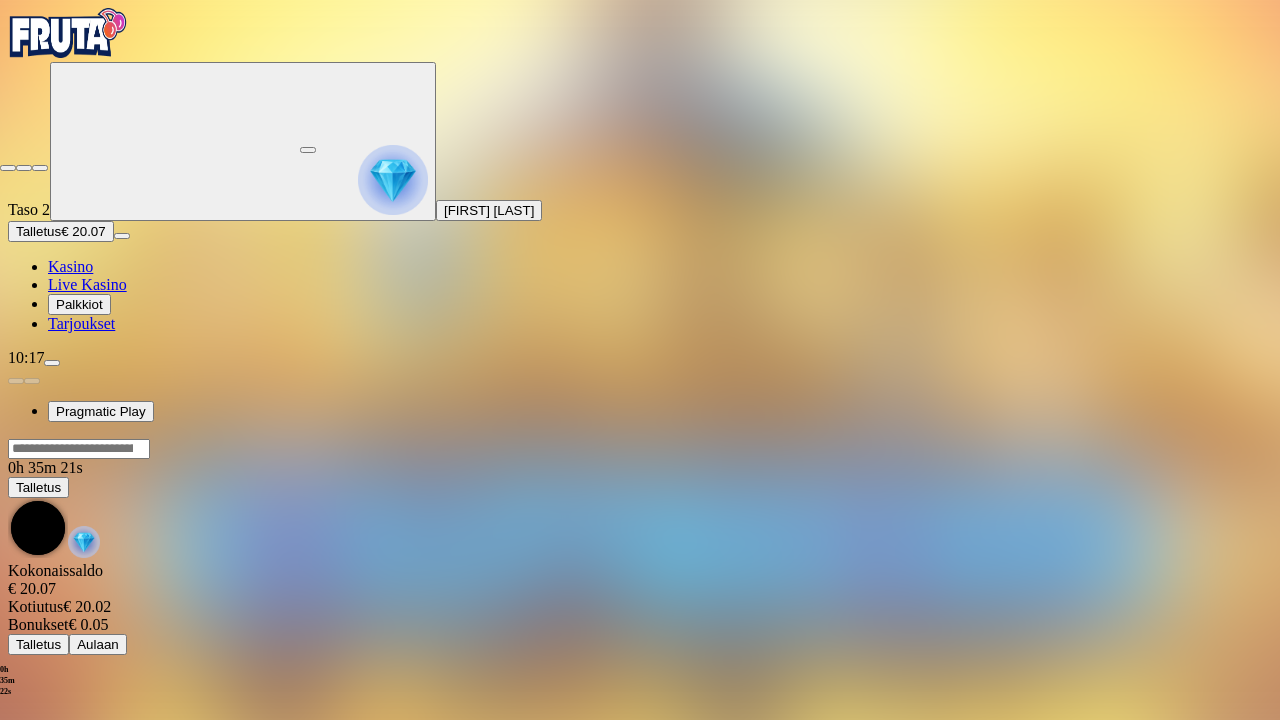 drag, startPoint x: 1259, startPoint y: 13, endPoint x: 1269, endPoint y: 19, distance: 11.661903 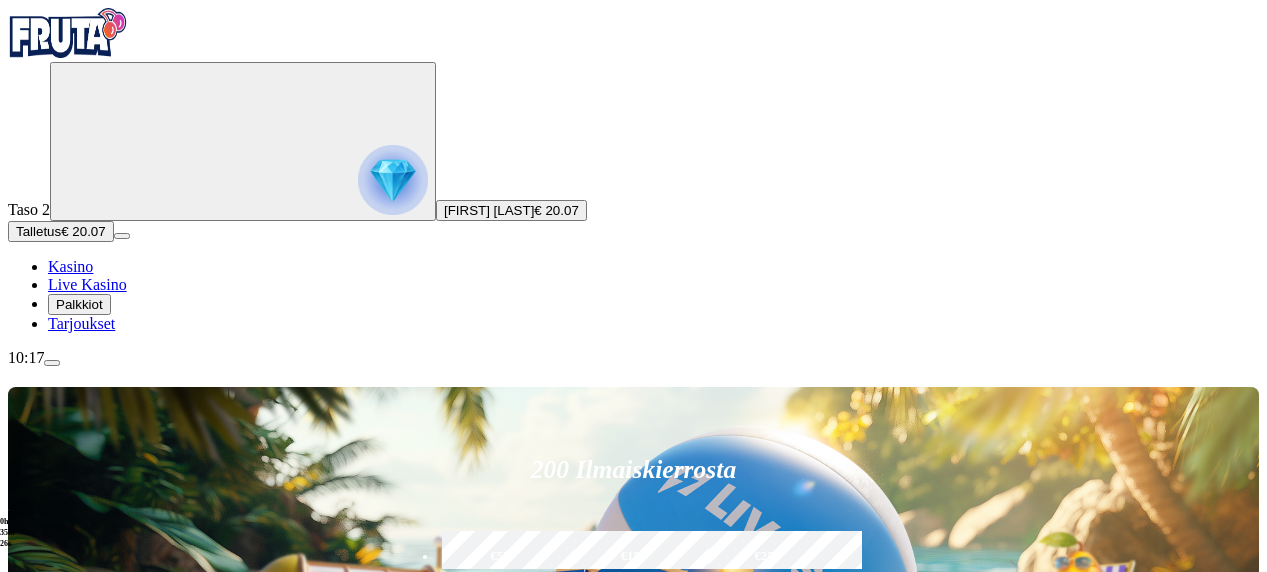 click at bounding box center [1040, 894] 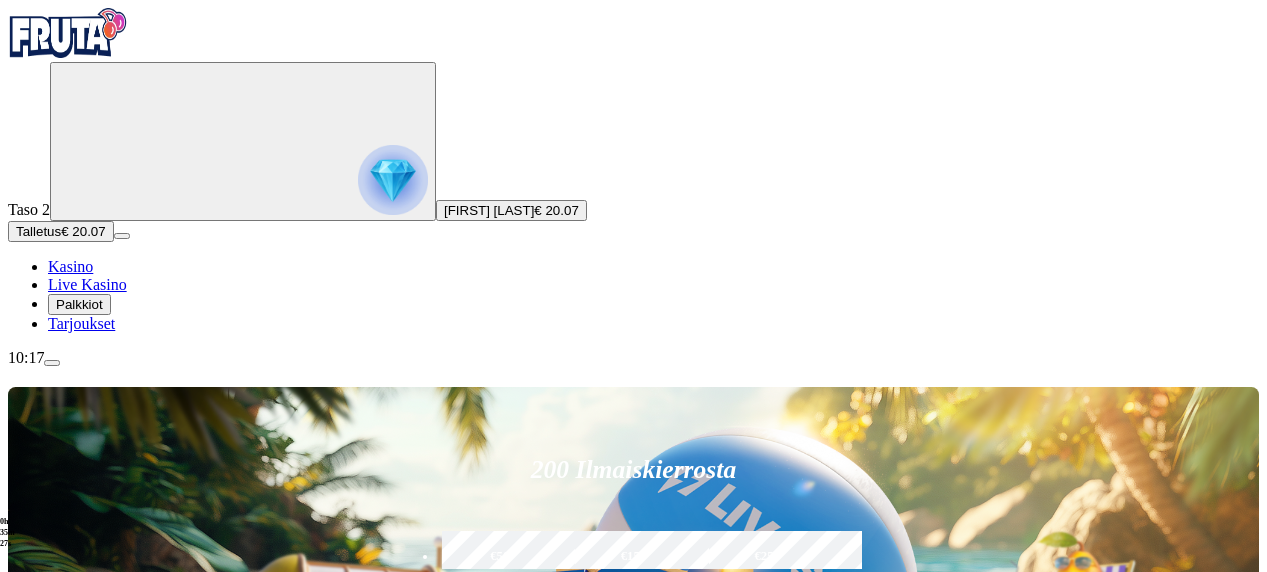 click at bounding box center [892, 895] 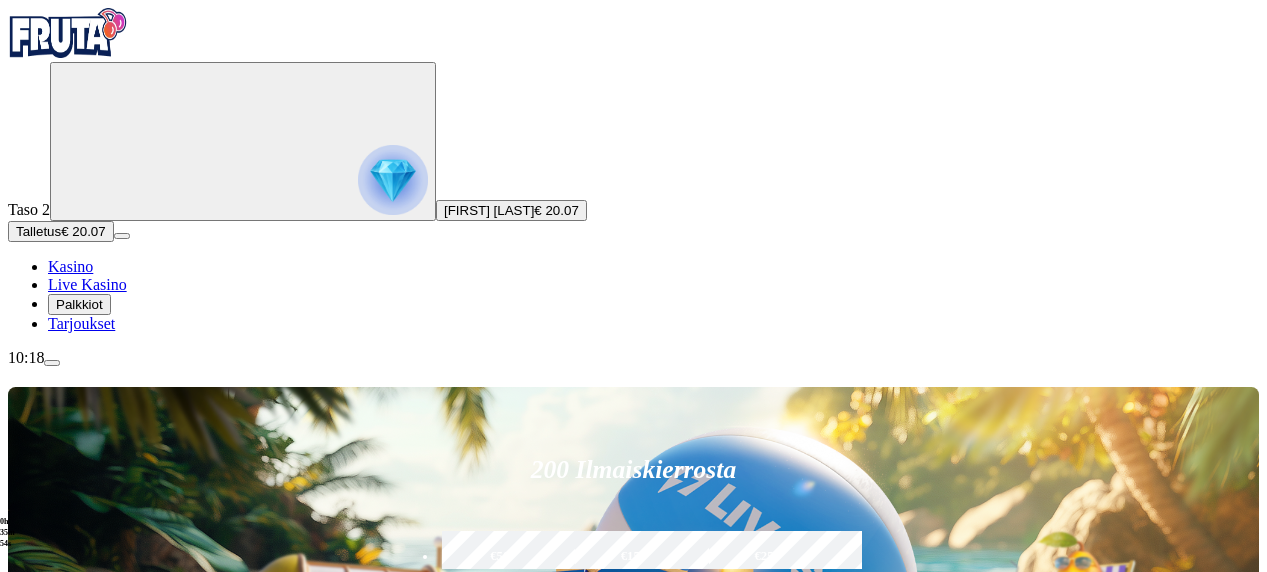 scroll, scrollTop: 184, scrollLeft: 0, axis: vertical 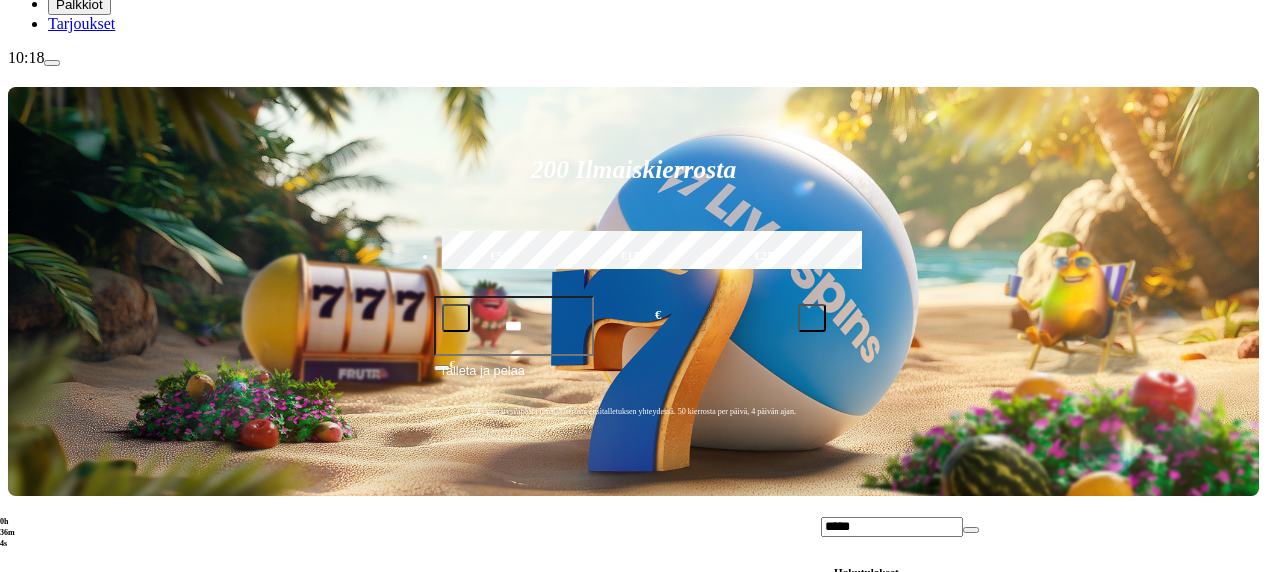 type on "*****" 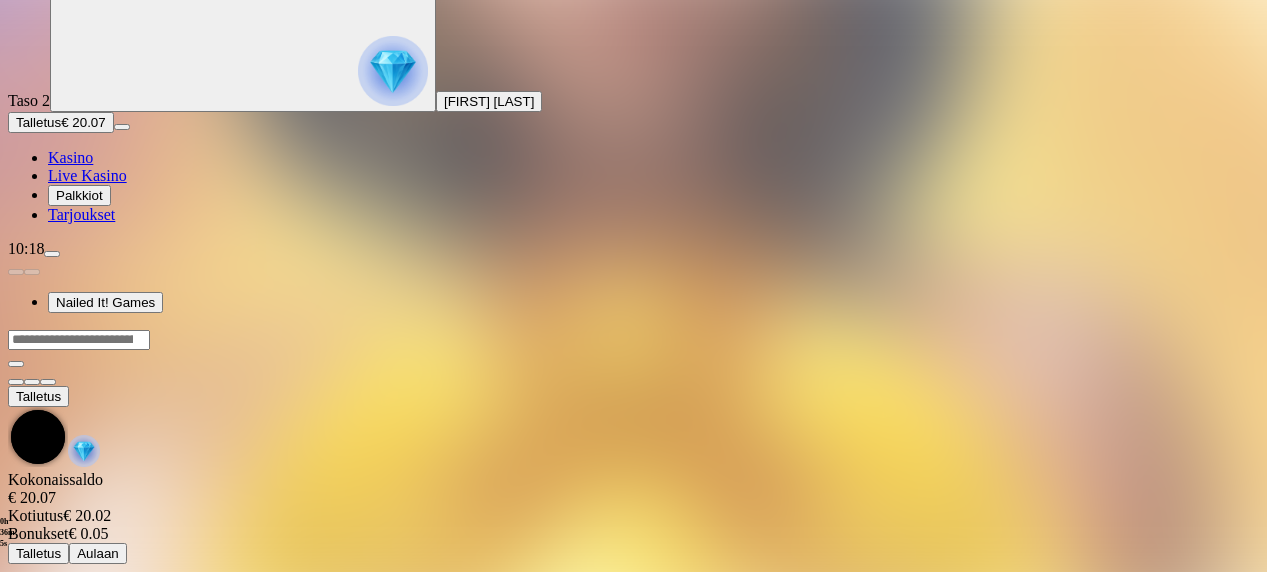 scroll, scrollTop: 0, scrollLeft: 0, axis: both 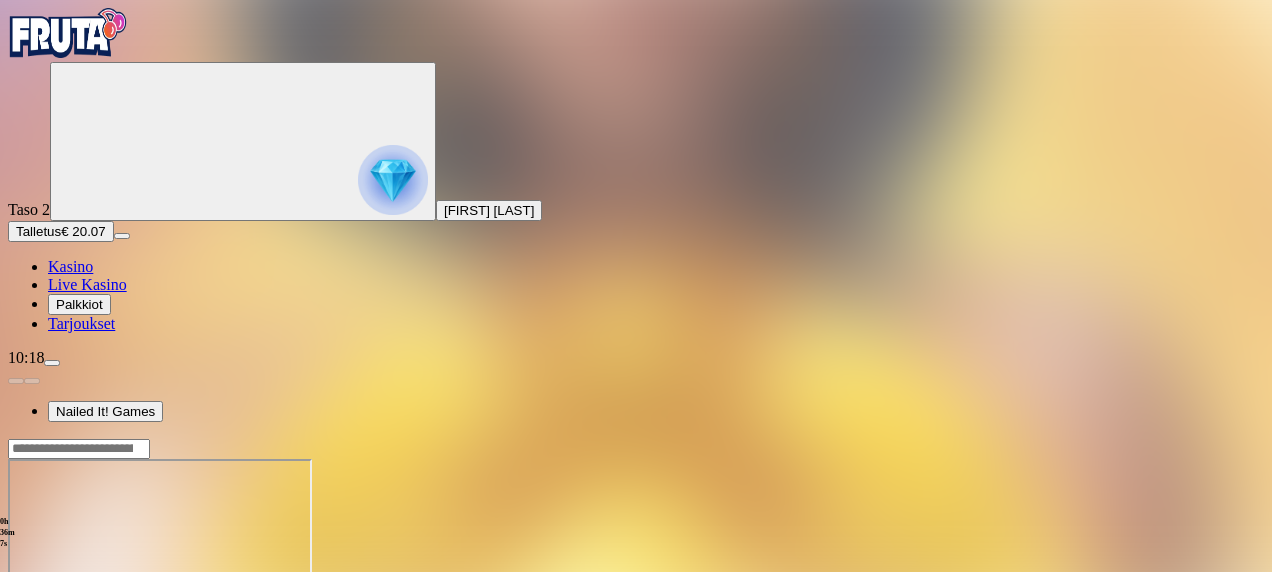 click at bounding box center (48, 631) 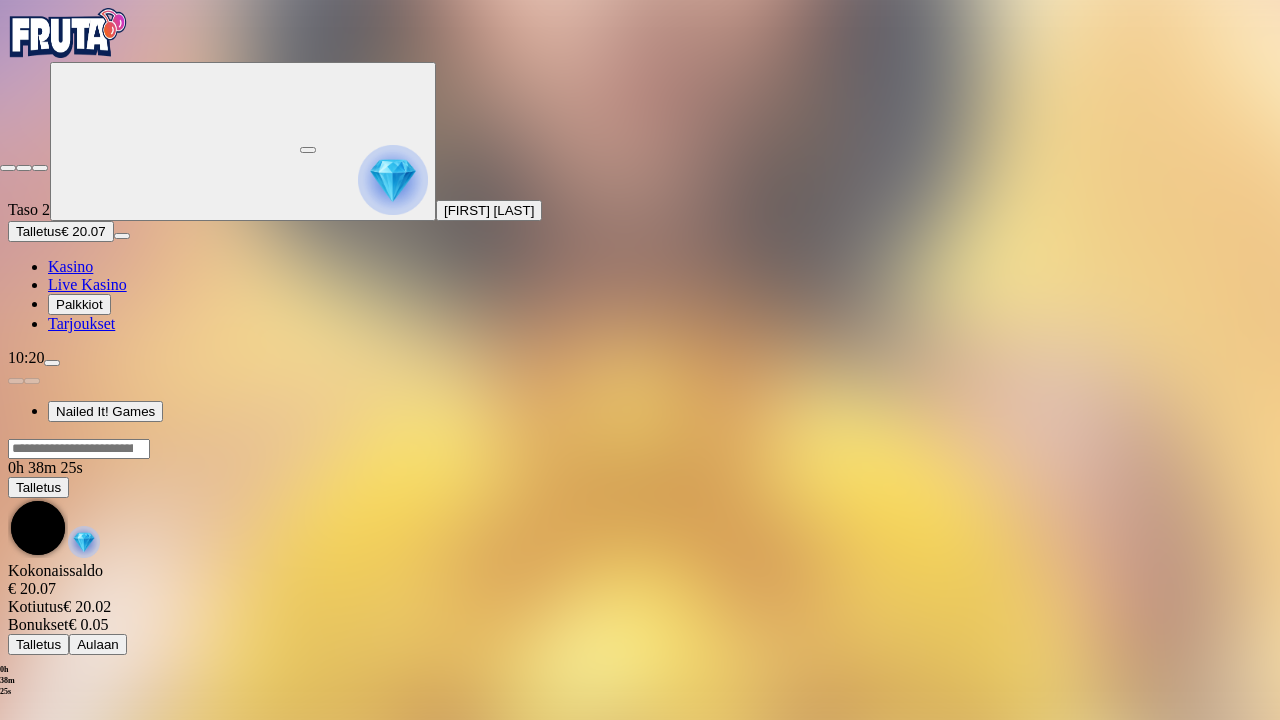 click at bounding box center (40, 168) 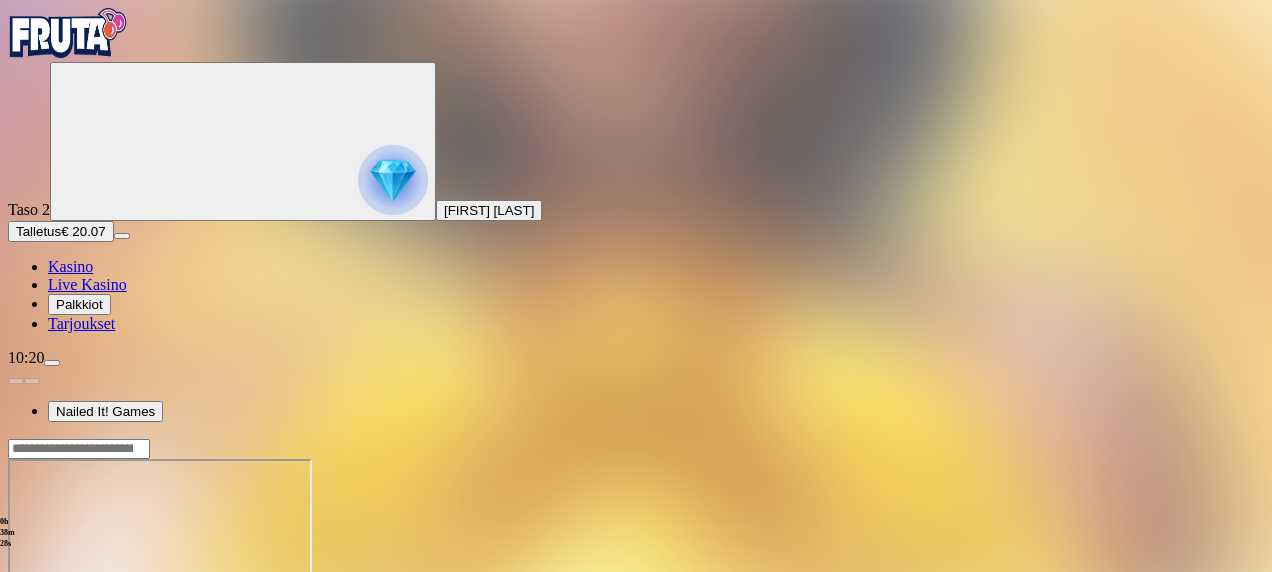 click at bounding box center (16, 631) 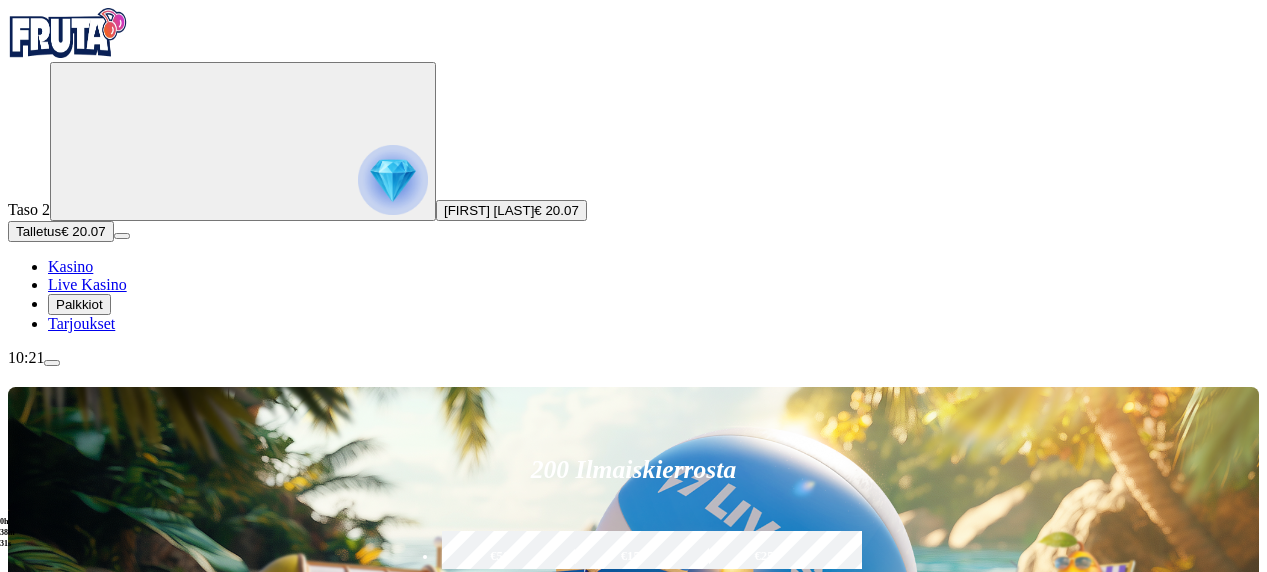 click at bounding box center [892, 895] 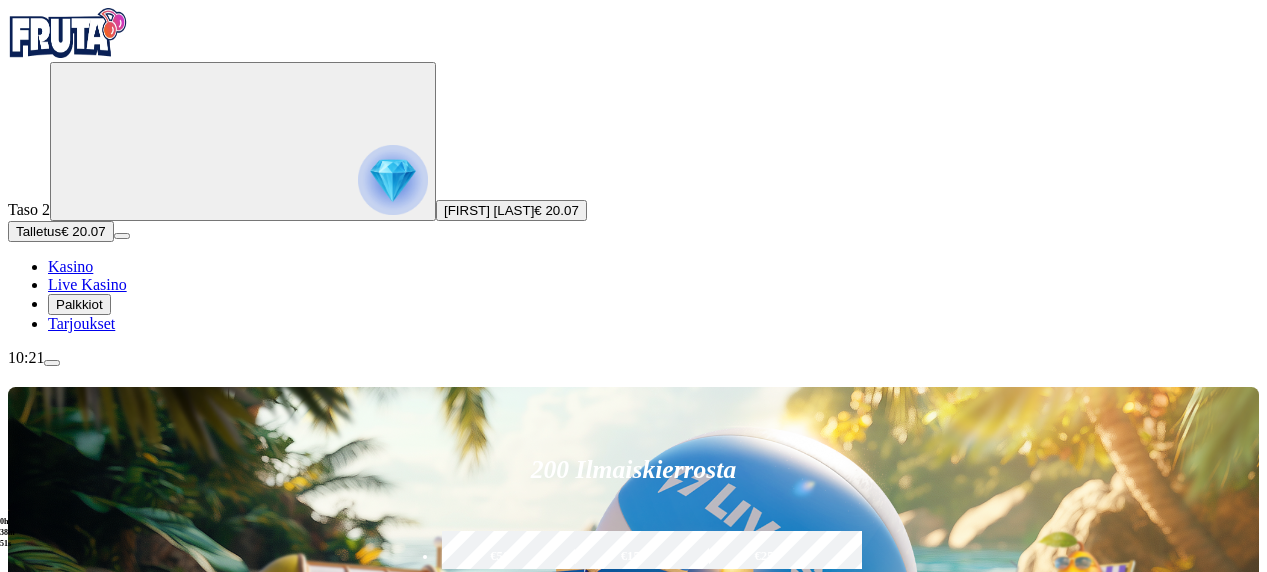 type on "****" 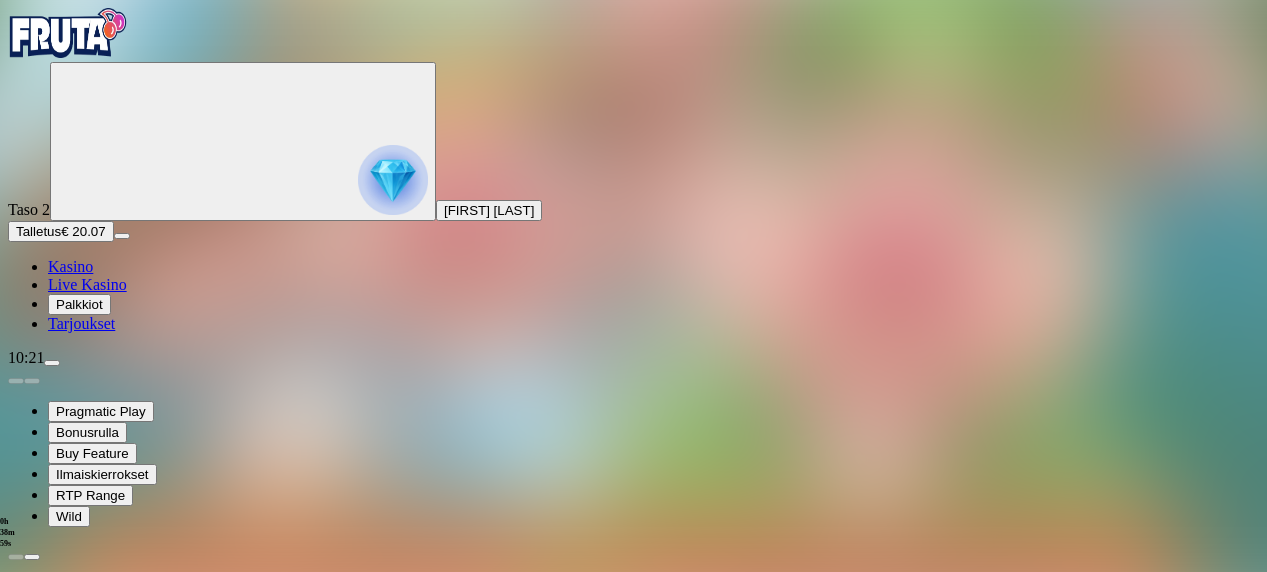 click at bounding box center (48, 1326) 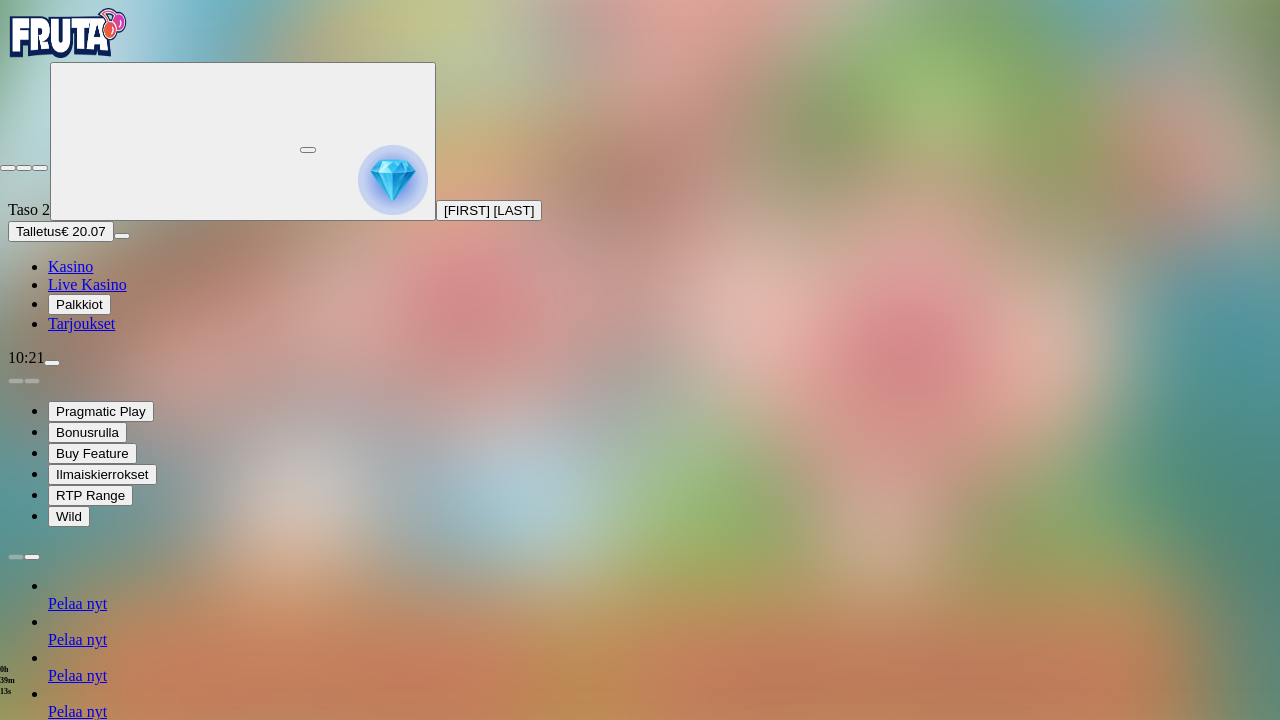 click at bounding box center [8, 168] 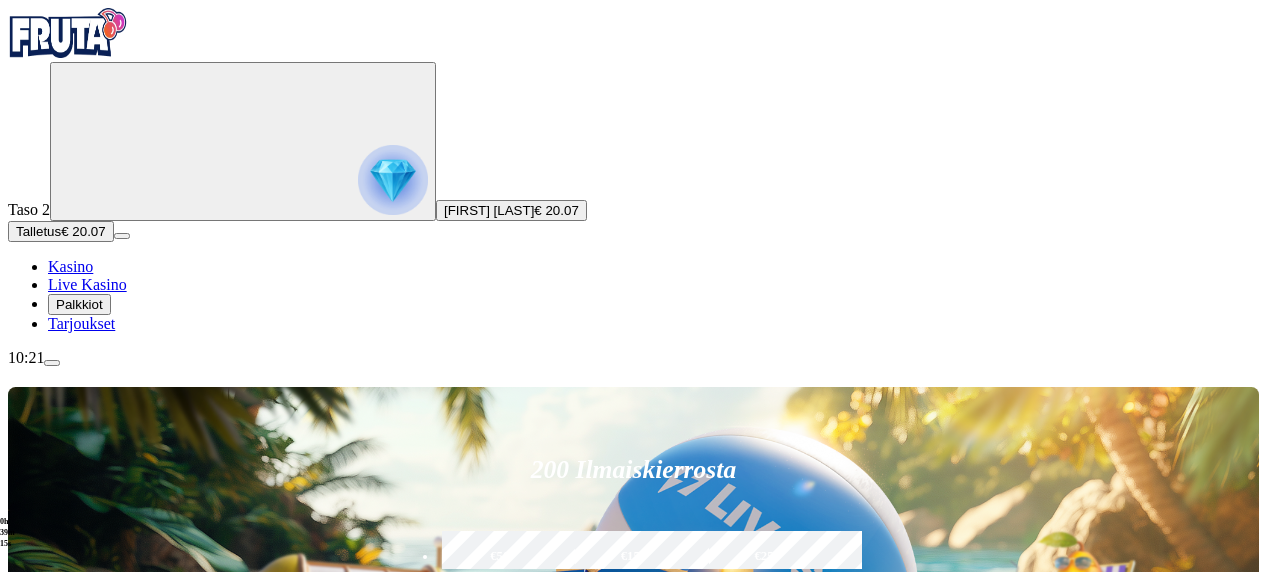 click at bounding box center [892, 895] 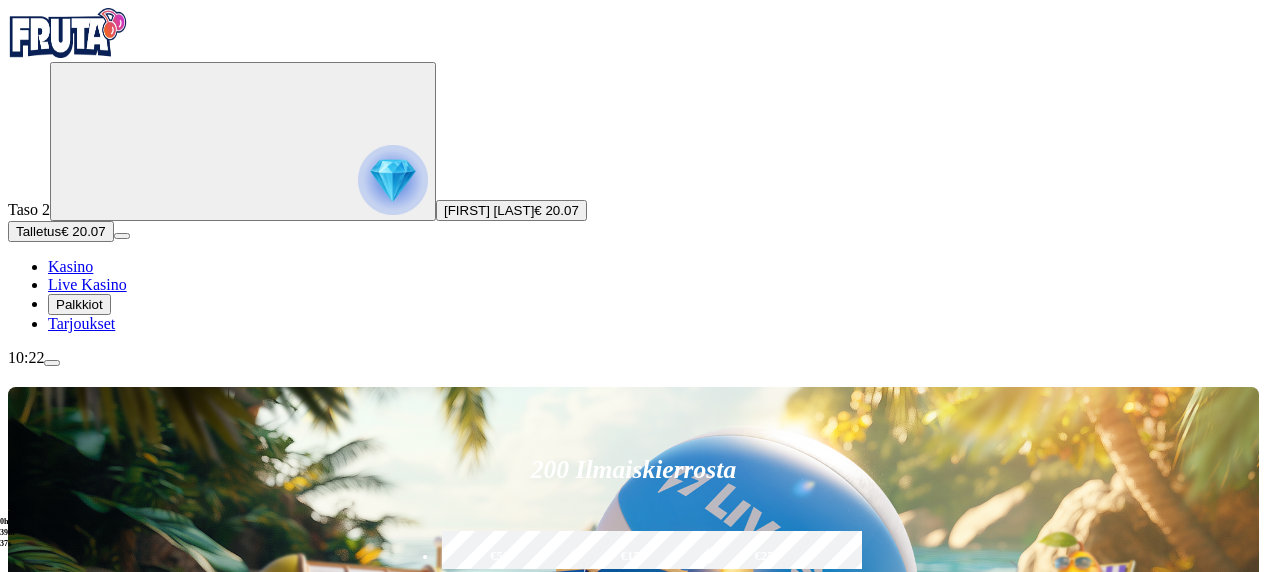 scroll, scrollTop: 627, scrollLeft: 0, axis: vertical 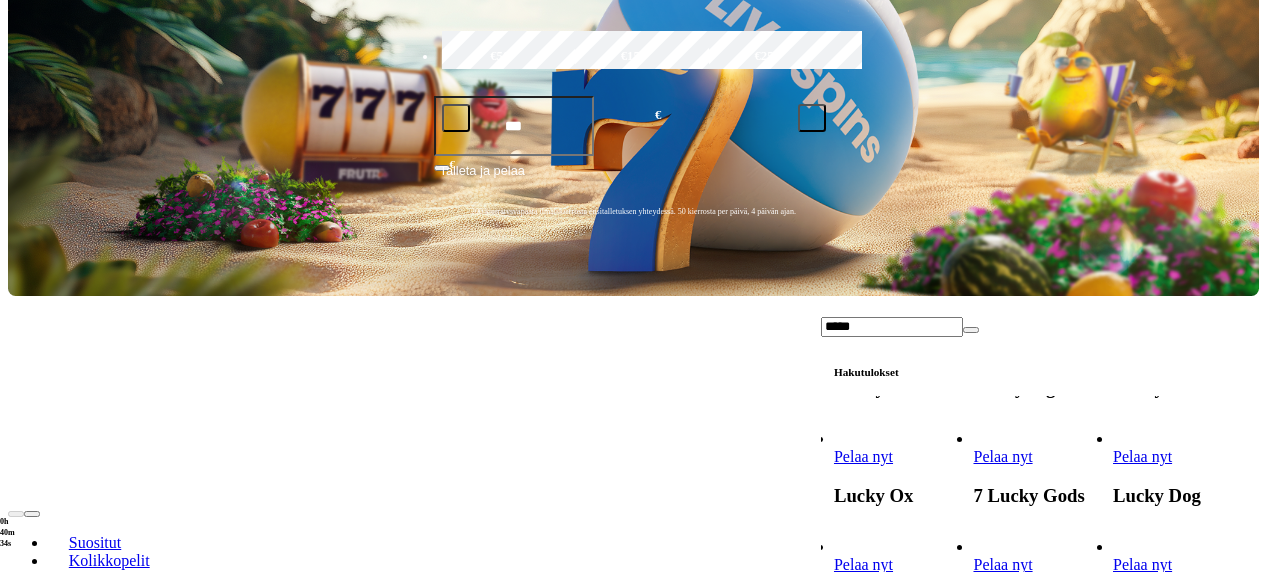 type on "*****" 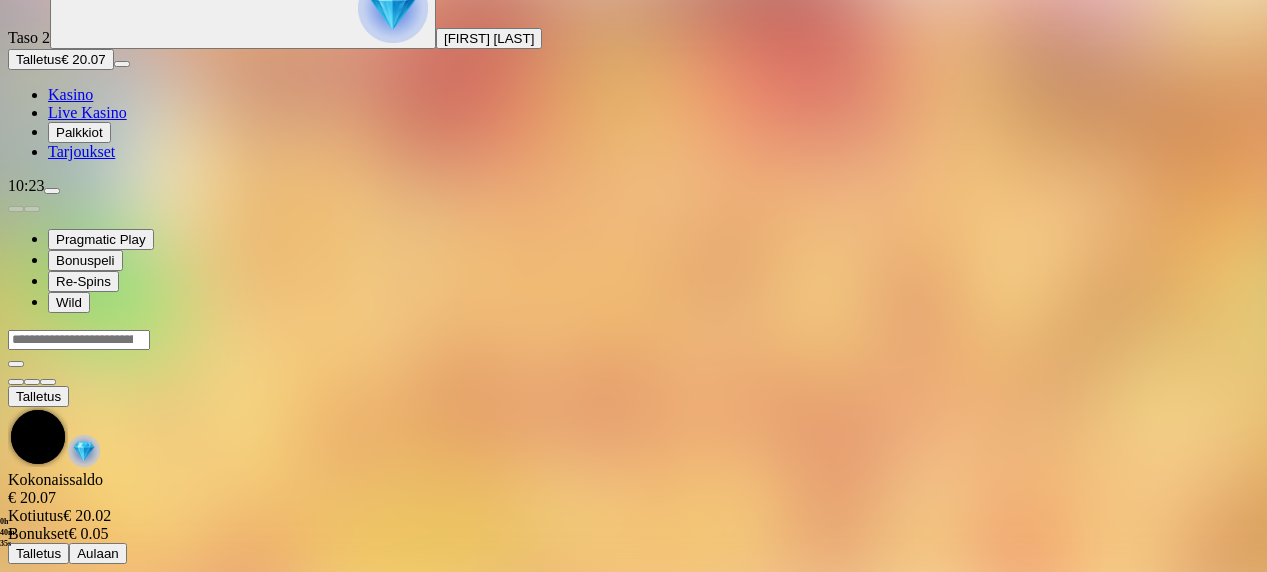 scroll, scrollTop: 0, scrollLeft: 0, axis: both 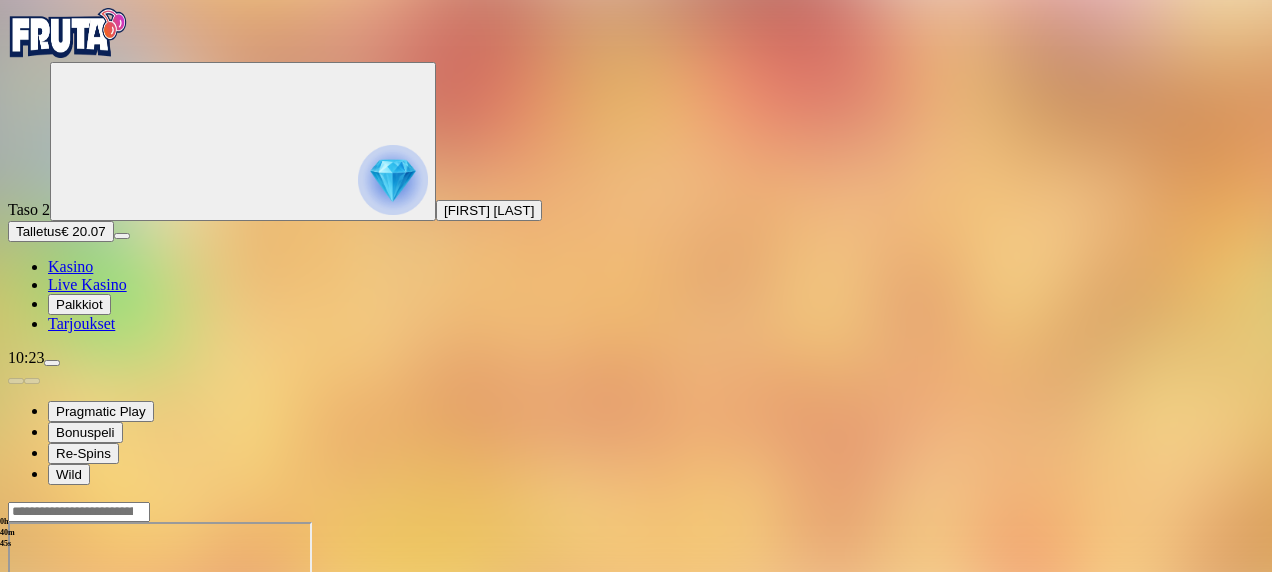 click at bounding box center (48, 694) 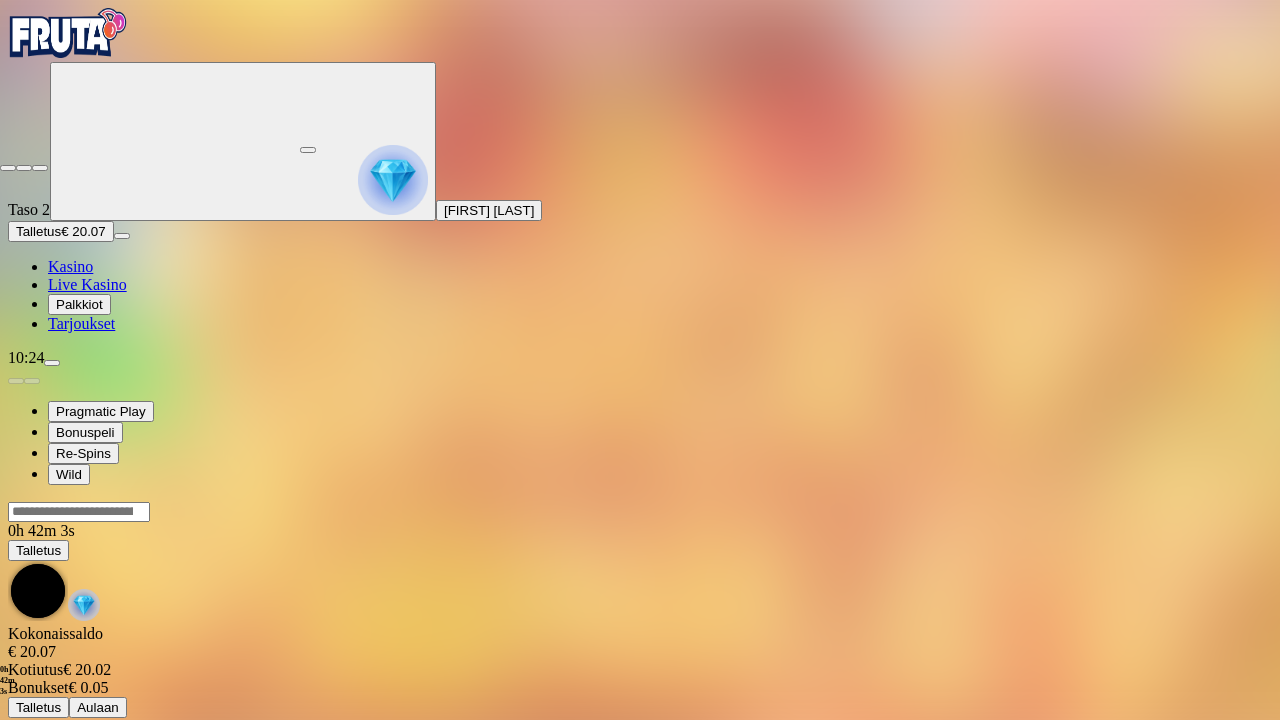 click at bounding box center (8, 168) 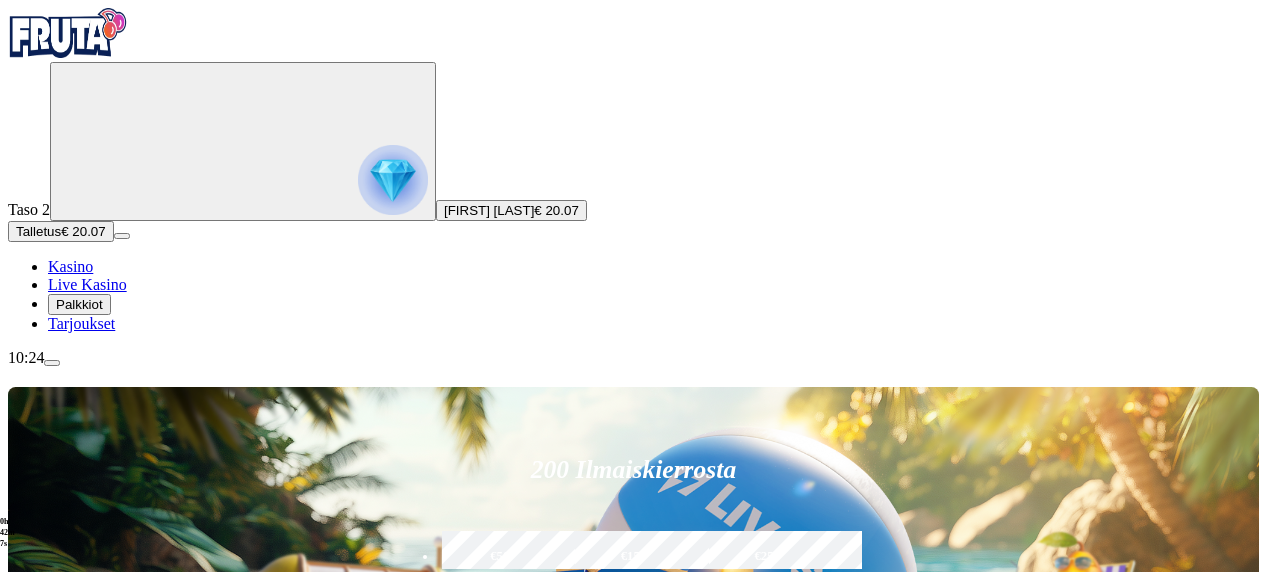 click at bounding box center [892, 895] 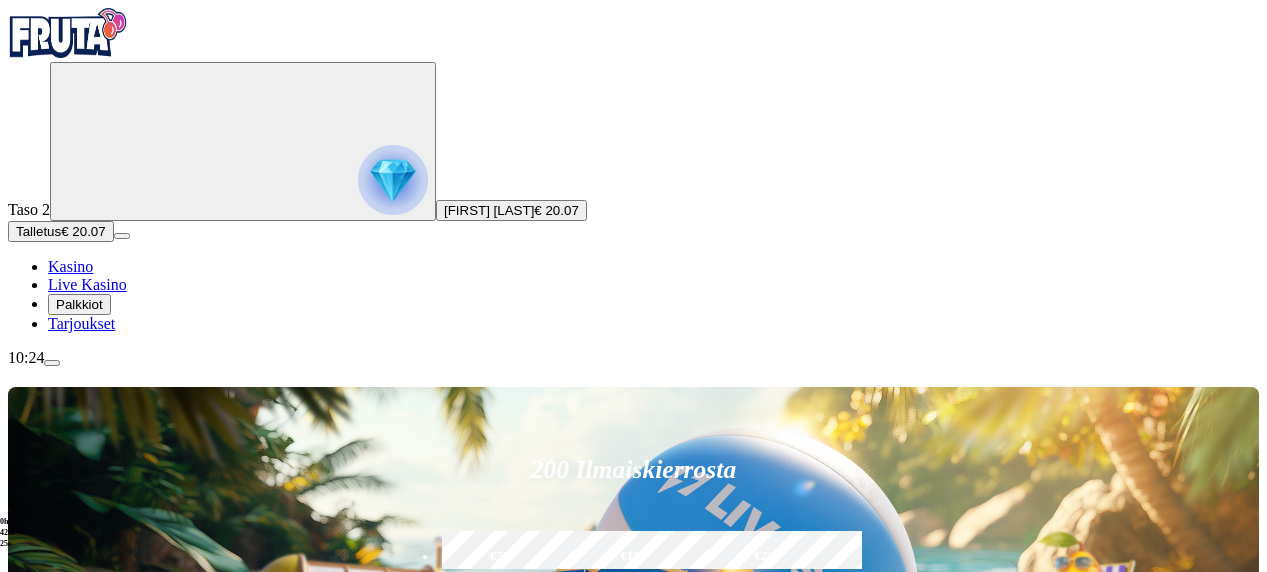 scroll, scrollTop: 200, scrollLeft: 0, axis: vertical 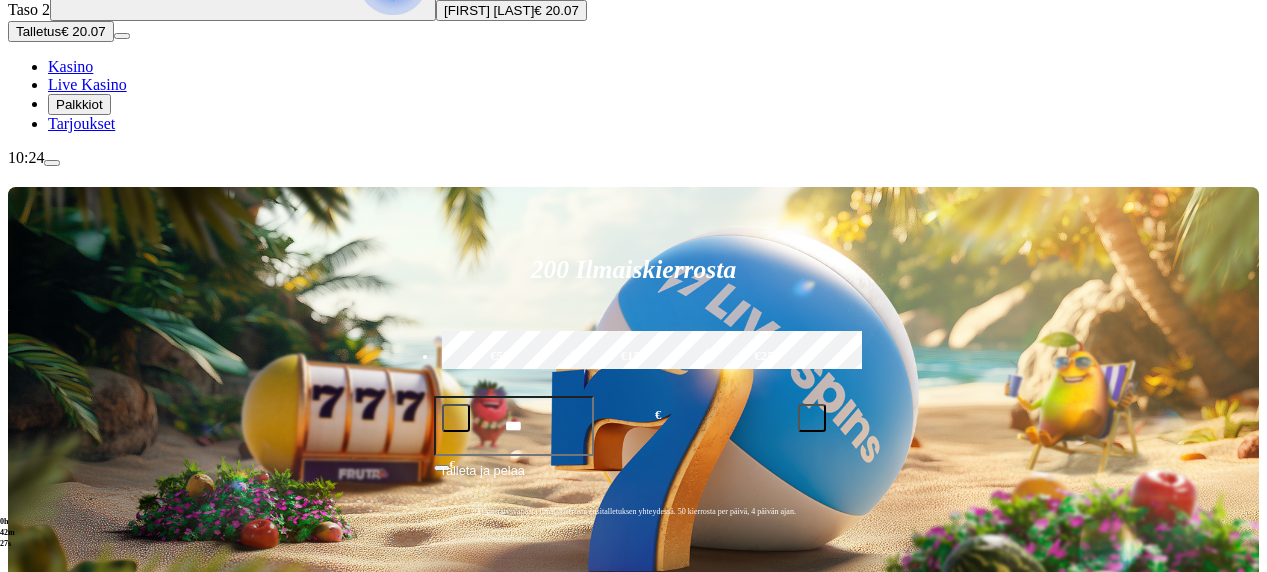 type on "*****" 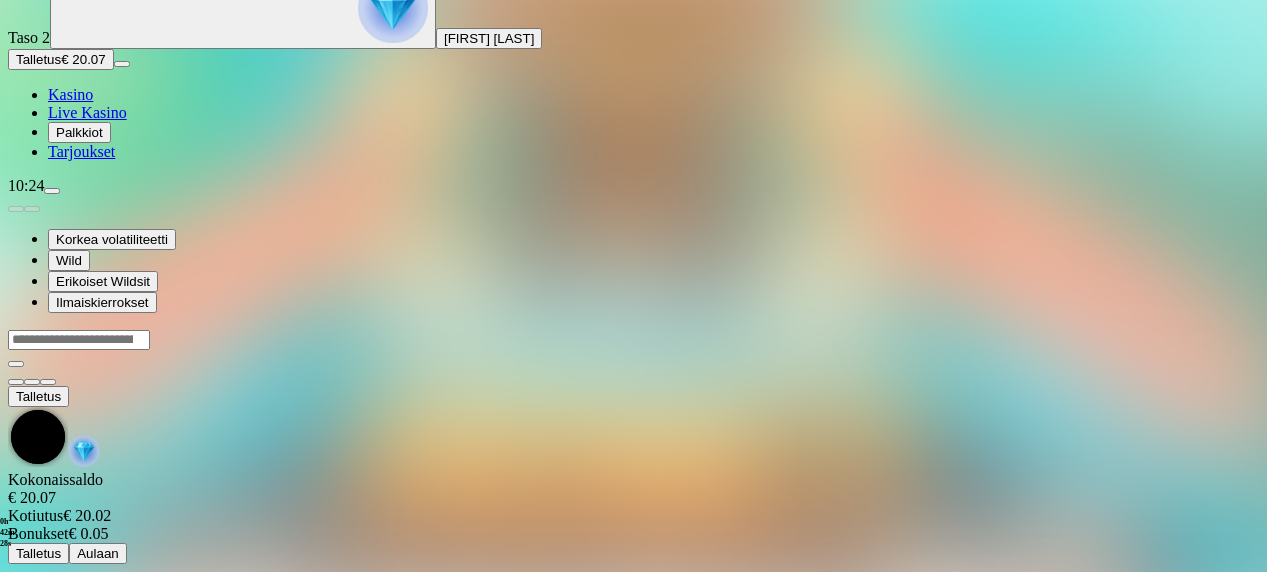 scroll, scrollTop: 0, scrollLeft: 0, axis: both 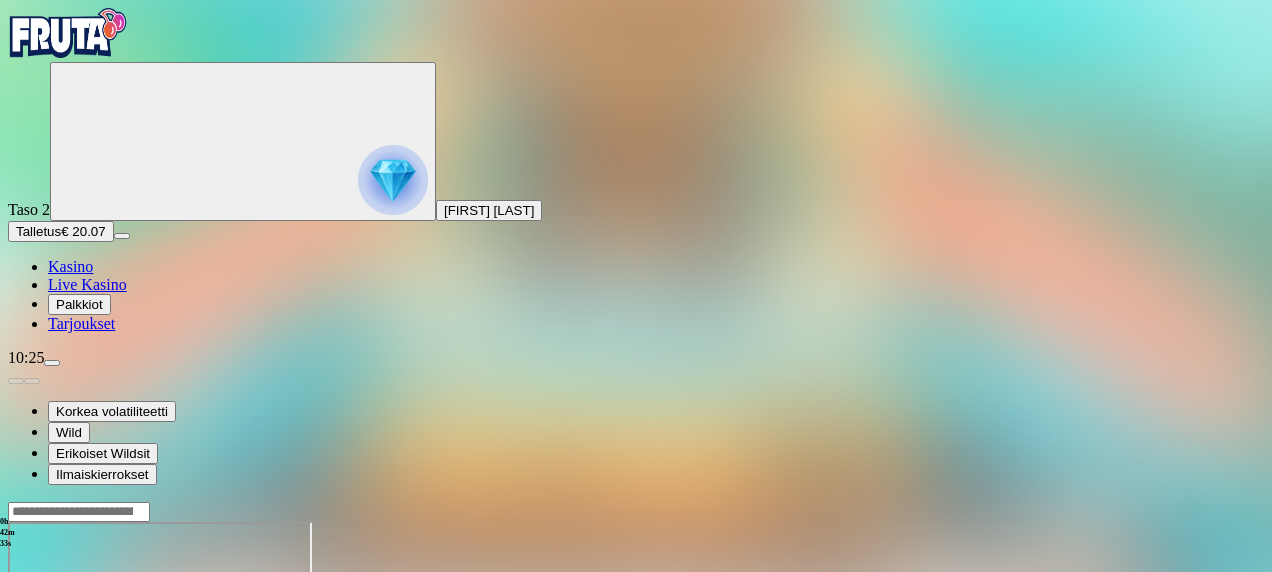click at bounding box center (48, 694) 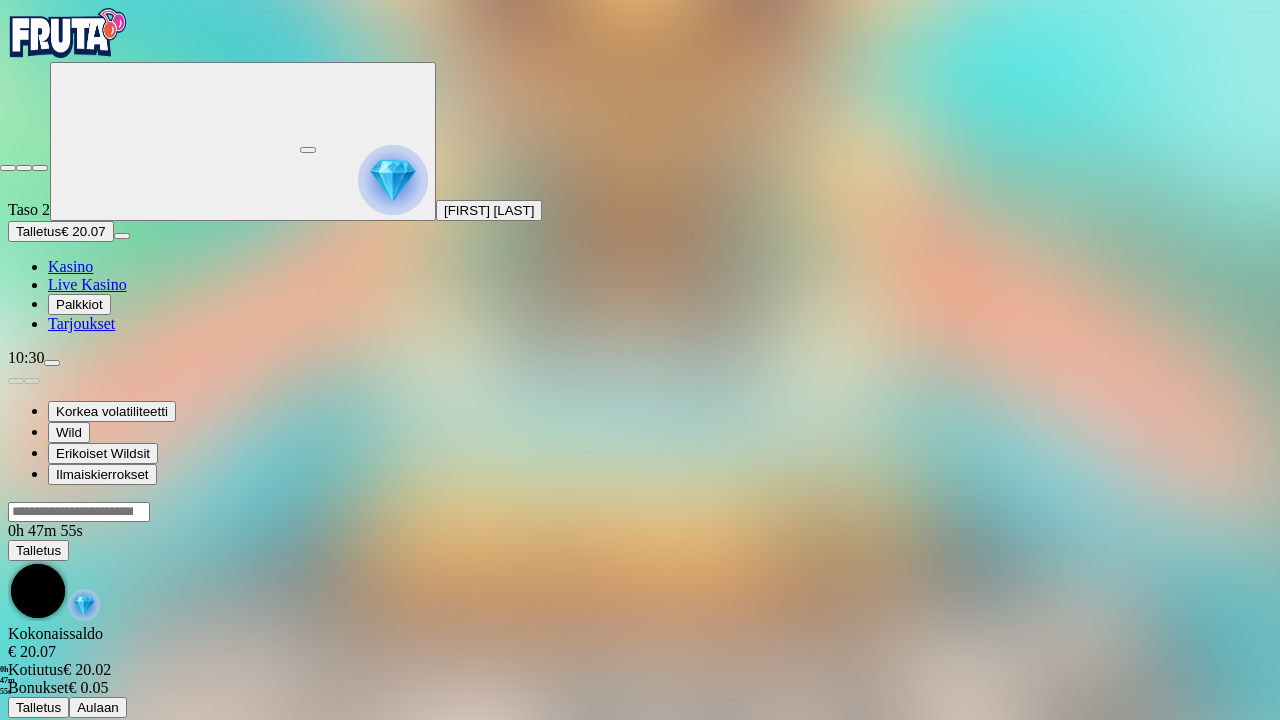 click at bounding box center [8, 168] 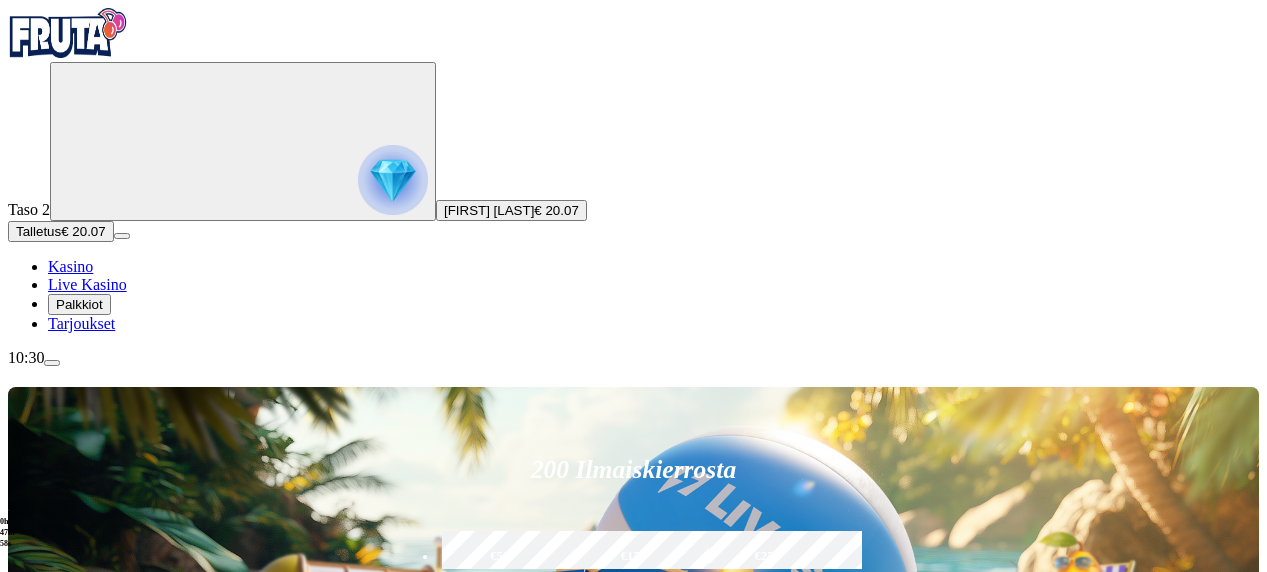 click at bounding box center (892, 895) 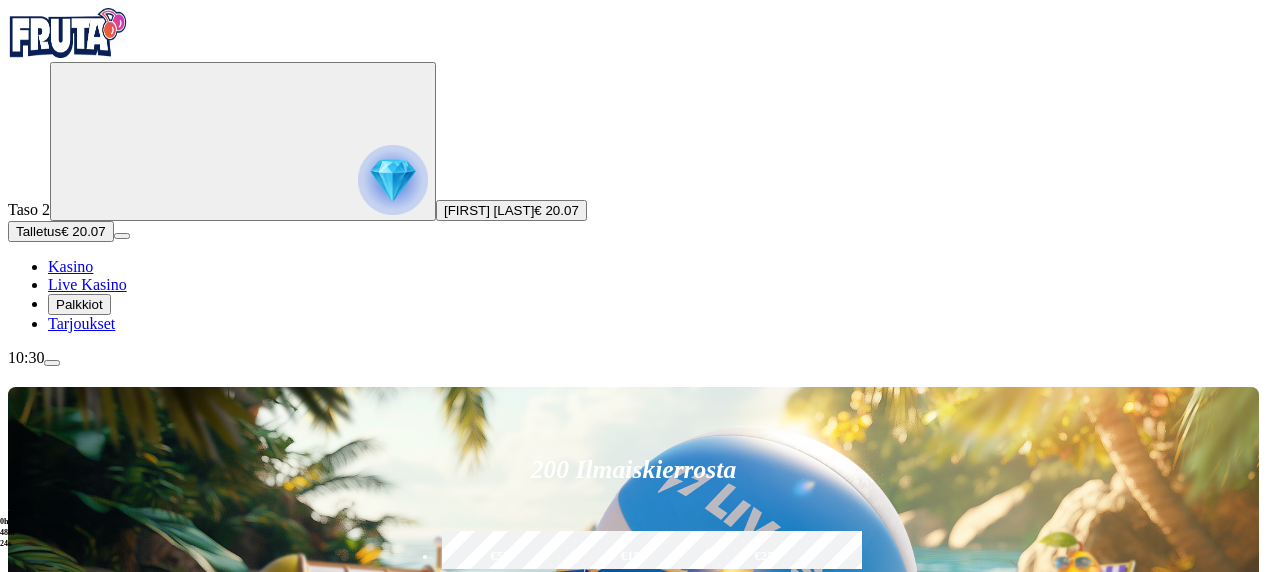 type on "******" 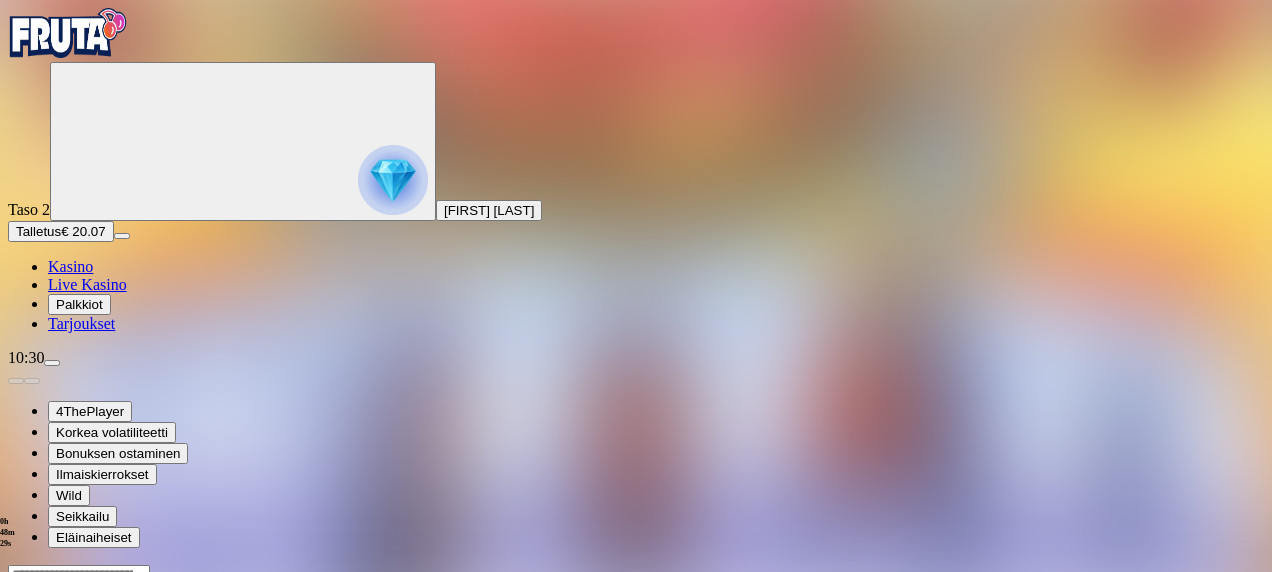 drag, startPoint x: 1140, startPoint y: 179, endPoint x: 1148, endPoint y: 281, distance: 102.31325 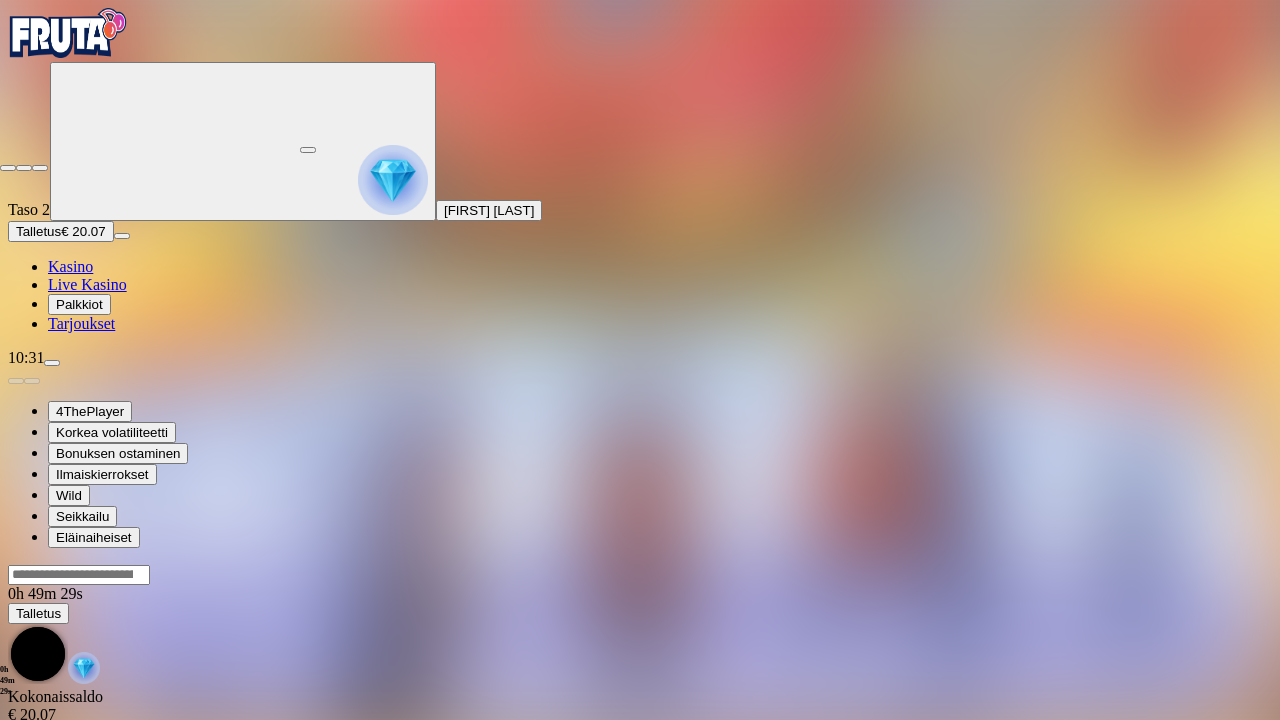 click at bounding box center (8, 168) 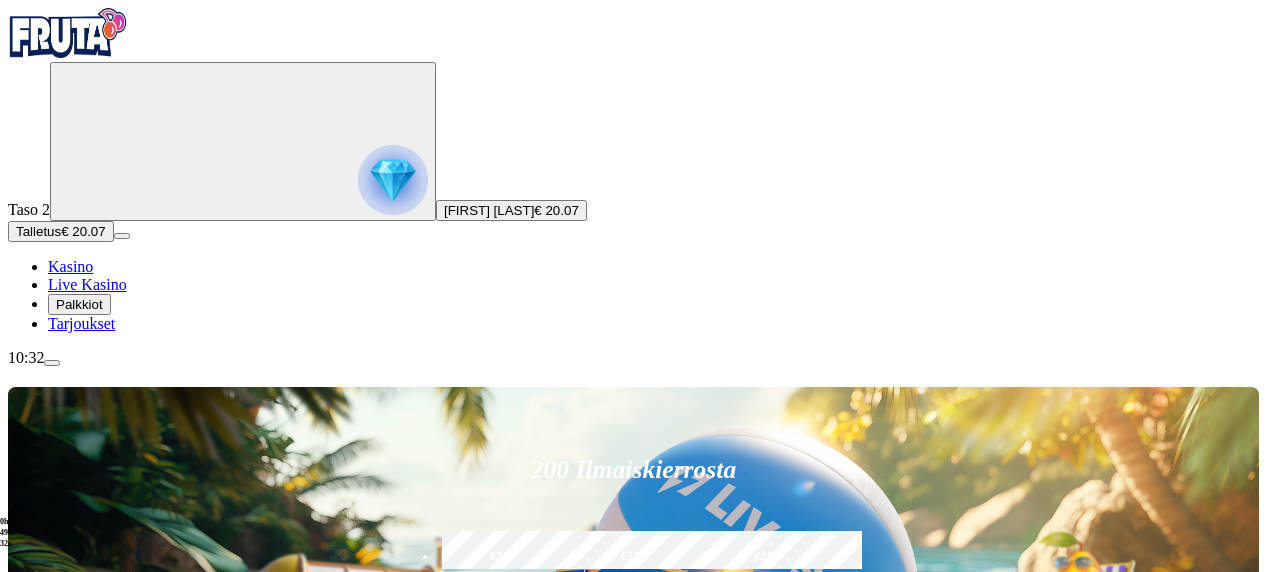 click at bounding box center (1040, 894) 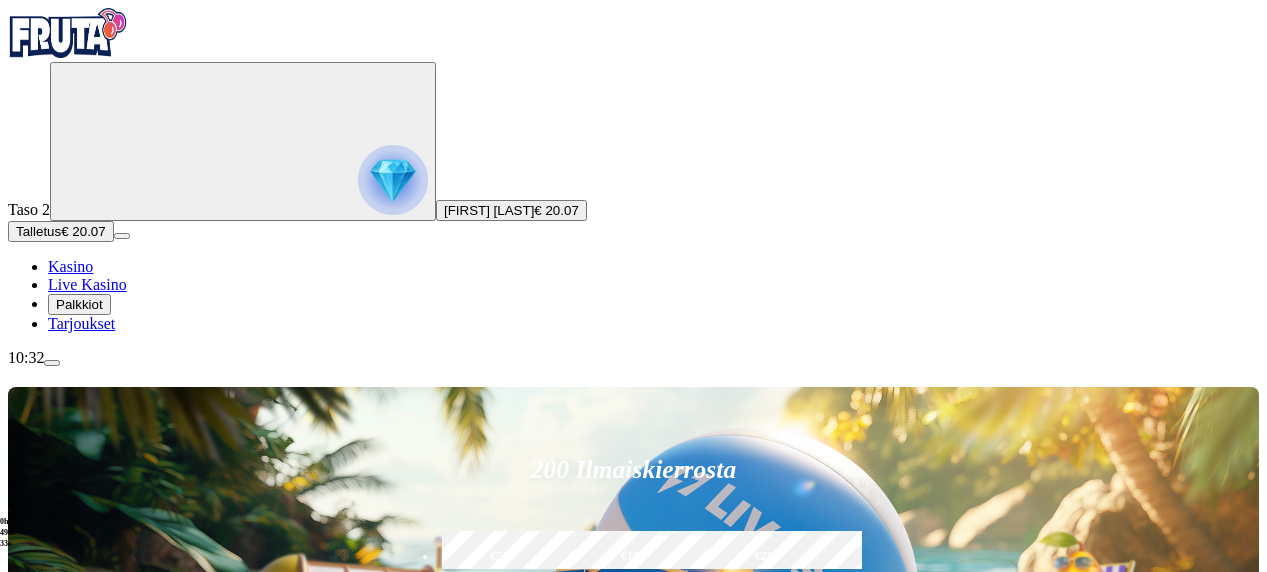 click at bounding box center [892, 895] 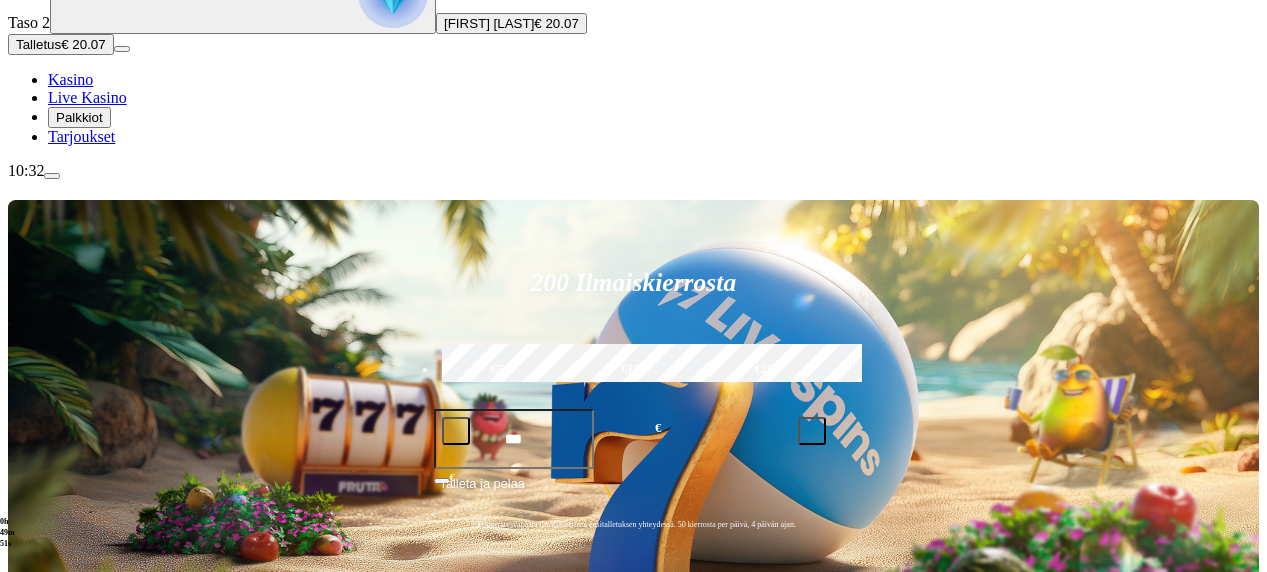 scroll, scrollTop: 200, scrollLeft: 0, axis: vertical 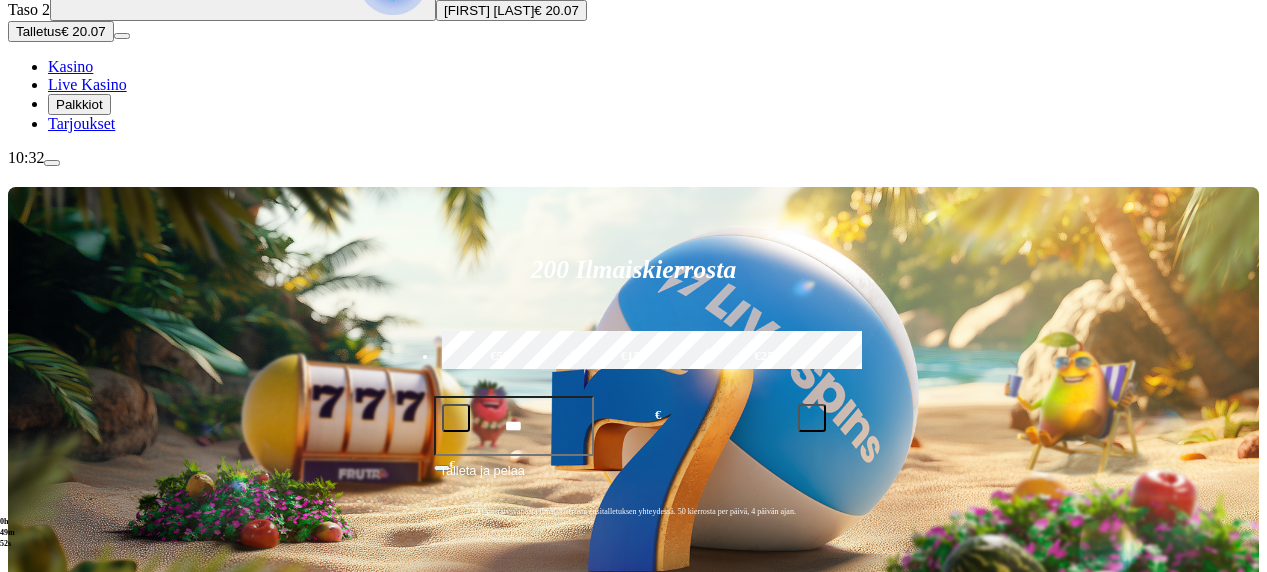 type on "******" 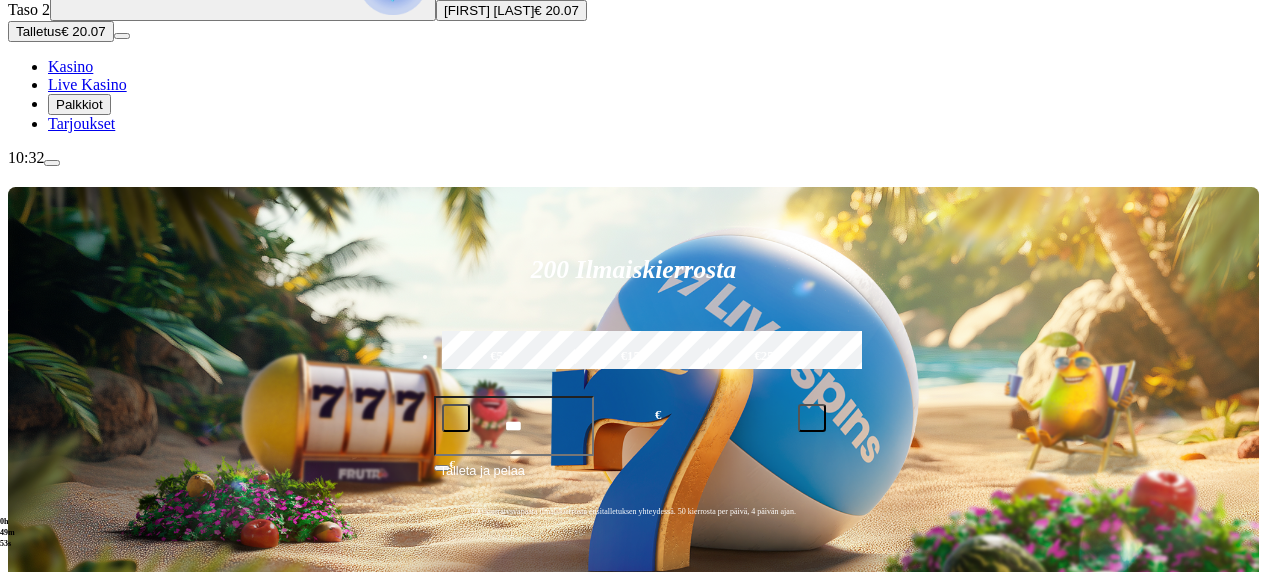 scroll, scrollTop: 0, scrollLeft: 0, axis: both 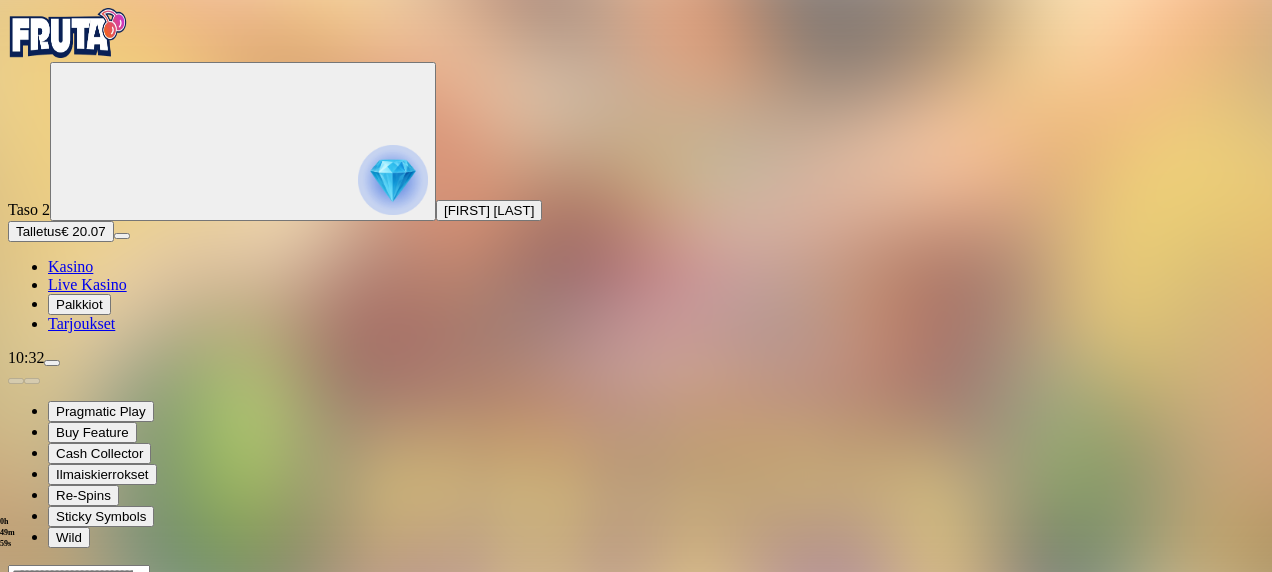 drag, startPoint x: 1134, startPoint y: 191, endPoint x: 1138, endPoint y: 295, distance: 104.0769 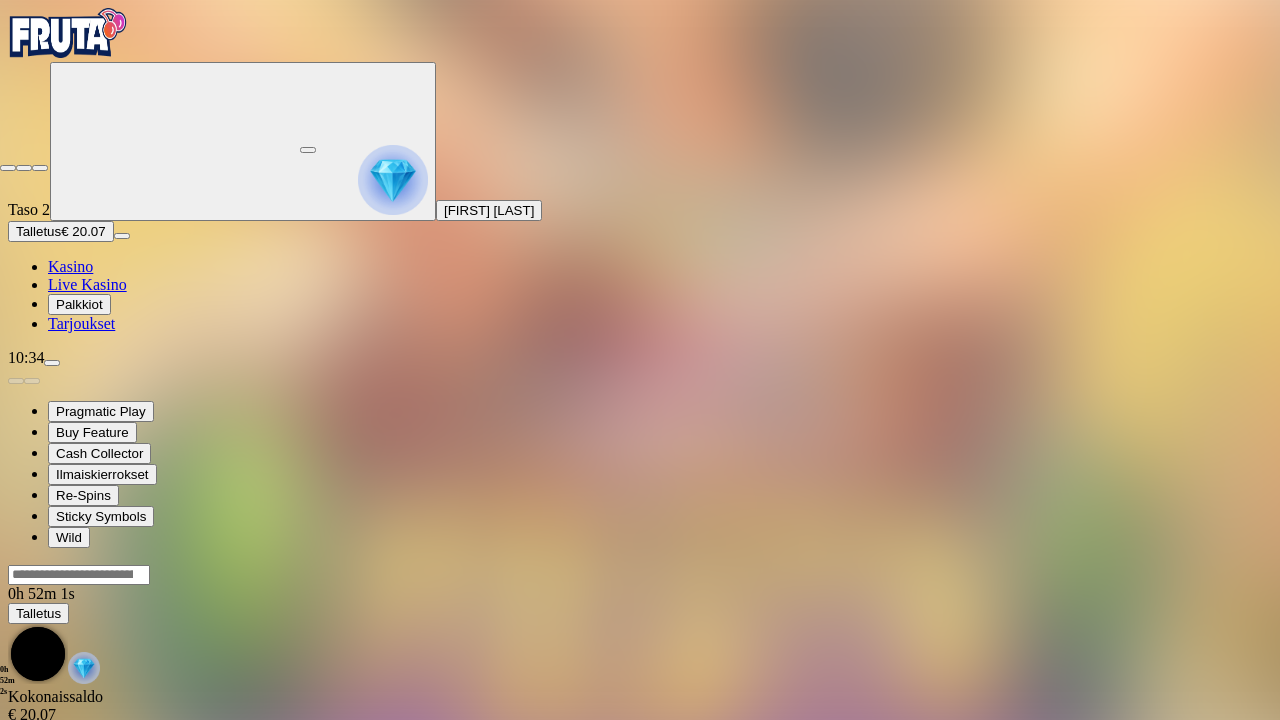 click at bounding box center (8, 168) 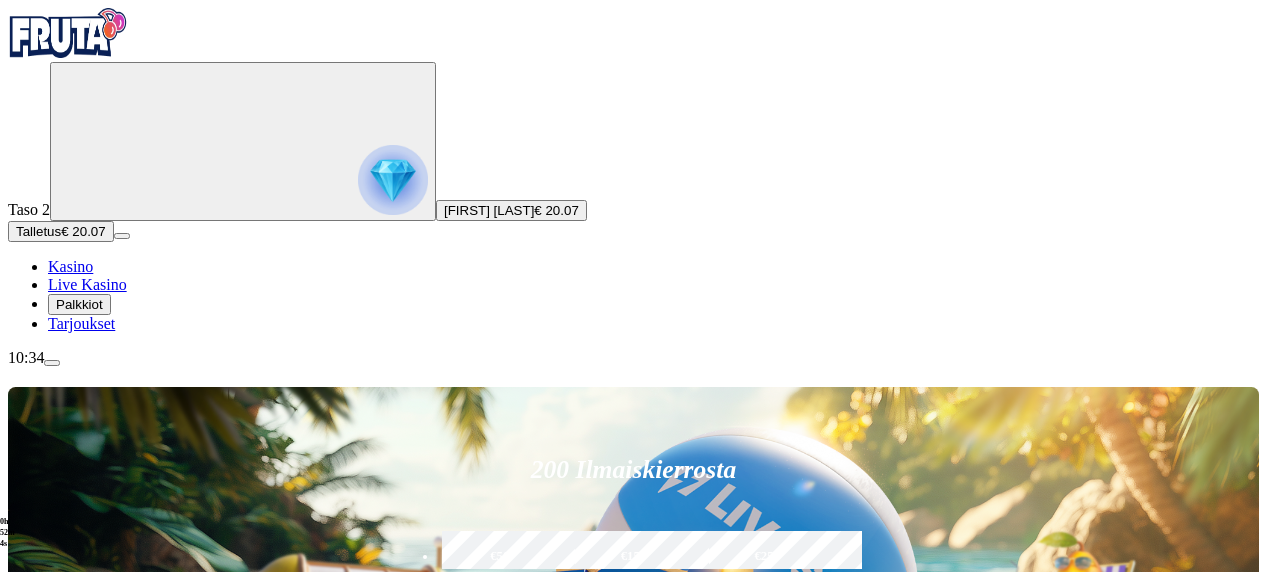 click at bounding box center [892, 895] 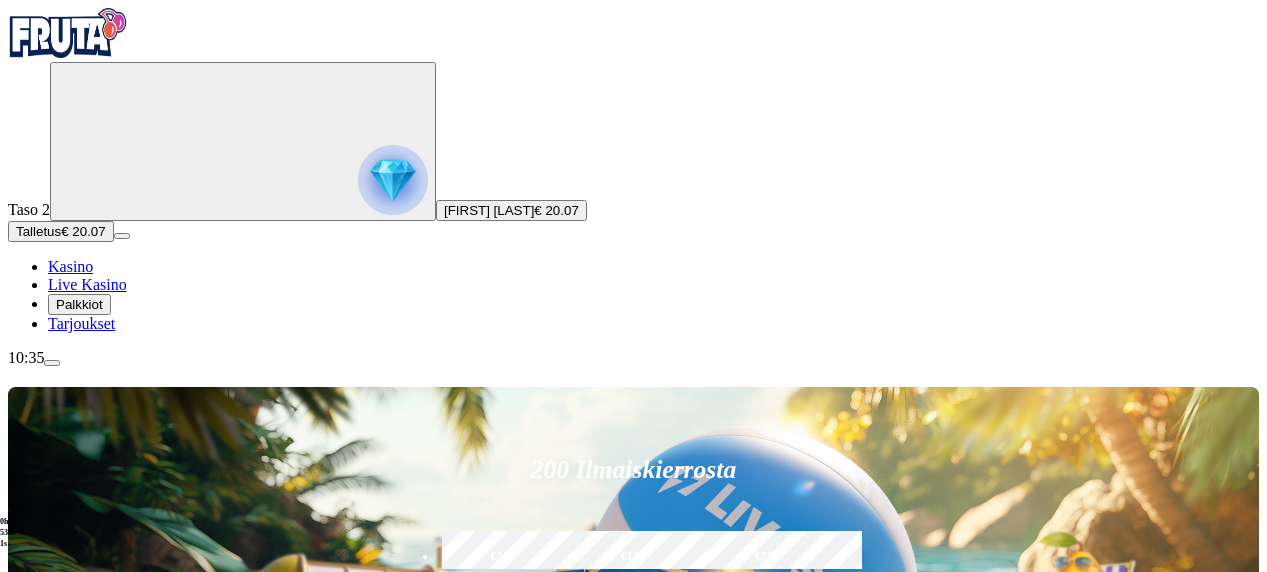 type on "********" 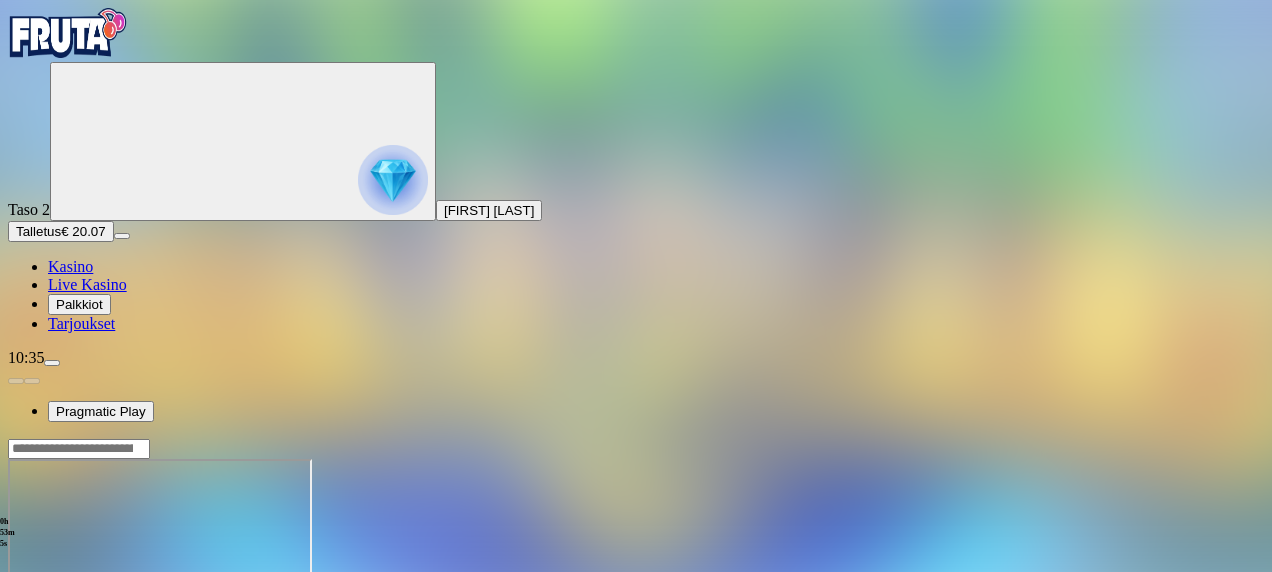 click at bounding box center (48, 631) 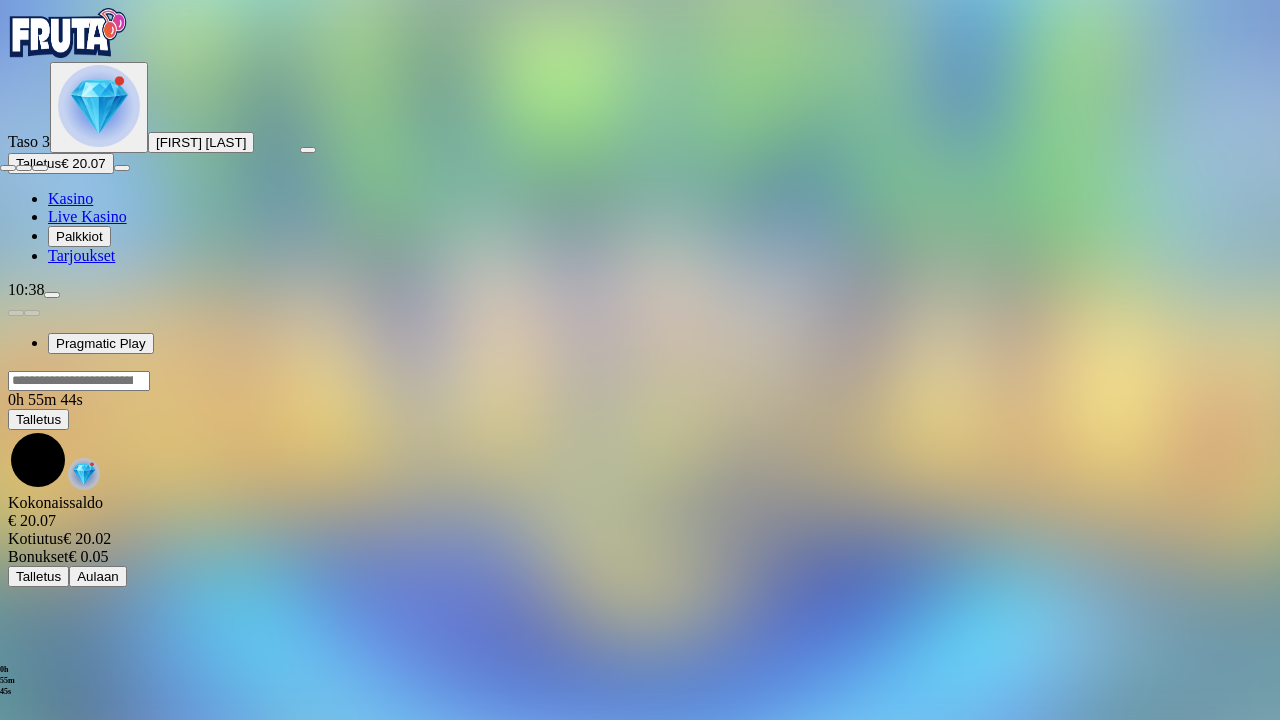 click at bounding box center (8, 168) 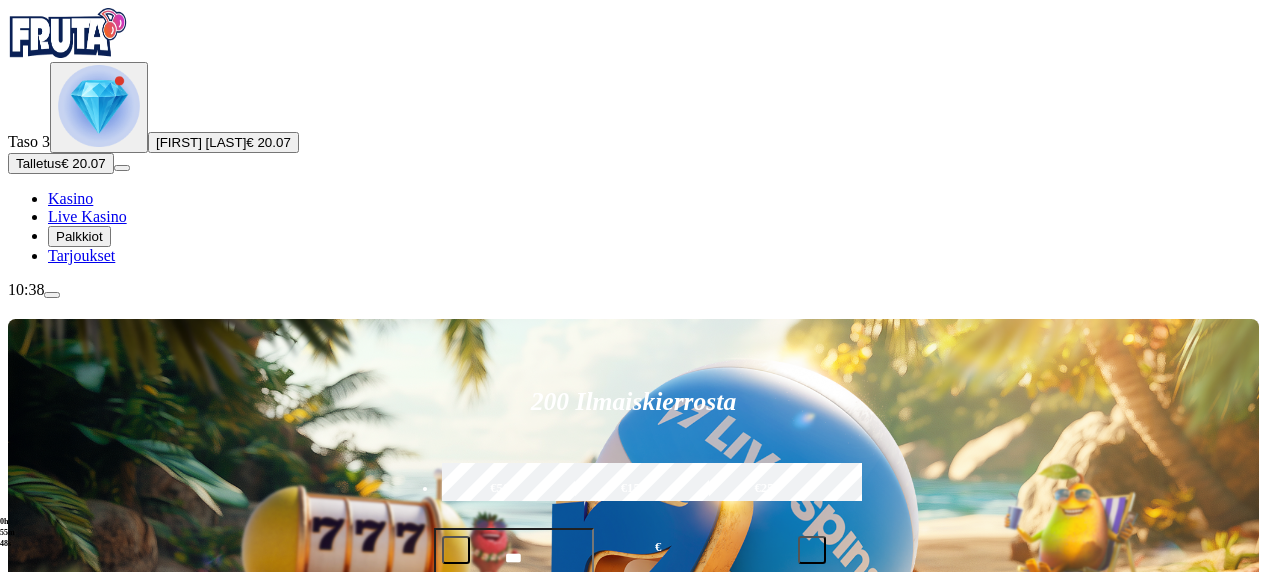 click at bounding box center [892, 827] 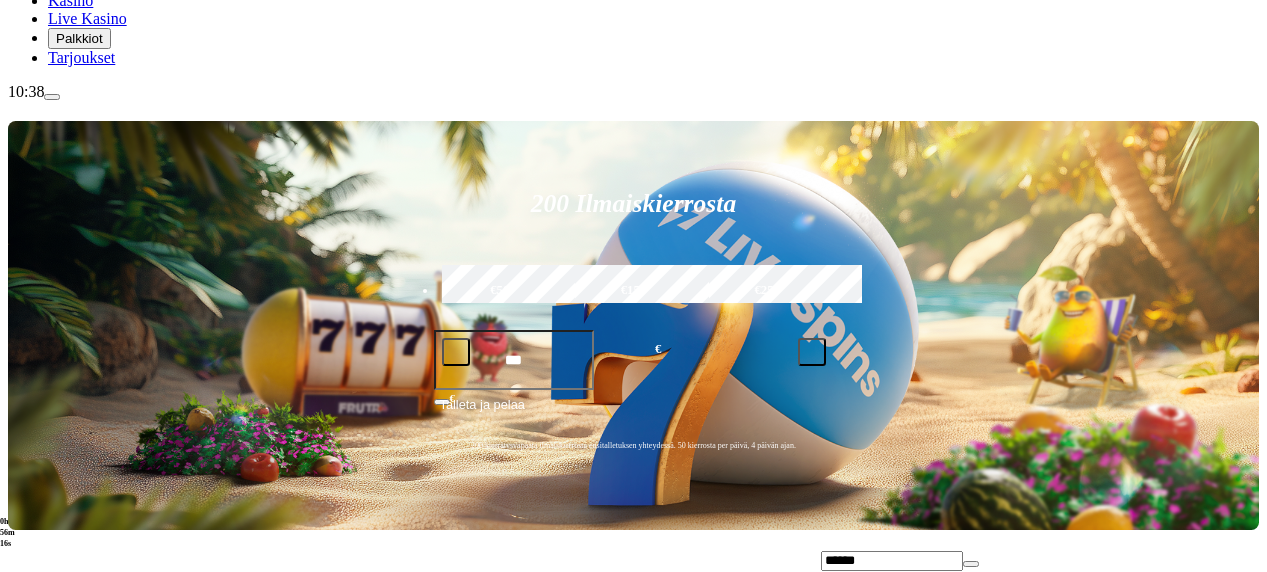 scroll, scrollTop: 200, scrollLeft: 0, axis: vertical 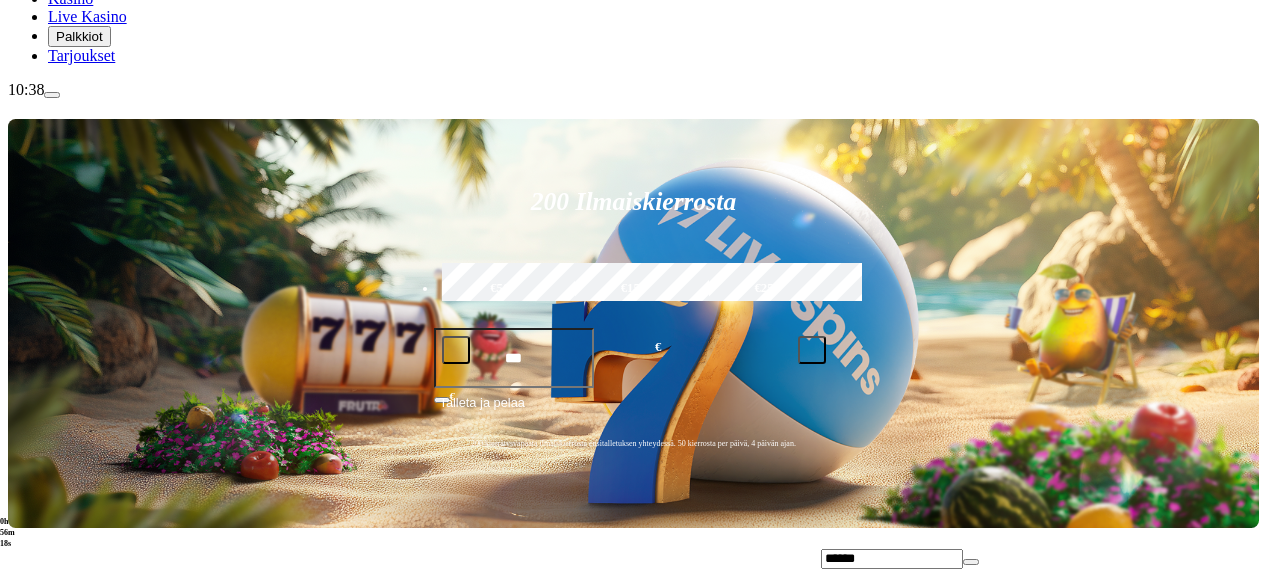 type on "******" 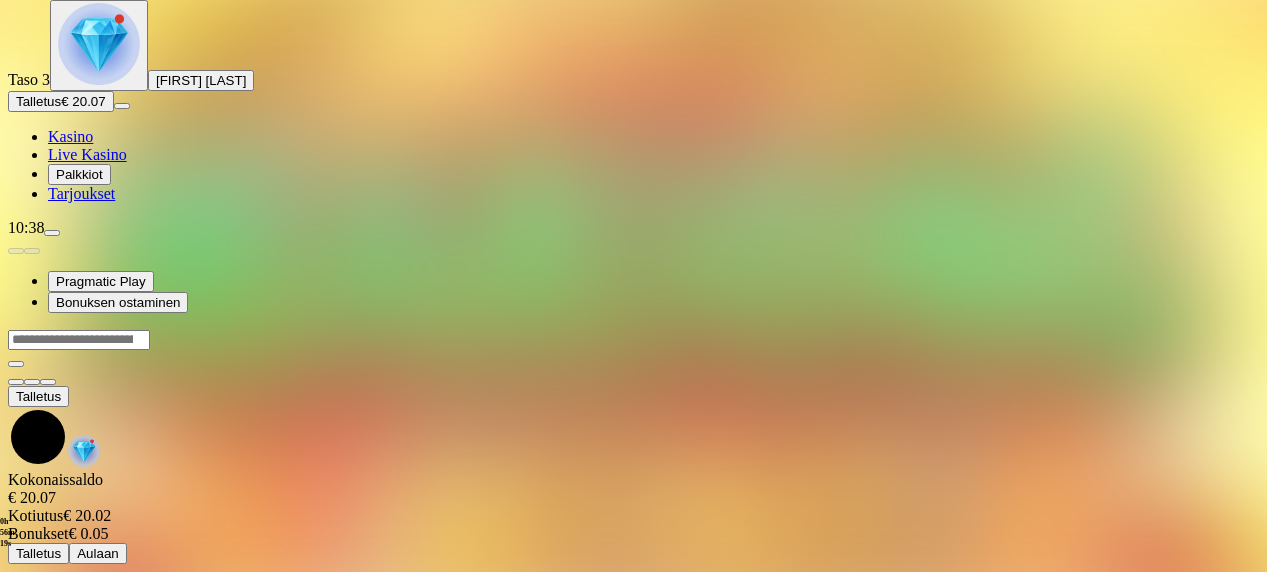 scroll, scrollTop: 0, scrollLeft: 0, axis: both 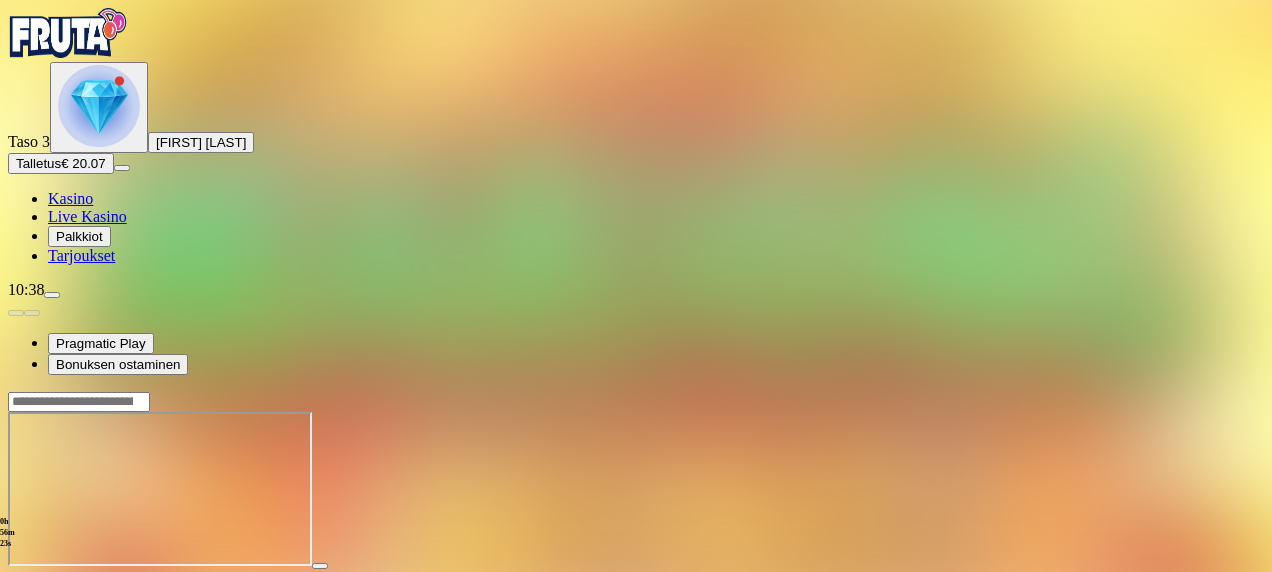 click at bounding box center (48, 584) 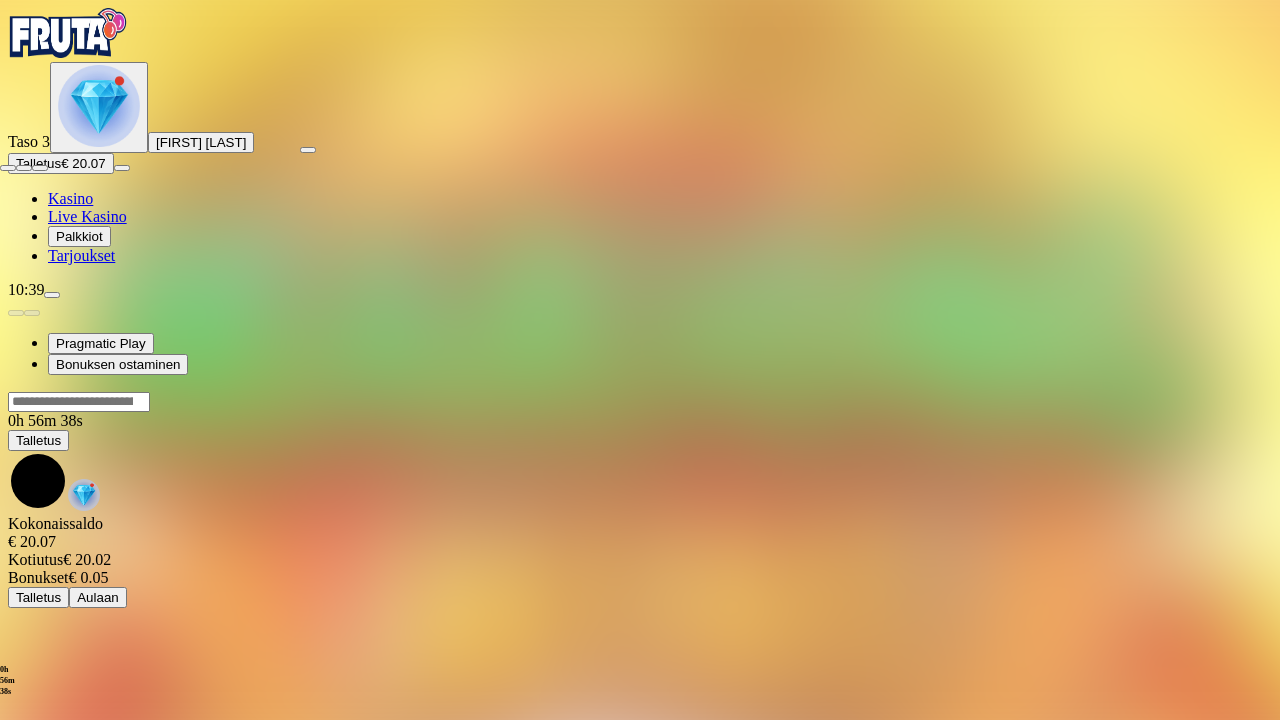 click at bounding box center (8, 168) 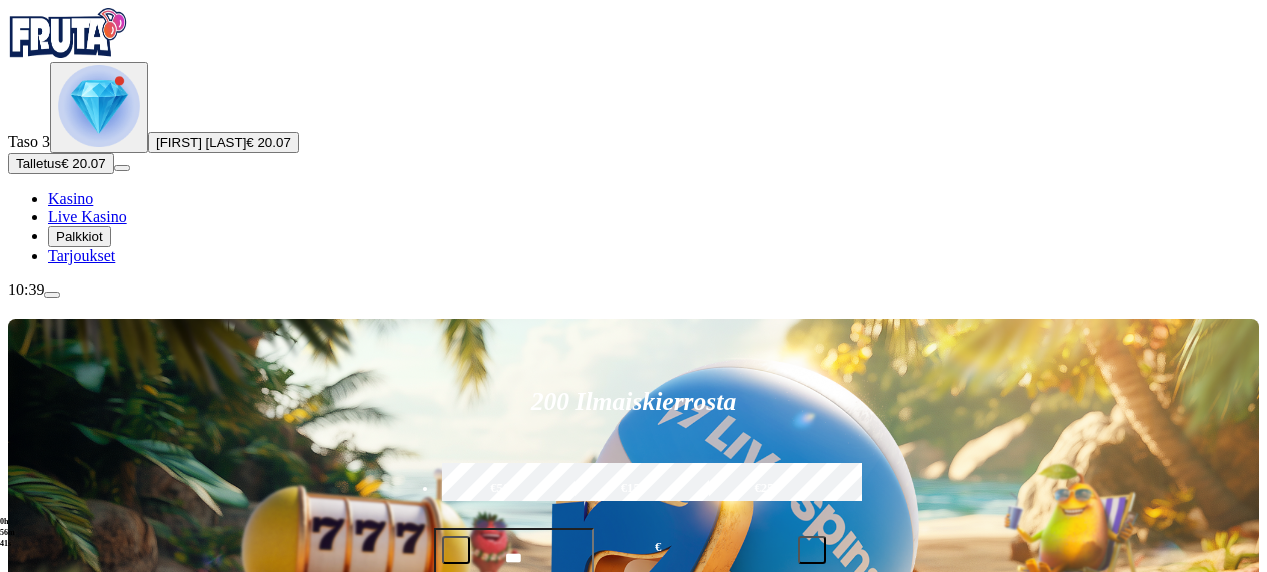click at bounding box center [892, 827] 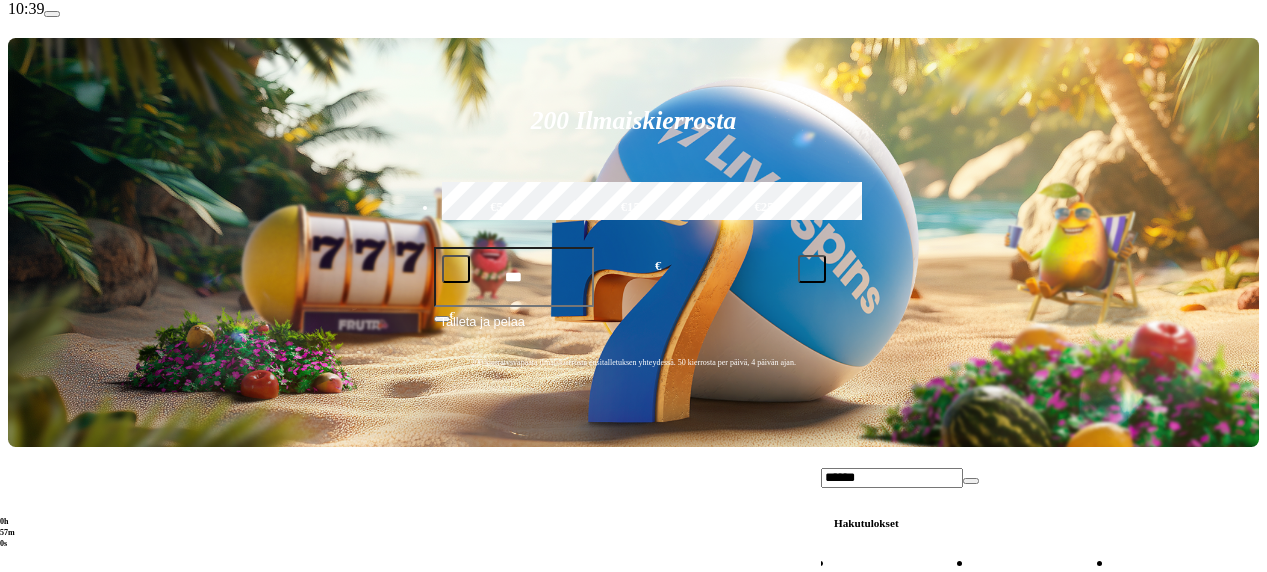 scroll, scrollTop: 300, scrollLeft: 0, axis: vertical 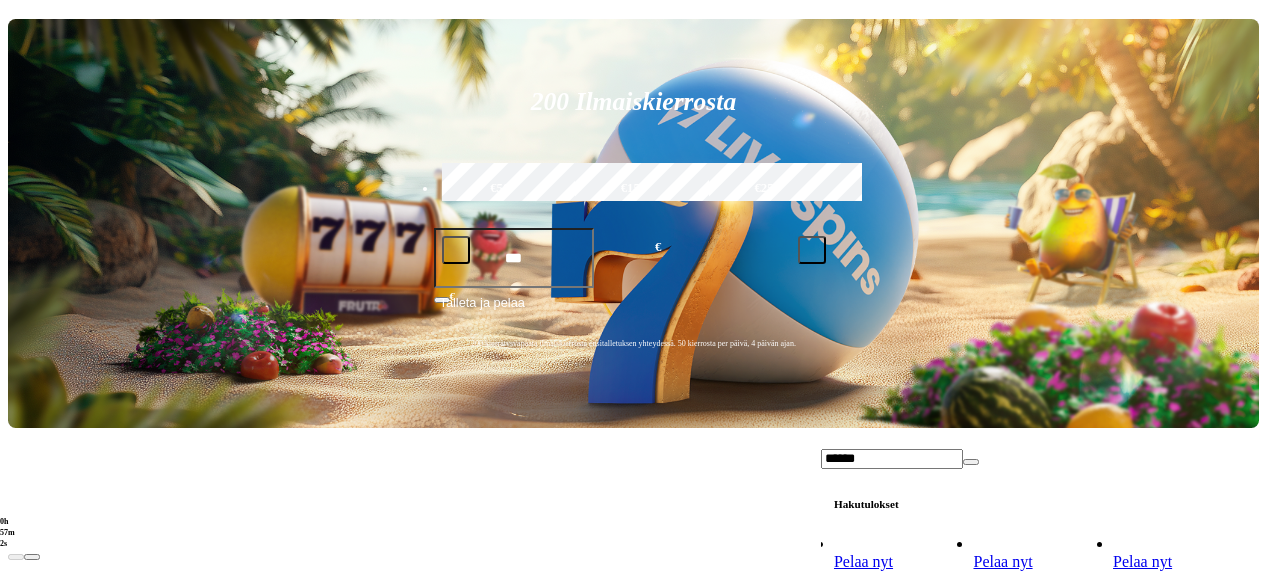 type on "******" 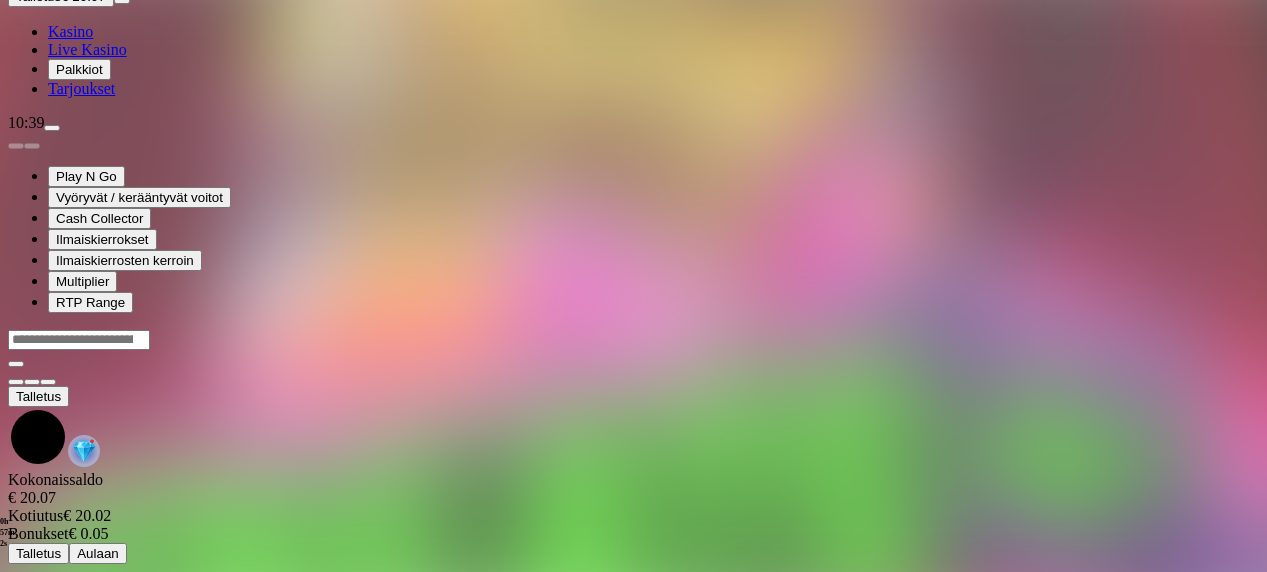 scroll, scrollTop: 0, scrollLeft: 0, axis: both 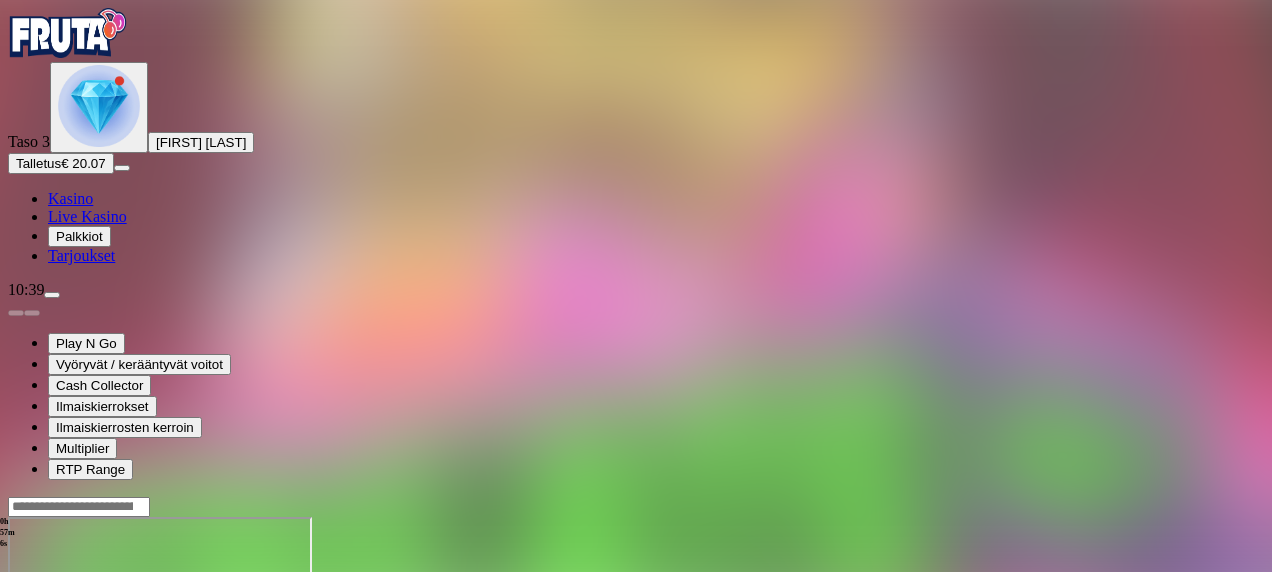click at bounding box center [48, 689] 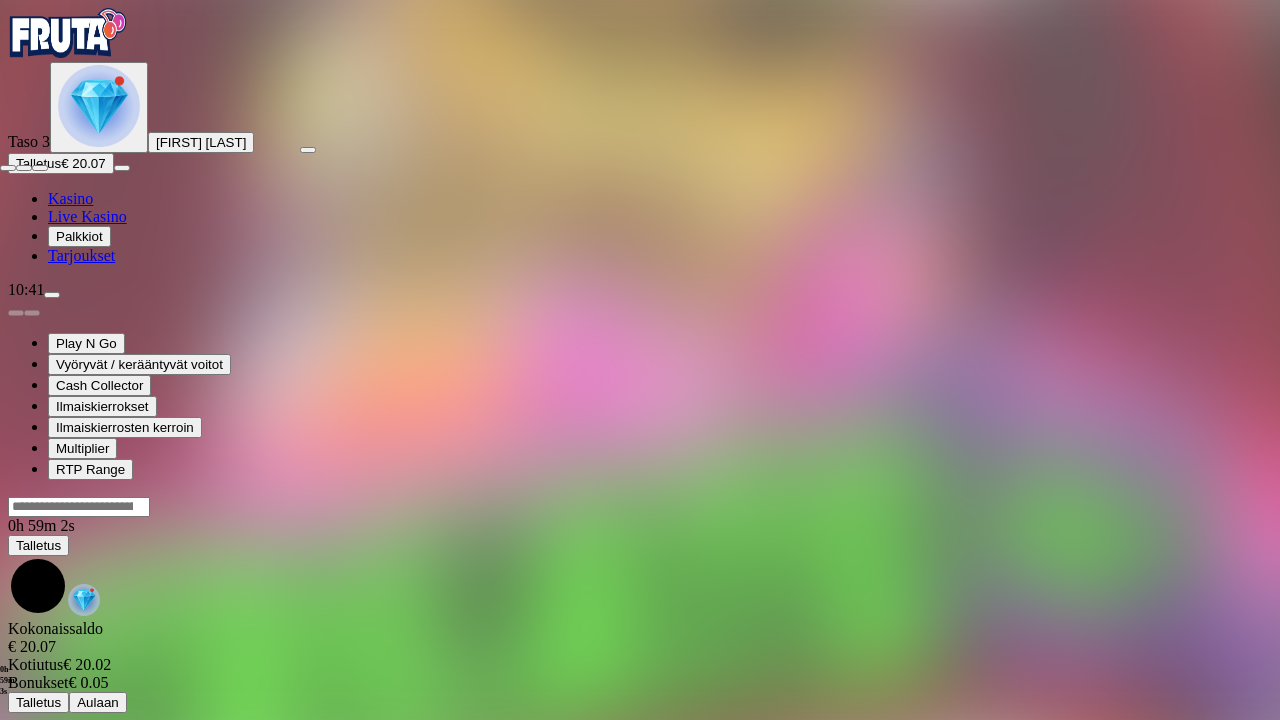 click at bounding box center (8, 168) 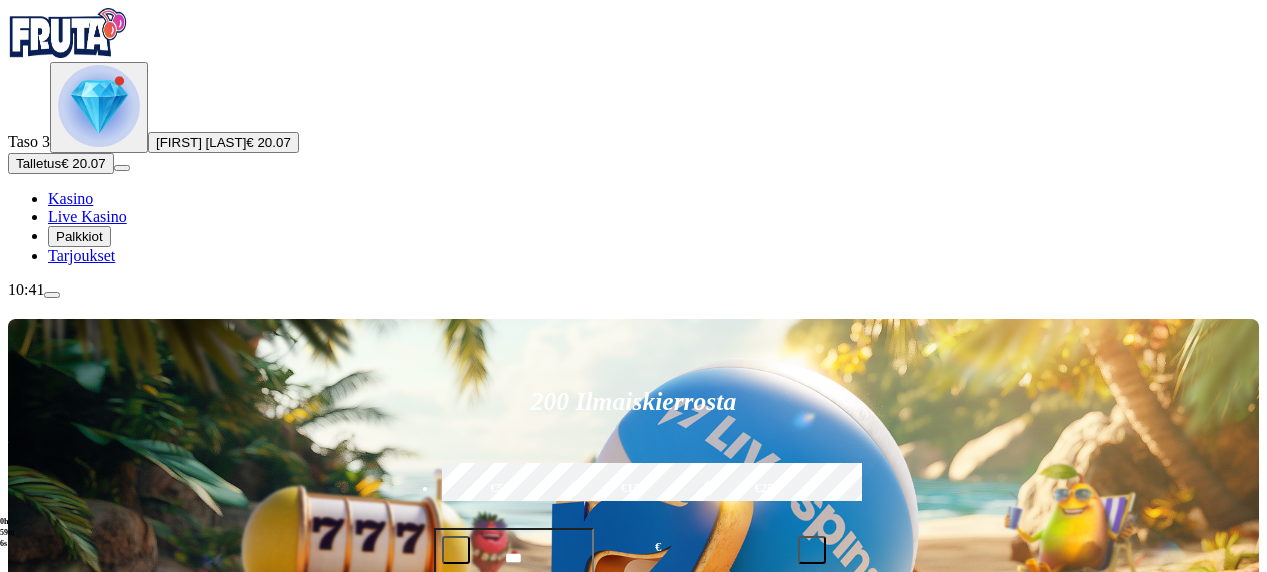 click at bounding box center [892, 827] 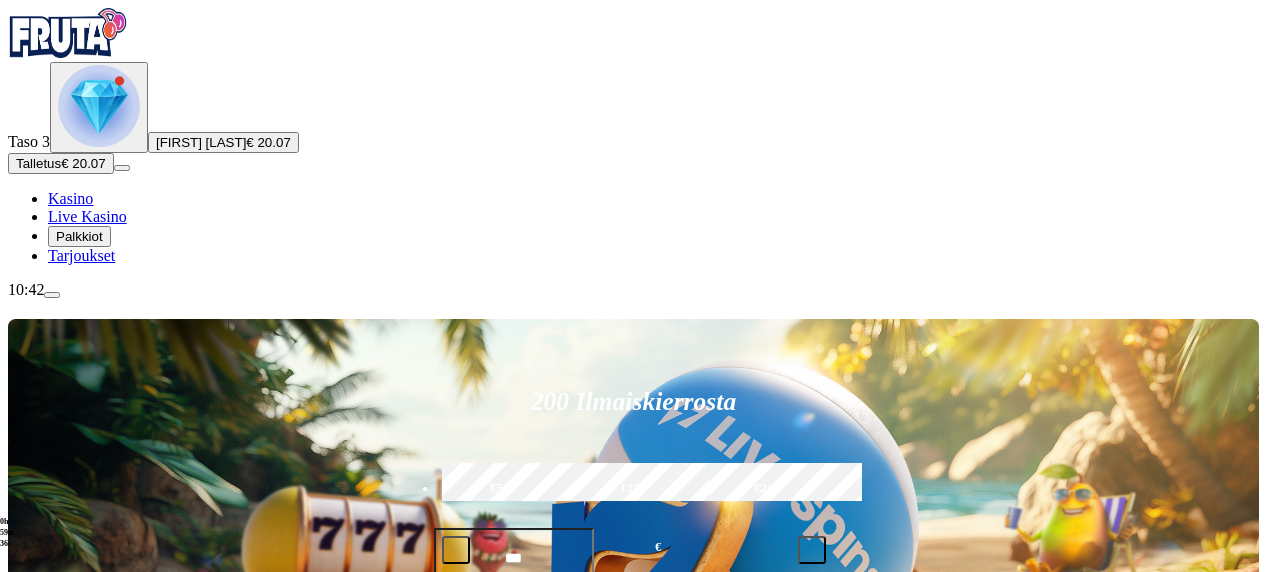 type on "*****" 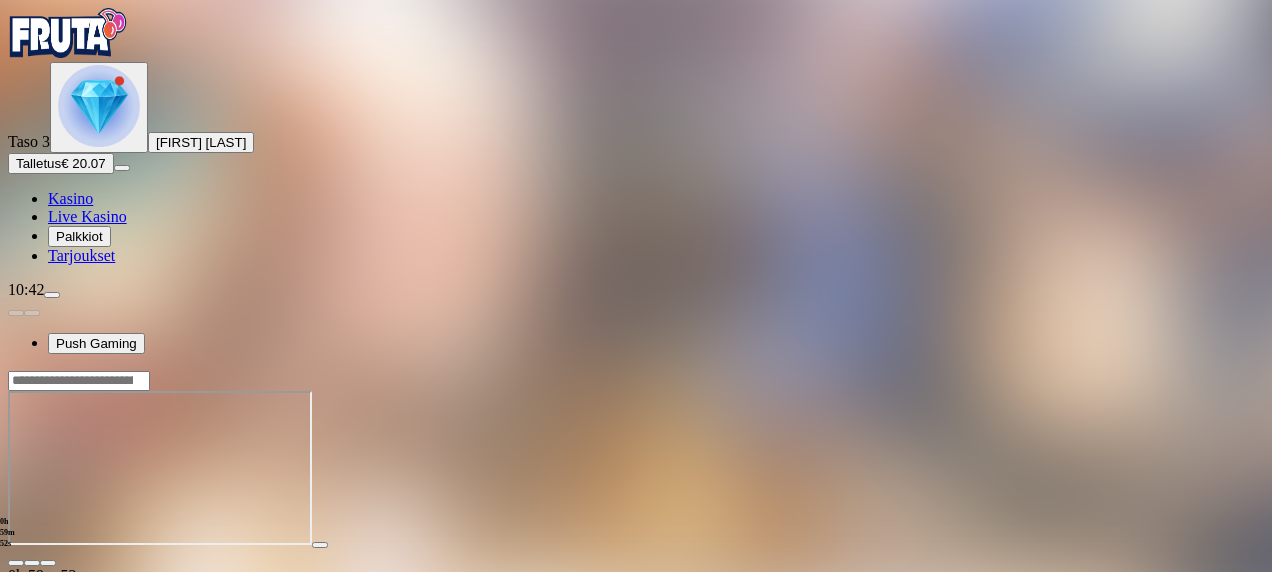 drag, startPoint x: 1137, startPoint y: 180, endPoint x: 1141, endPoint y: 284, distance: 104.0769 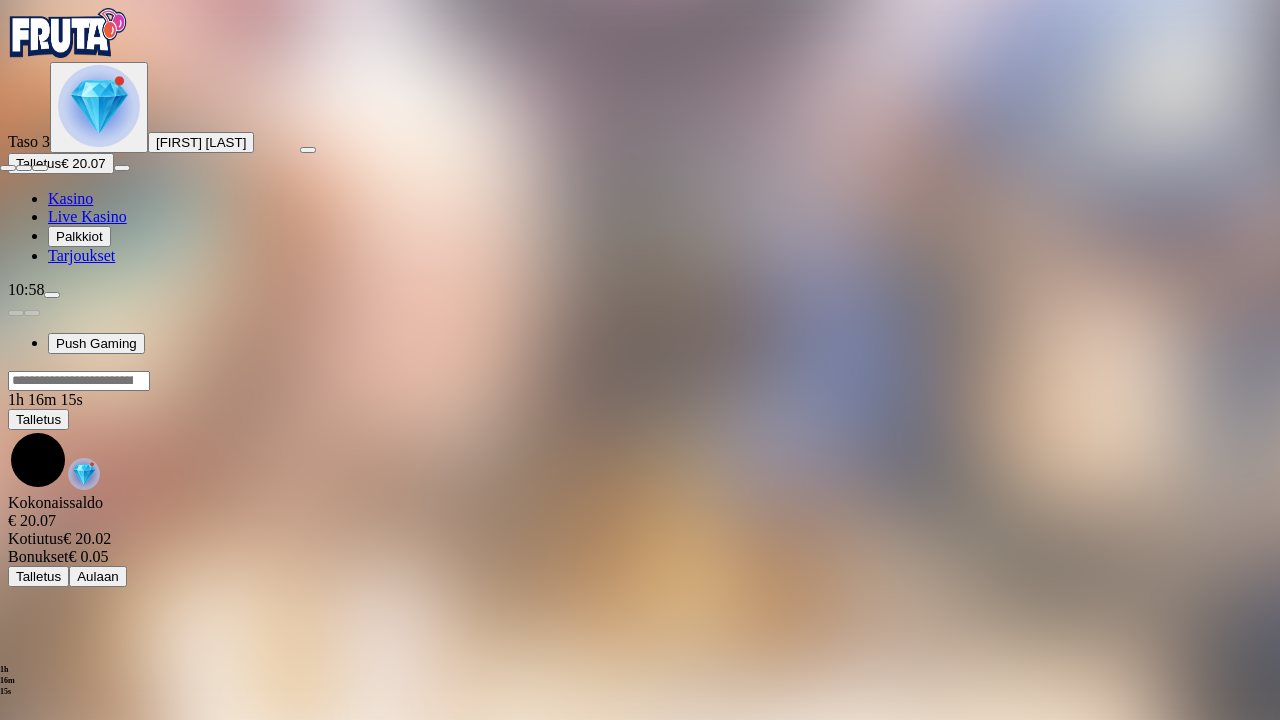click at bounding box center [8, 168] 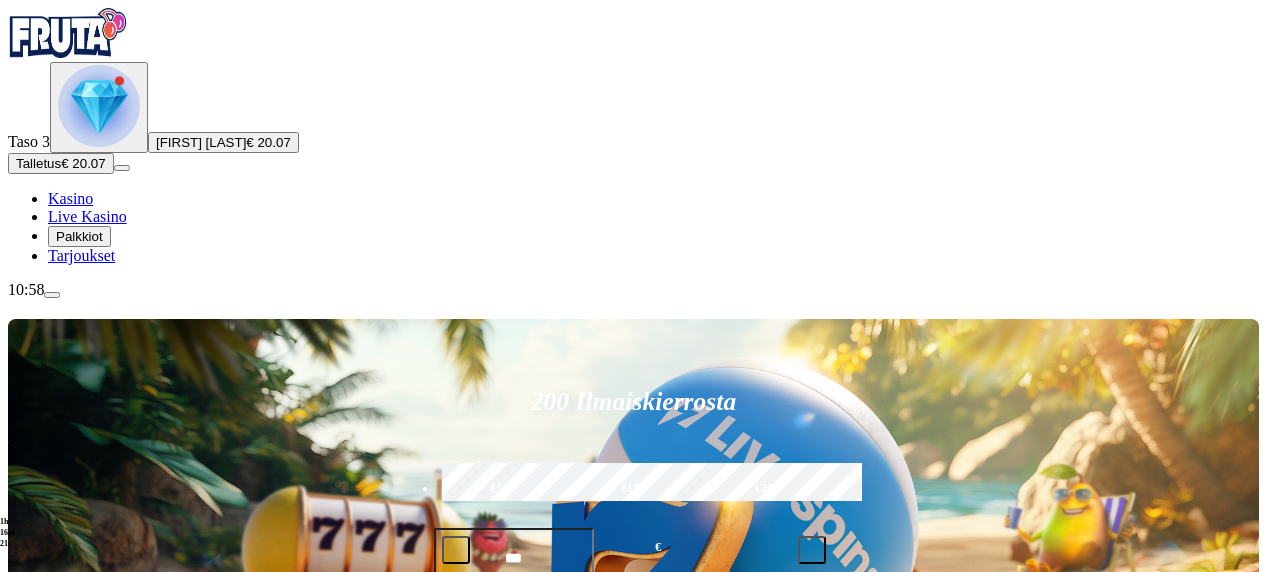 click at bounding box center (99, 106) 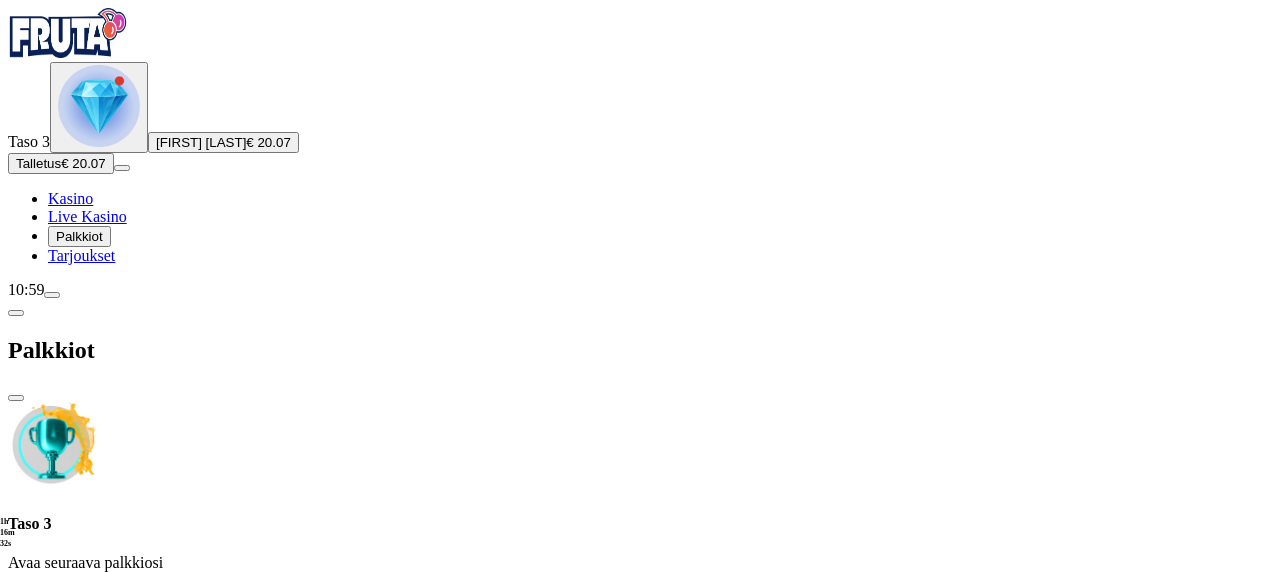 click at bounding box center (112, 603) 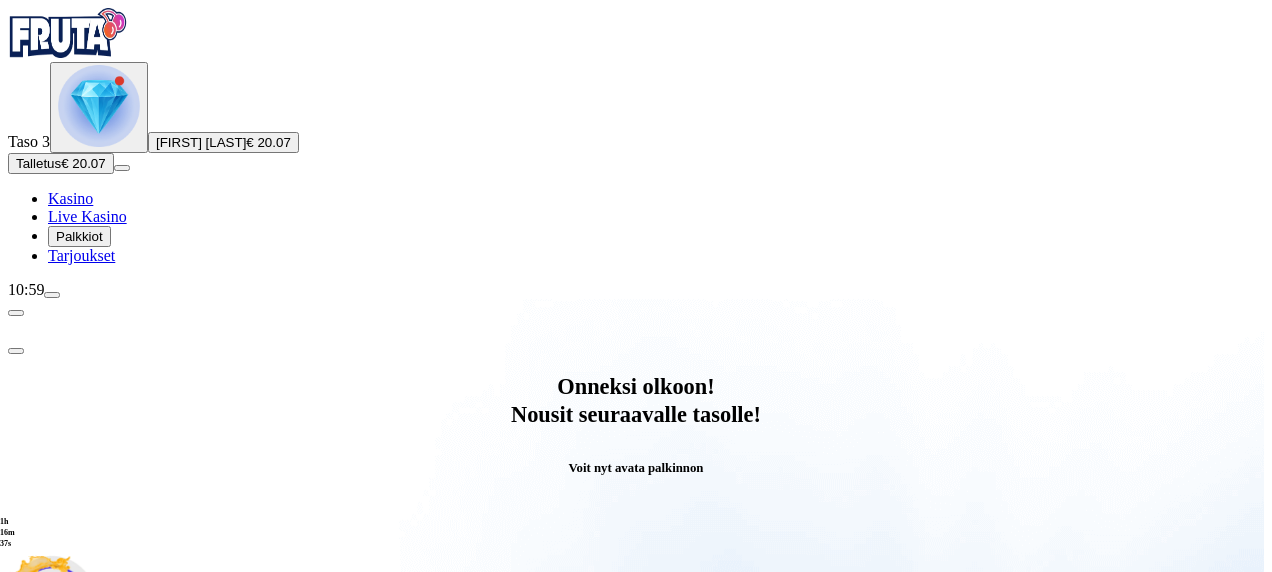 click on "Avaa palkinto" at bounding box center (636, 795) 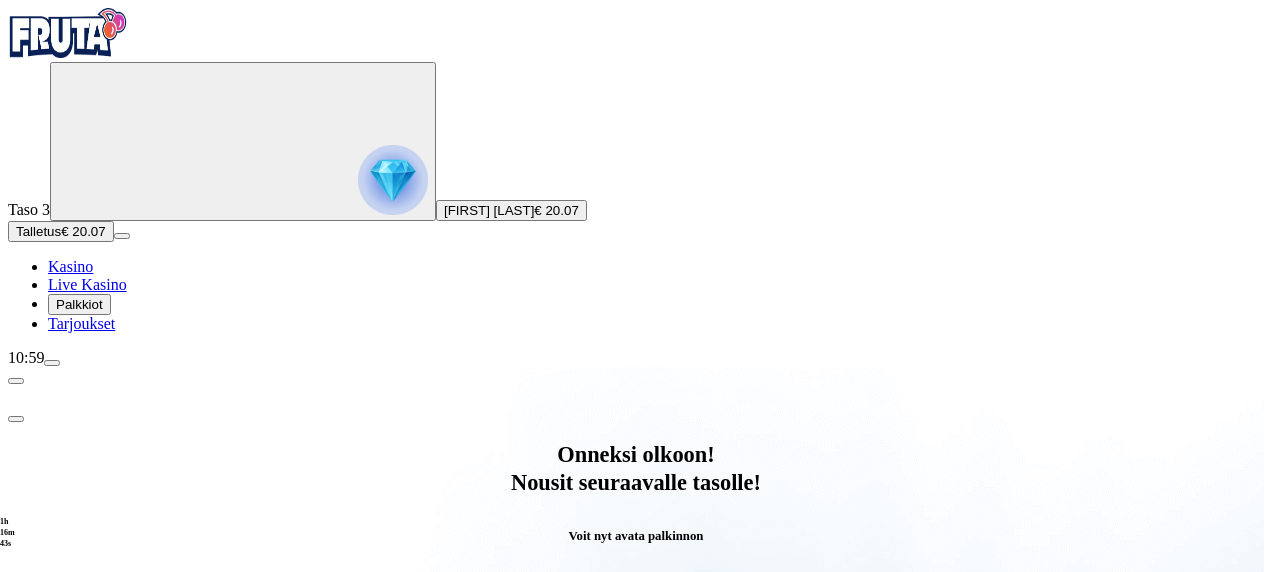 click at bounding box center (88, 1067) 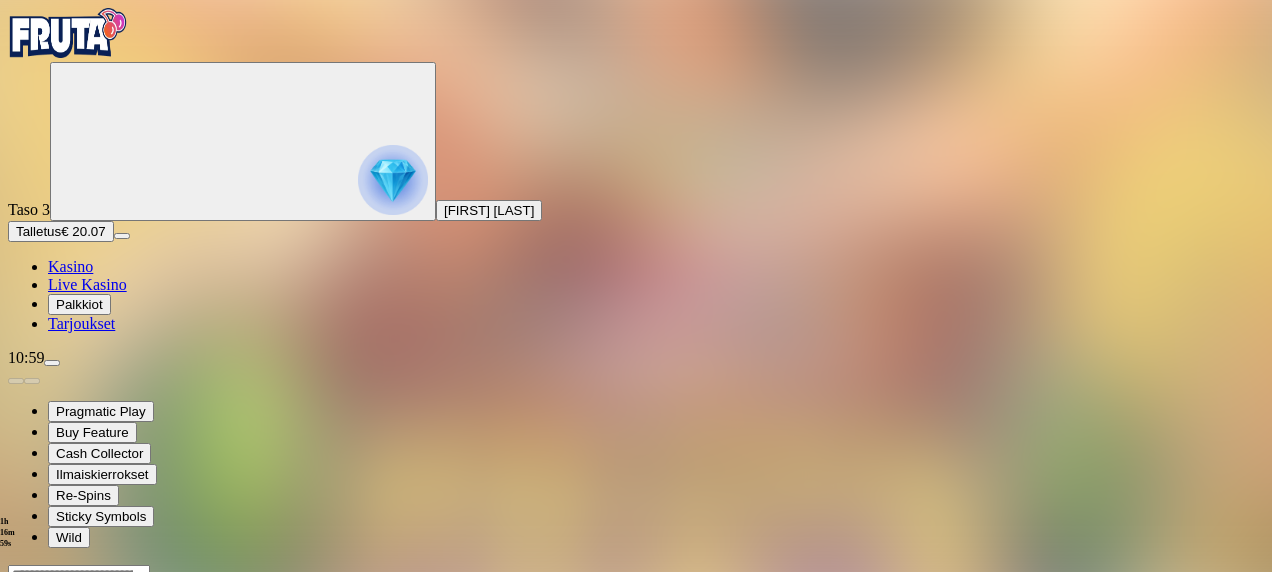 click at bounding box center [636, 662] 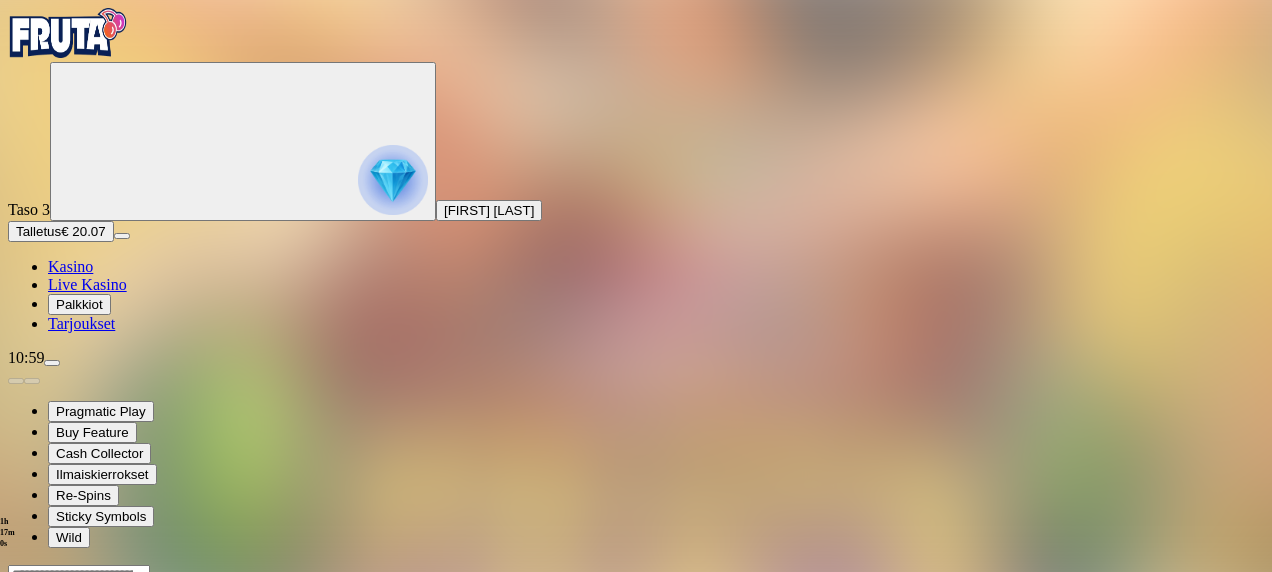 click at bounding box center [48, 757] 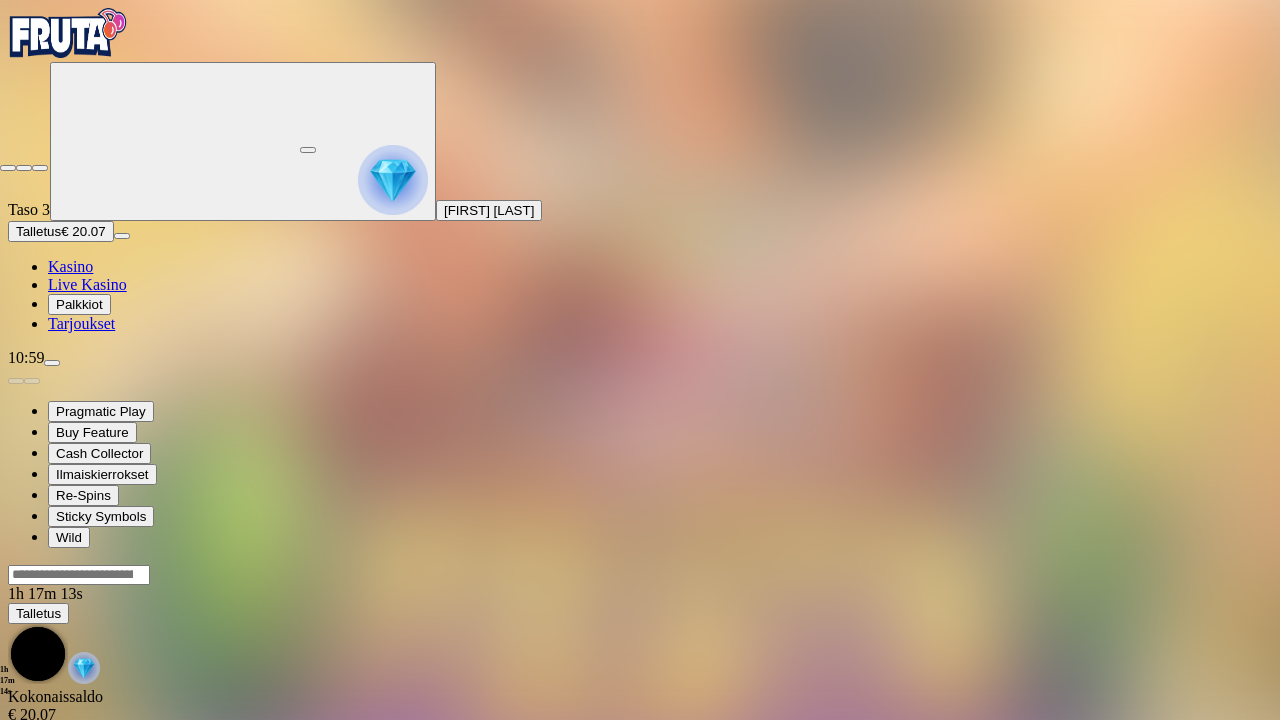 click at bounding box center [8, 168] 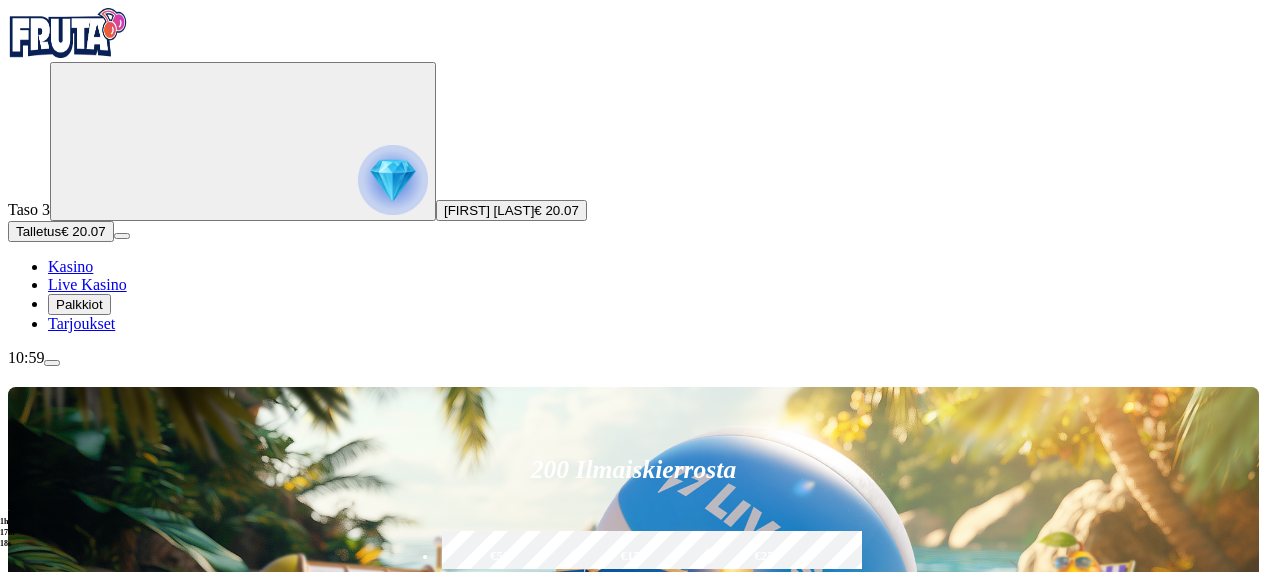 click at bounding box center [393, 180] 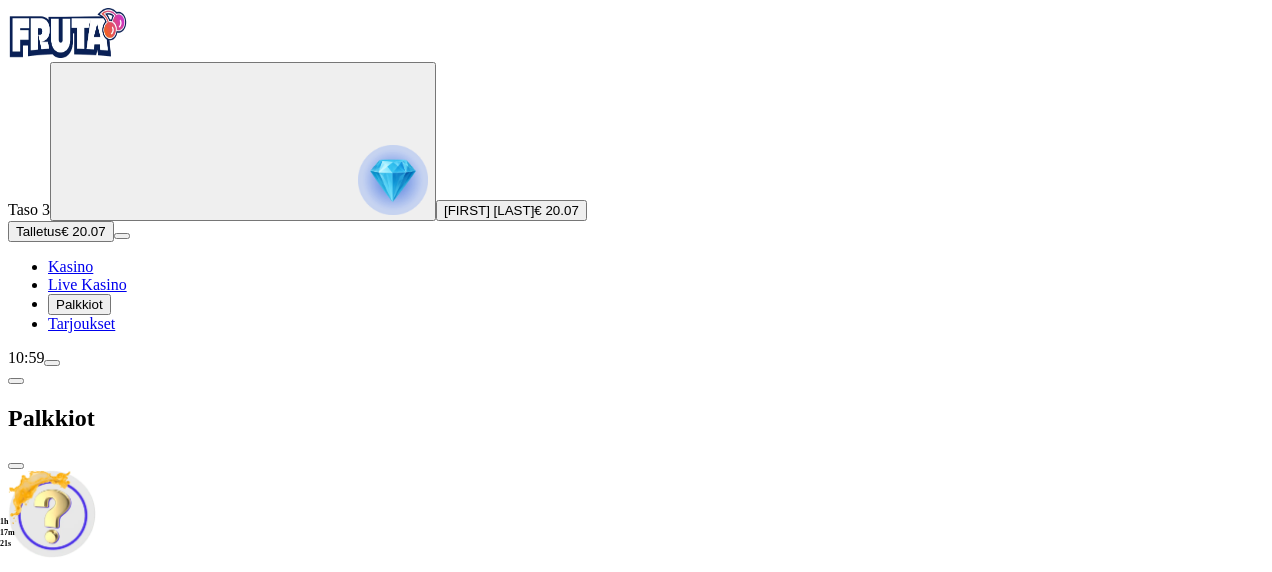 click at bounding box center [16, 466] 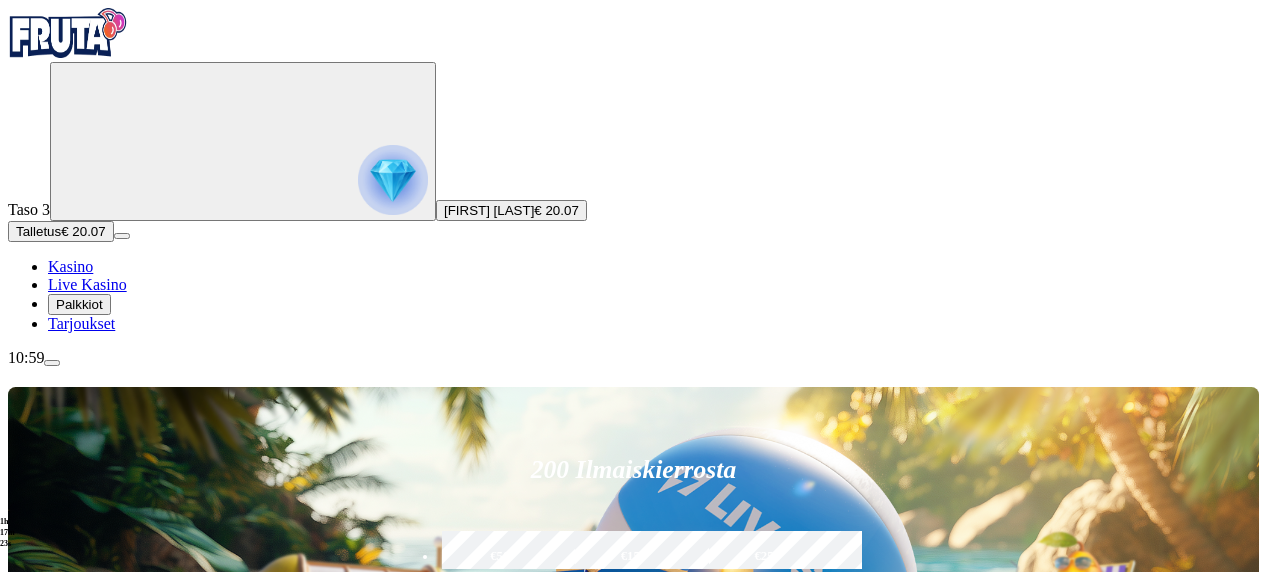 click at bounding box center (68, 33) 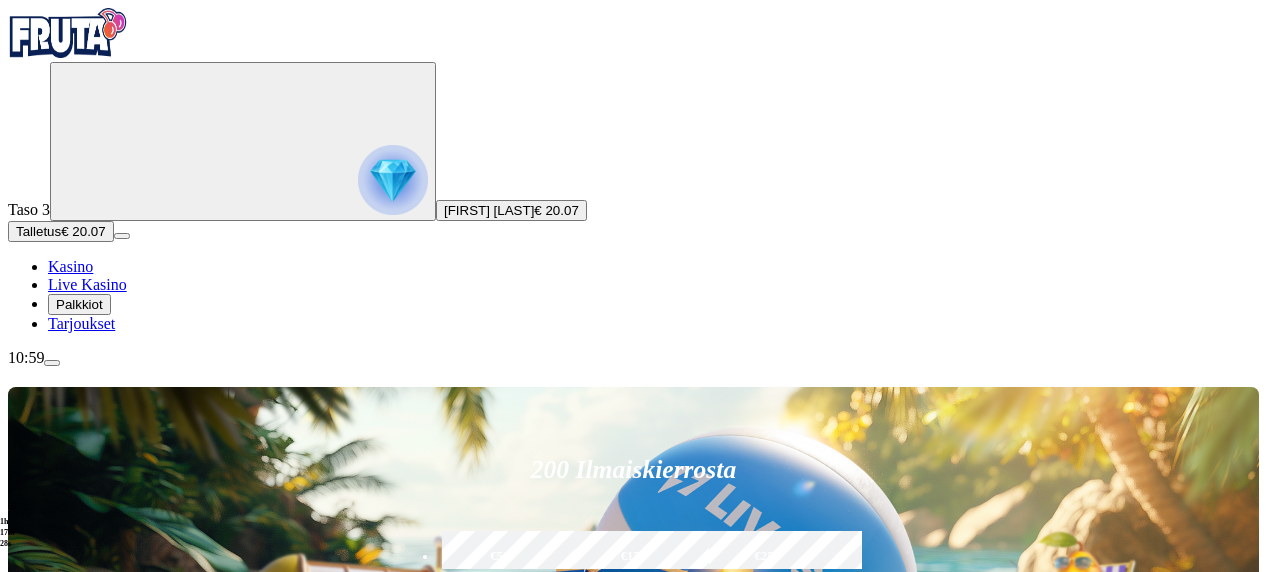 click at bounding box center [52, 363] 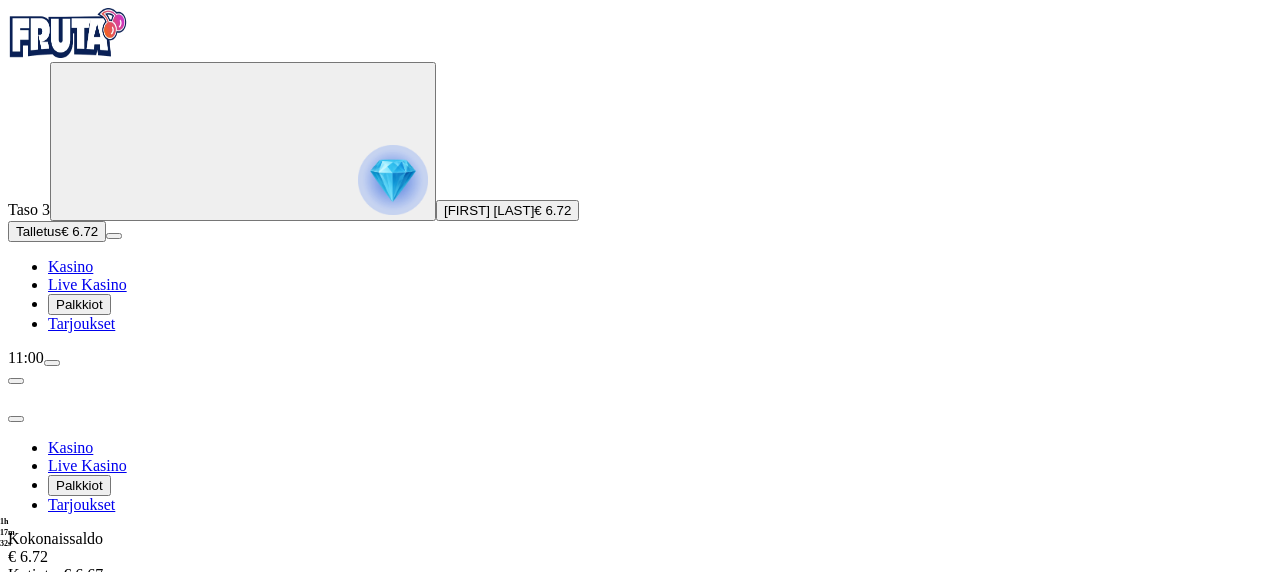 click at bounding box center (16, 419) 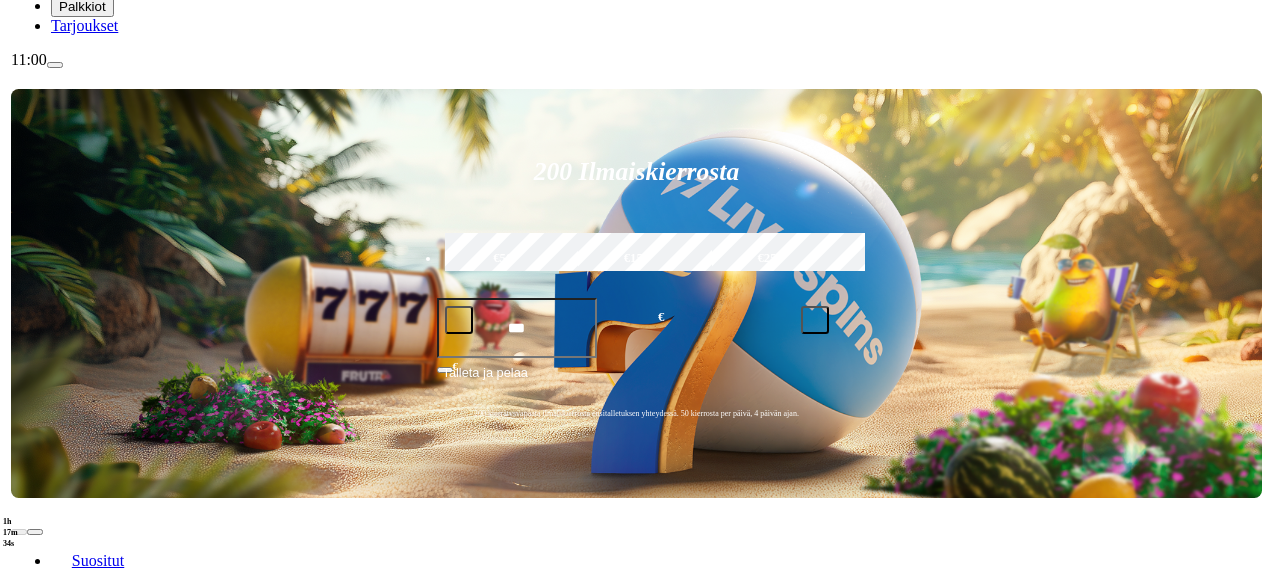 scroll, scrollTop: 400, scrollLeft: 0, axis: vertical 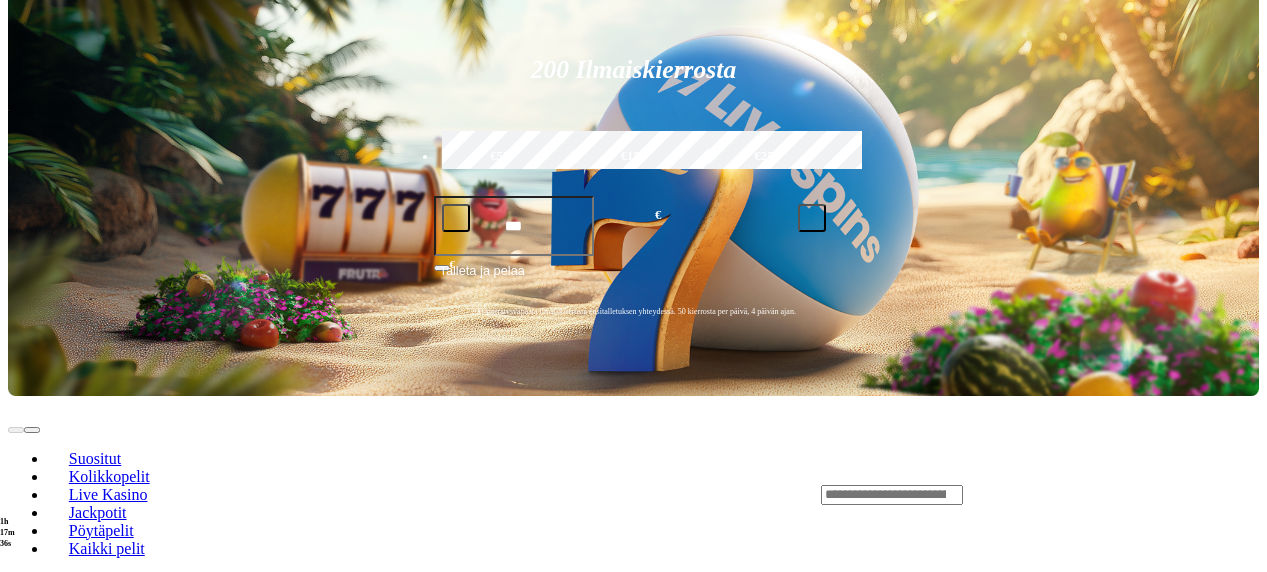 click at bounding box center (52, -37) 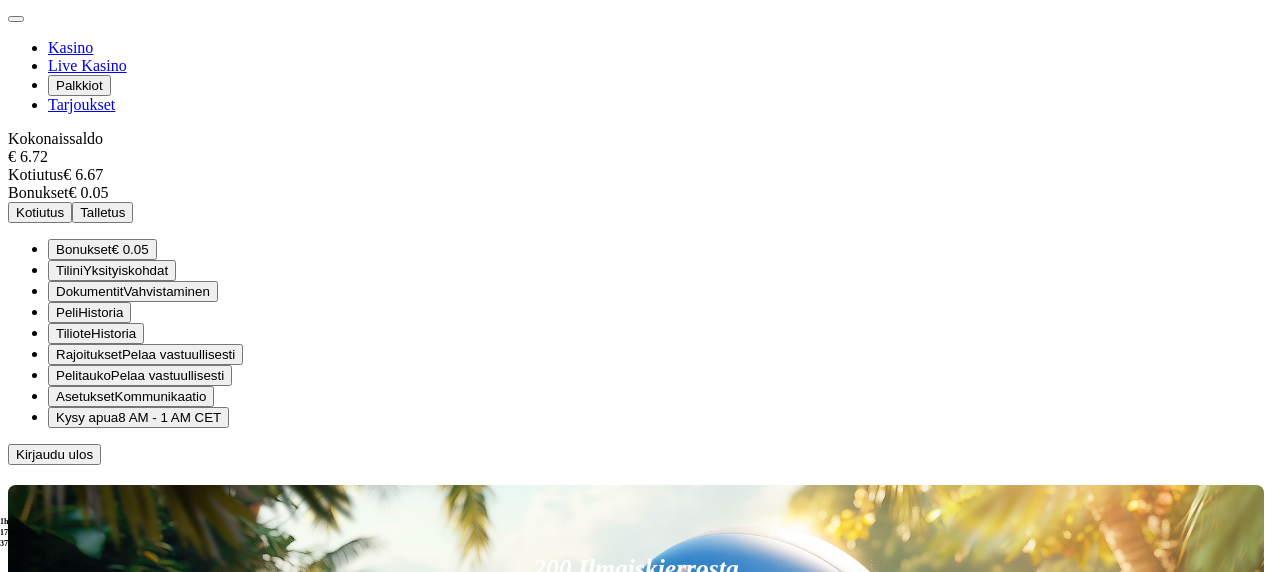scroll, scrollTop: 139, scrollLeft: 0, axis: vertical 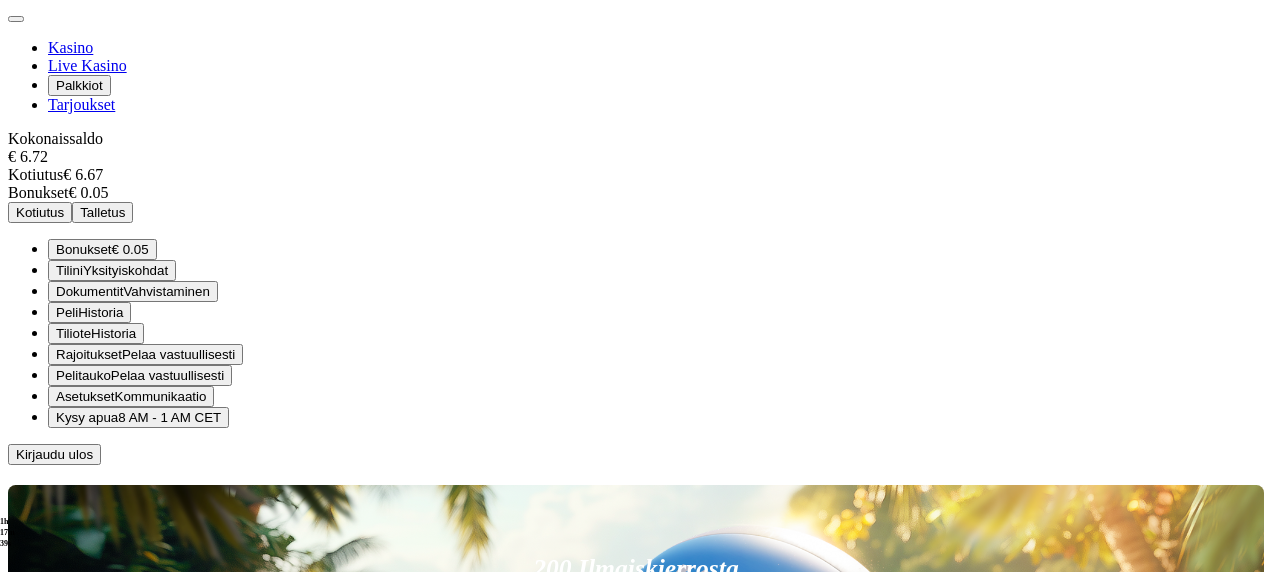 click on "Kirjaudu ulos" at bounding box center [54, 454] 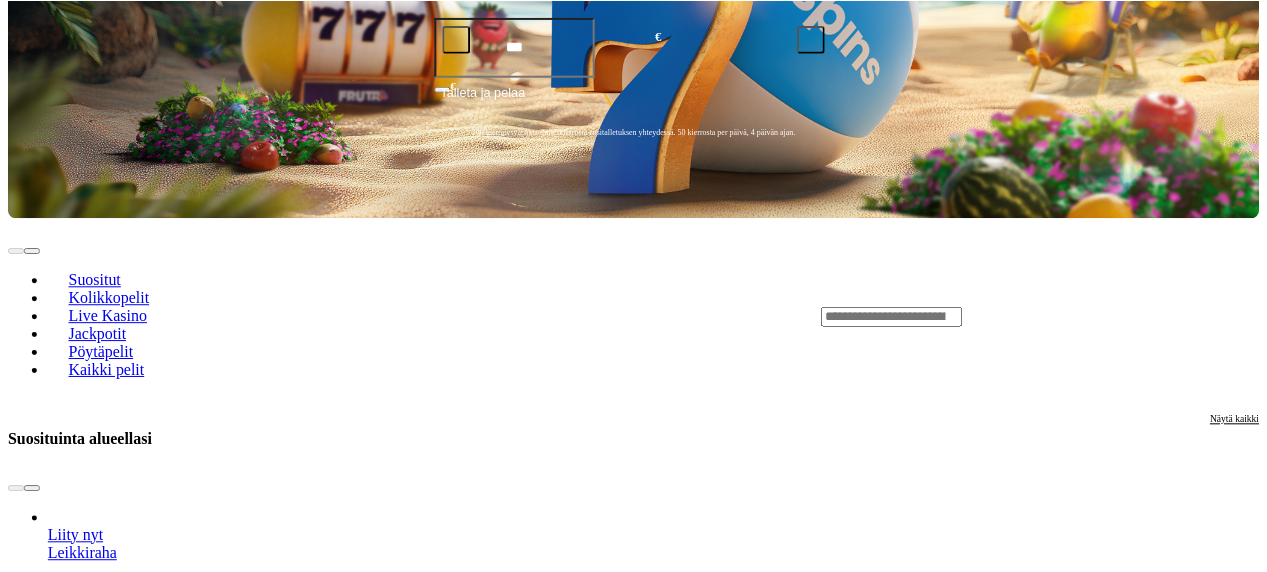 scroll, scrollTop: 0, scrollLeft: 0, axis: both 